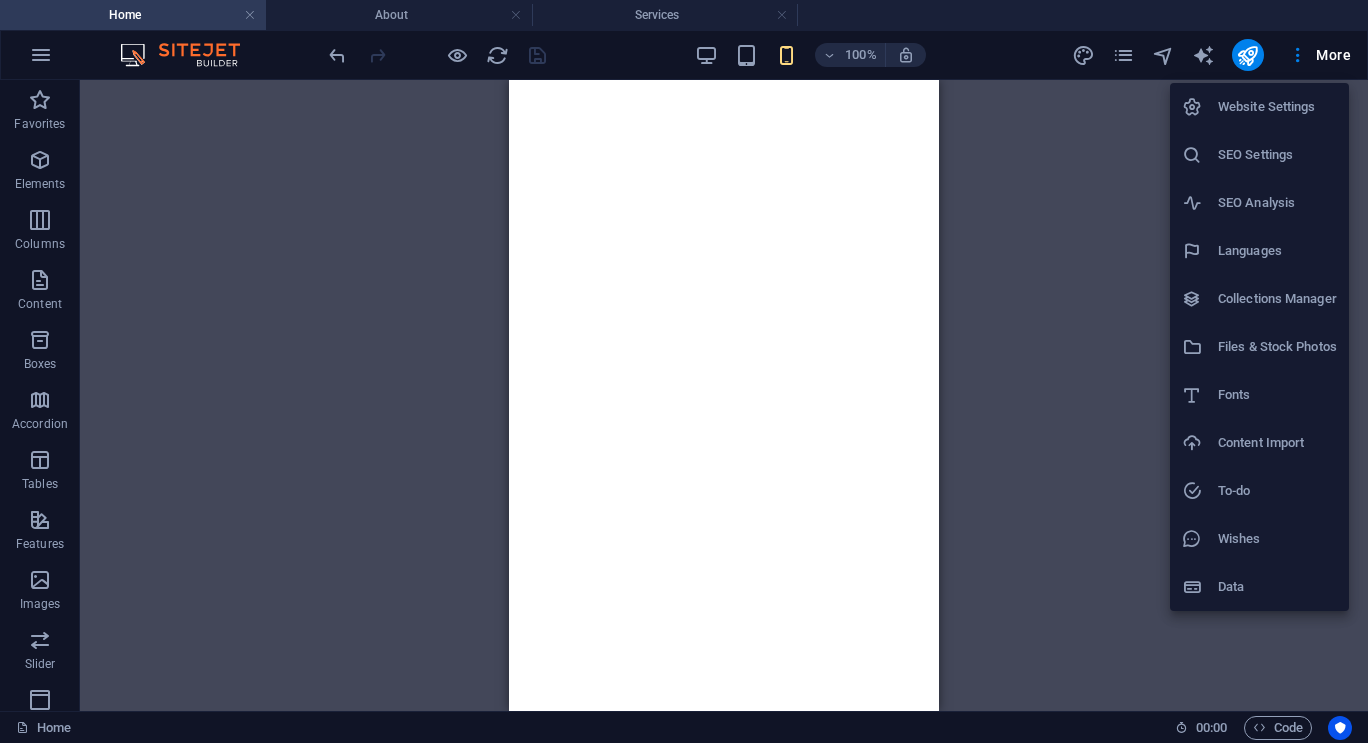 scroll, scrollTop: 0, scrollLeft: 0, axis: both 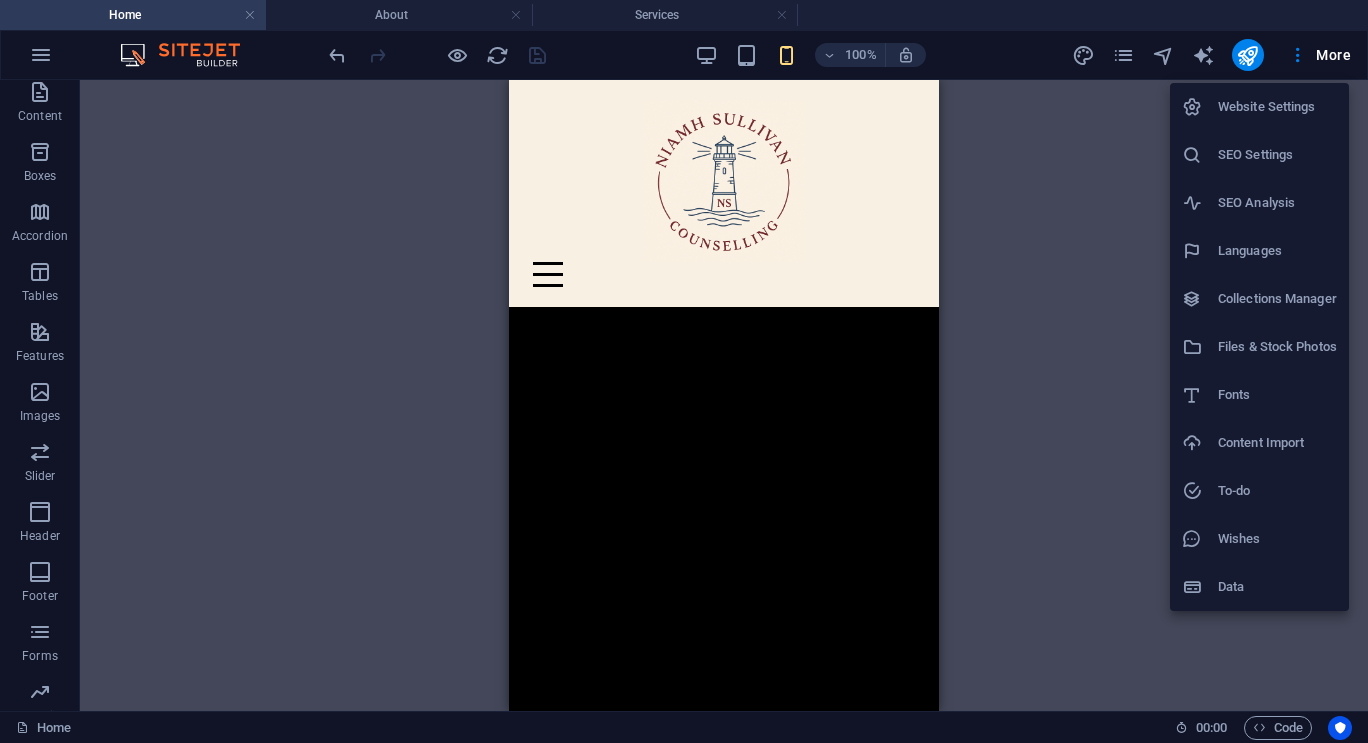 click on "SEO Analysis" at bounding box center [1277, 203] 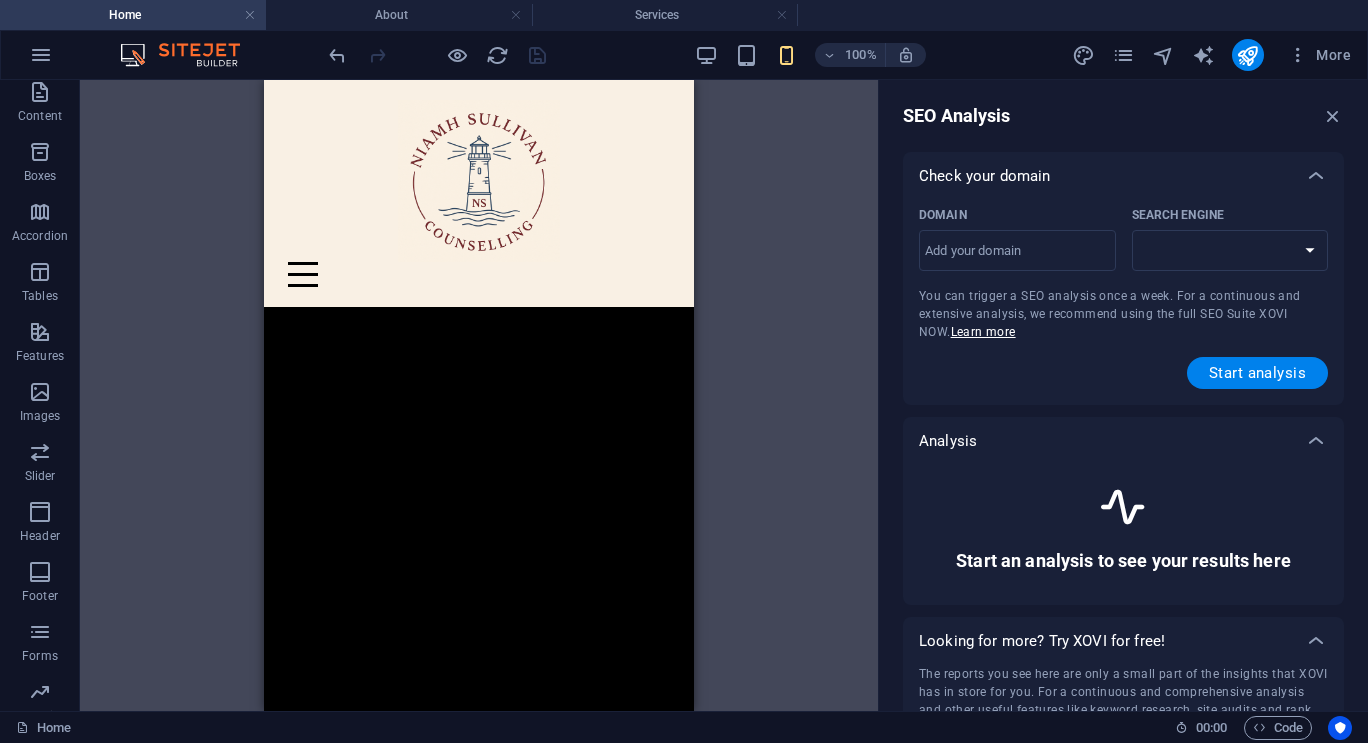 select on "google.com" 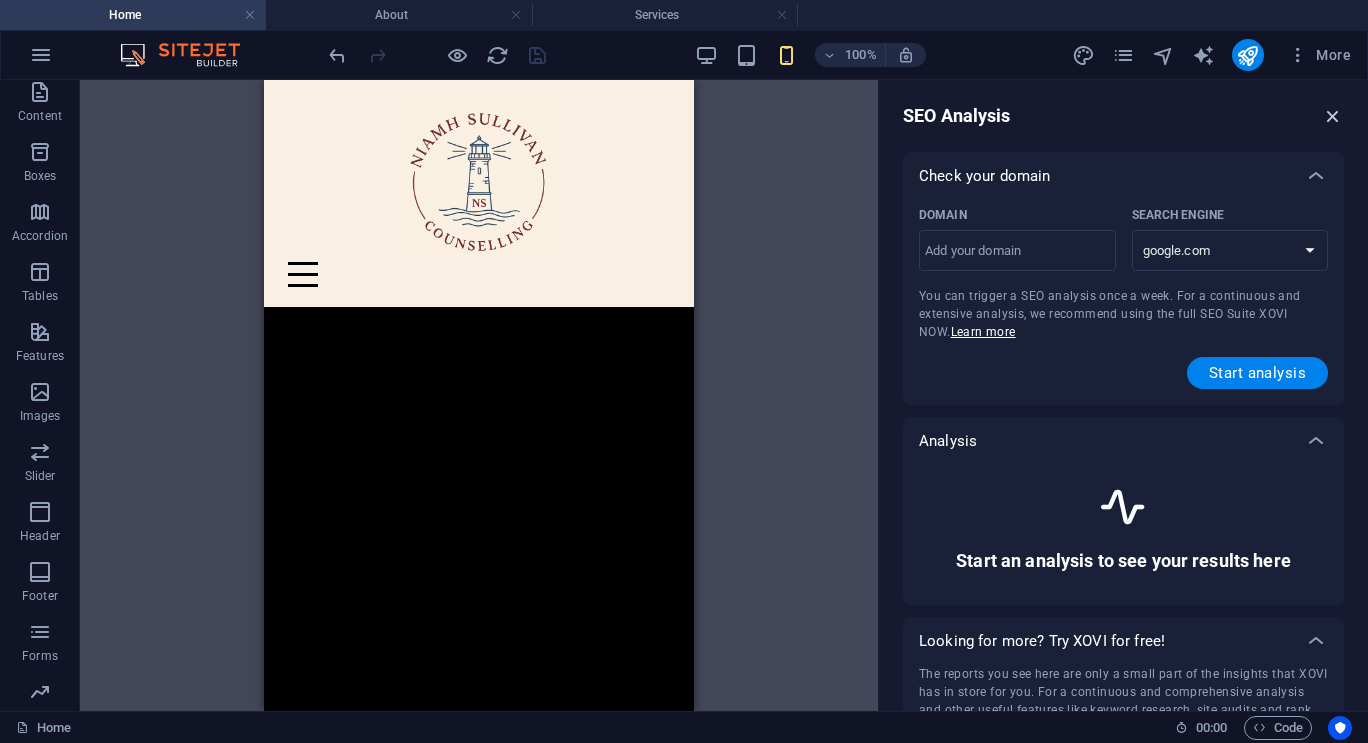 click at bounding box center [1333, 116] 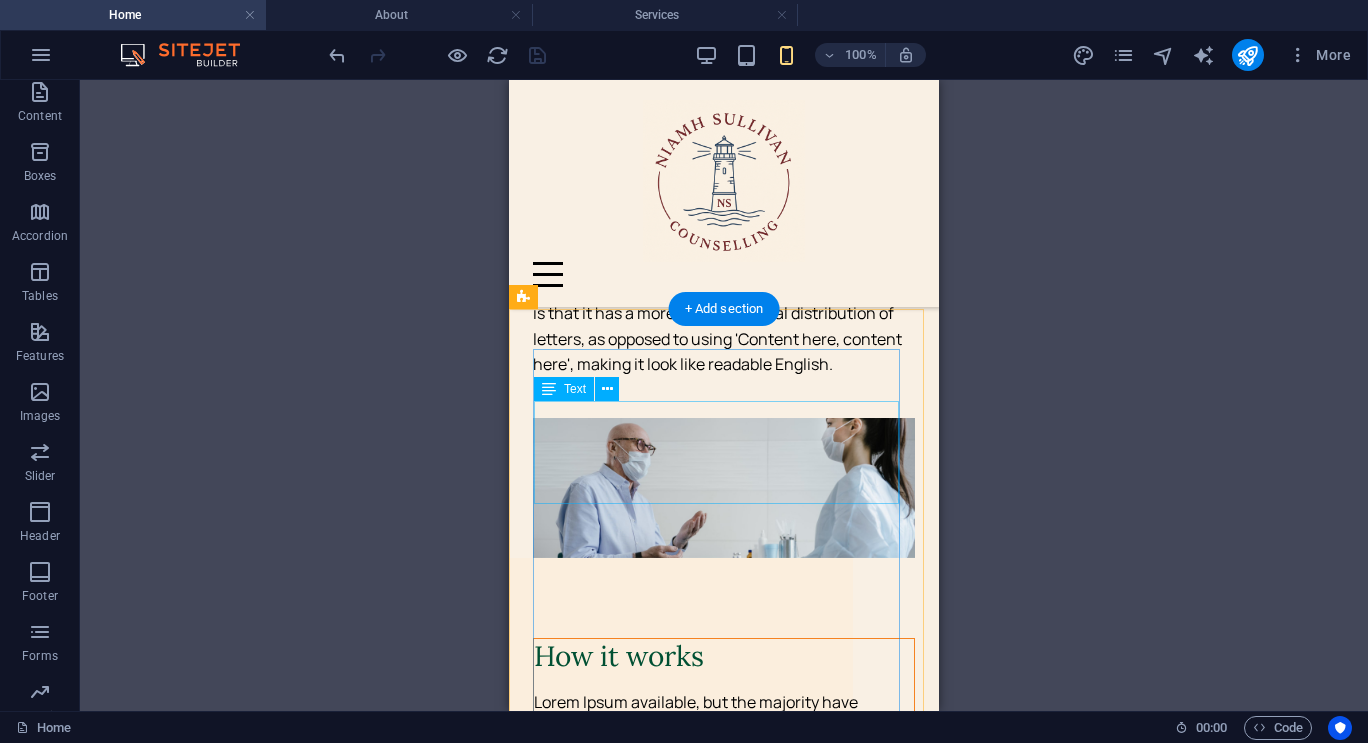 scroll, scrollTop: 3028, scrollLeft: 0, axis: vertical 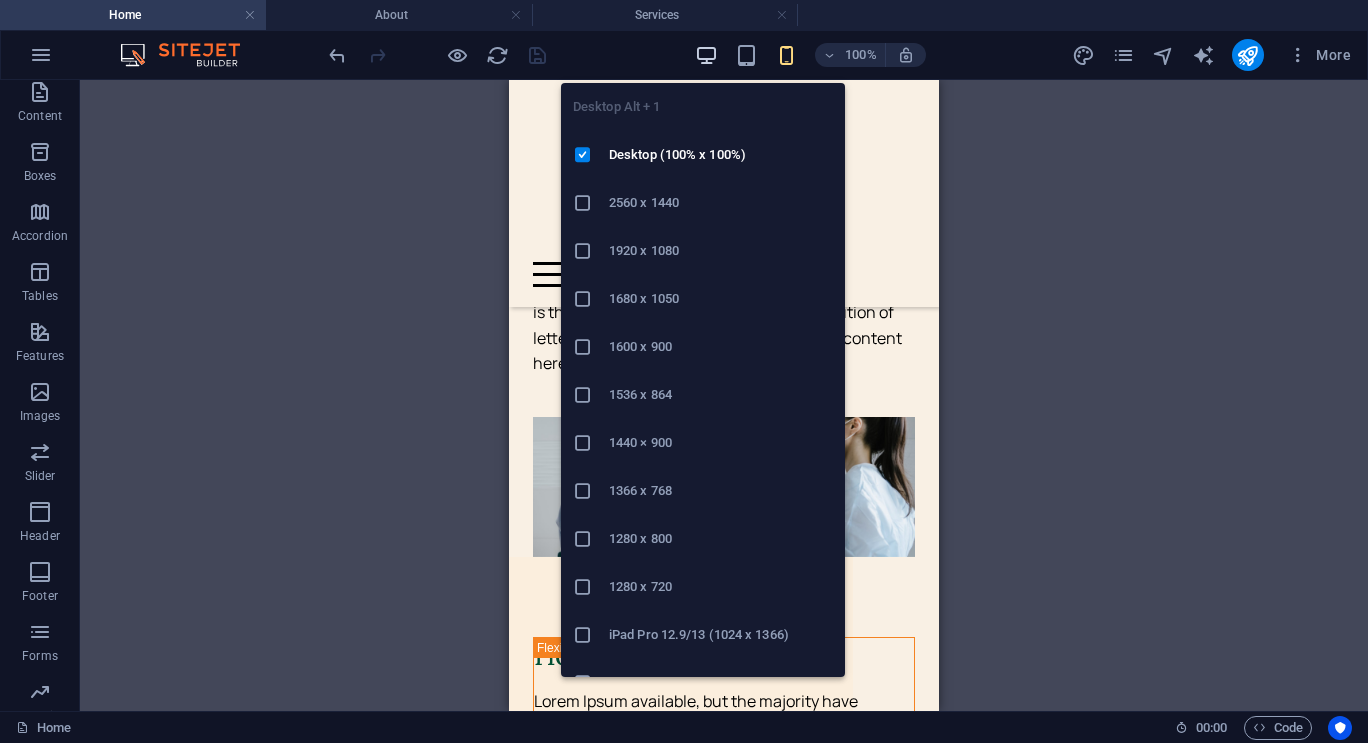 click at bounding box center [706, 55] 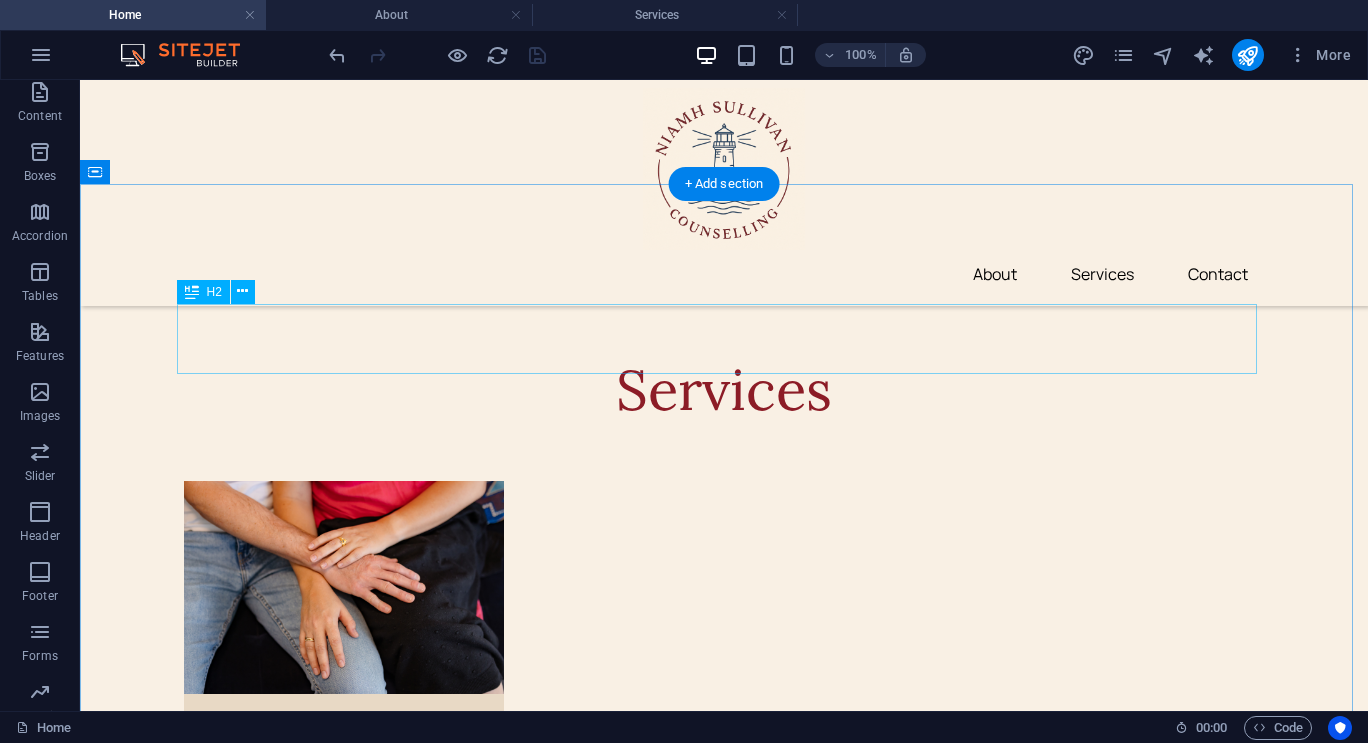 scroll, scrollTop: 2965, scrollLeft: 0, axis: vertical 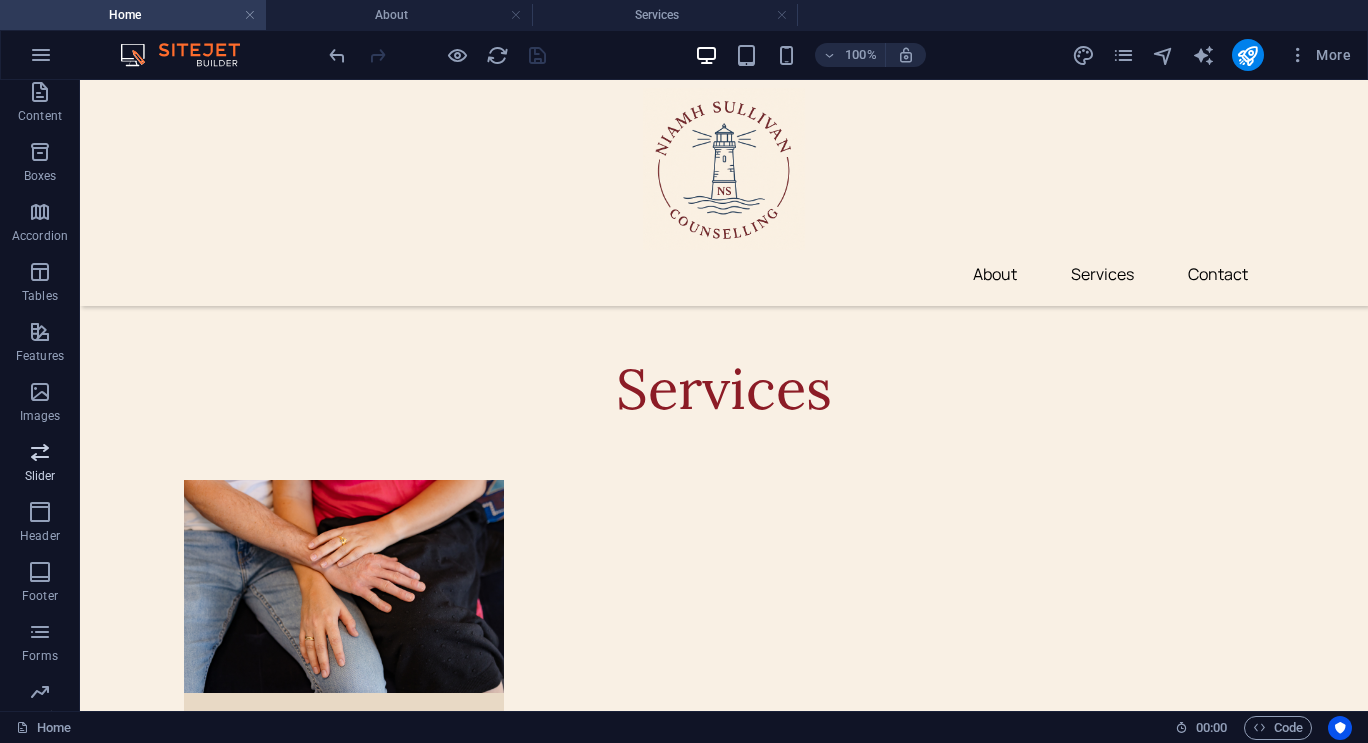 click at bounding box center [40, 452] 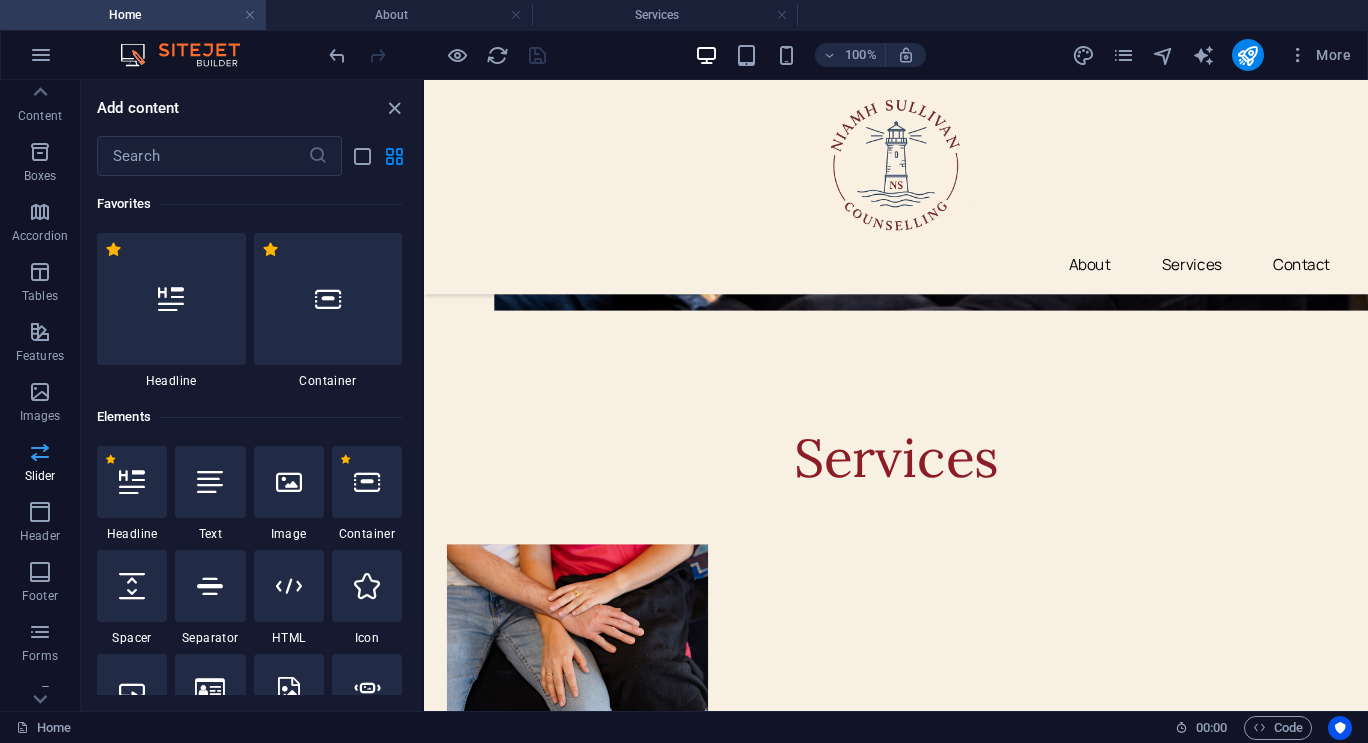 click at bounding box center (40, 452) 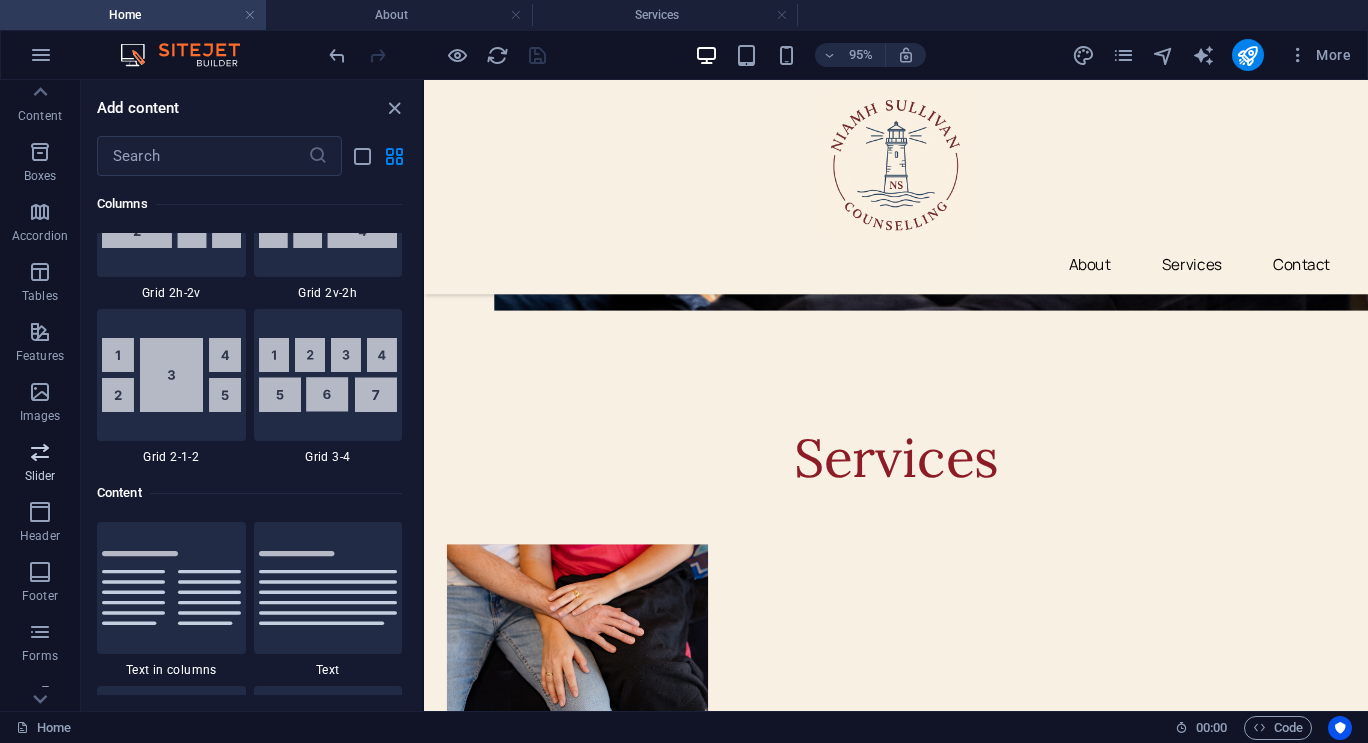 scroll, scrollTop: 11337, scrollLeft: 0, axis: vertical 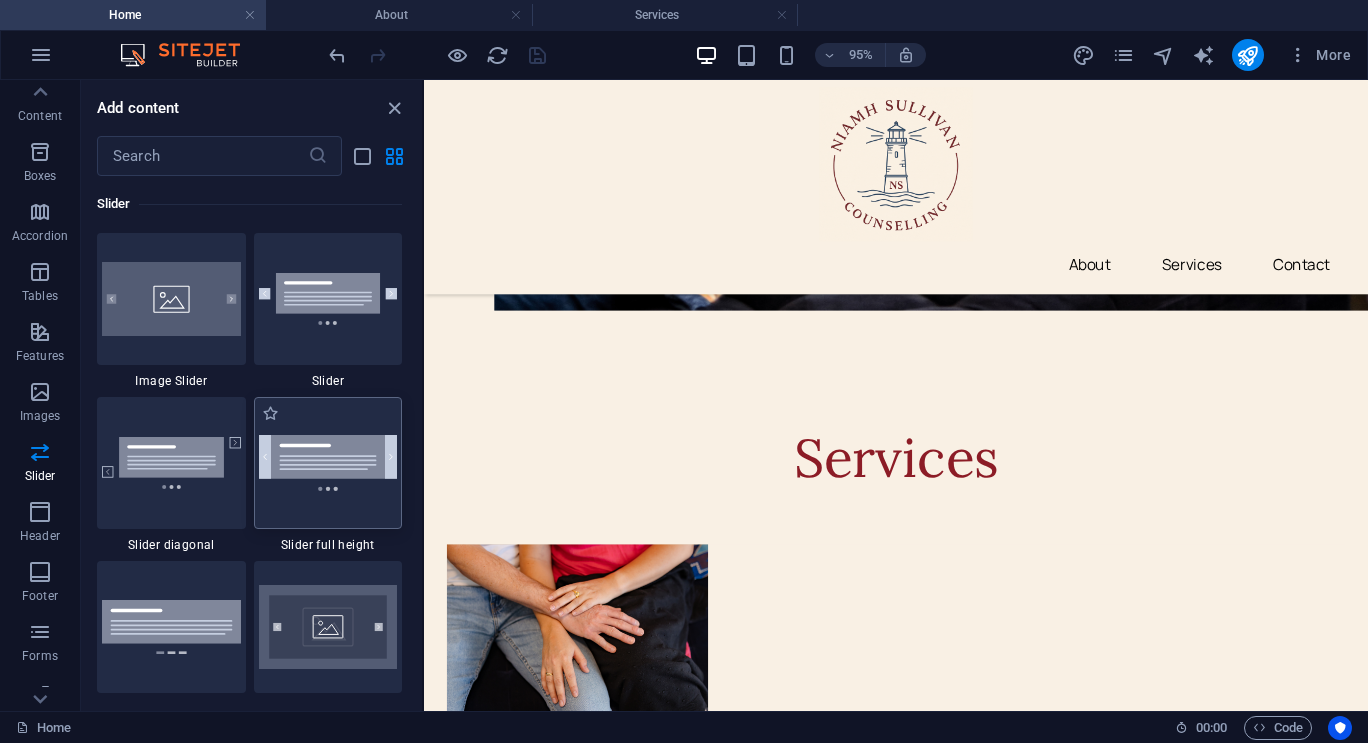 click at bounding box center [328, 462] 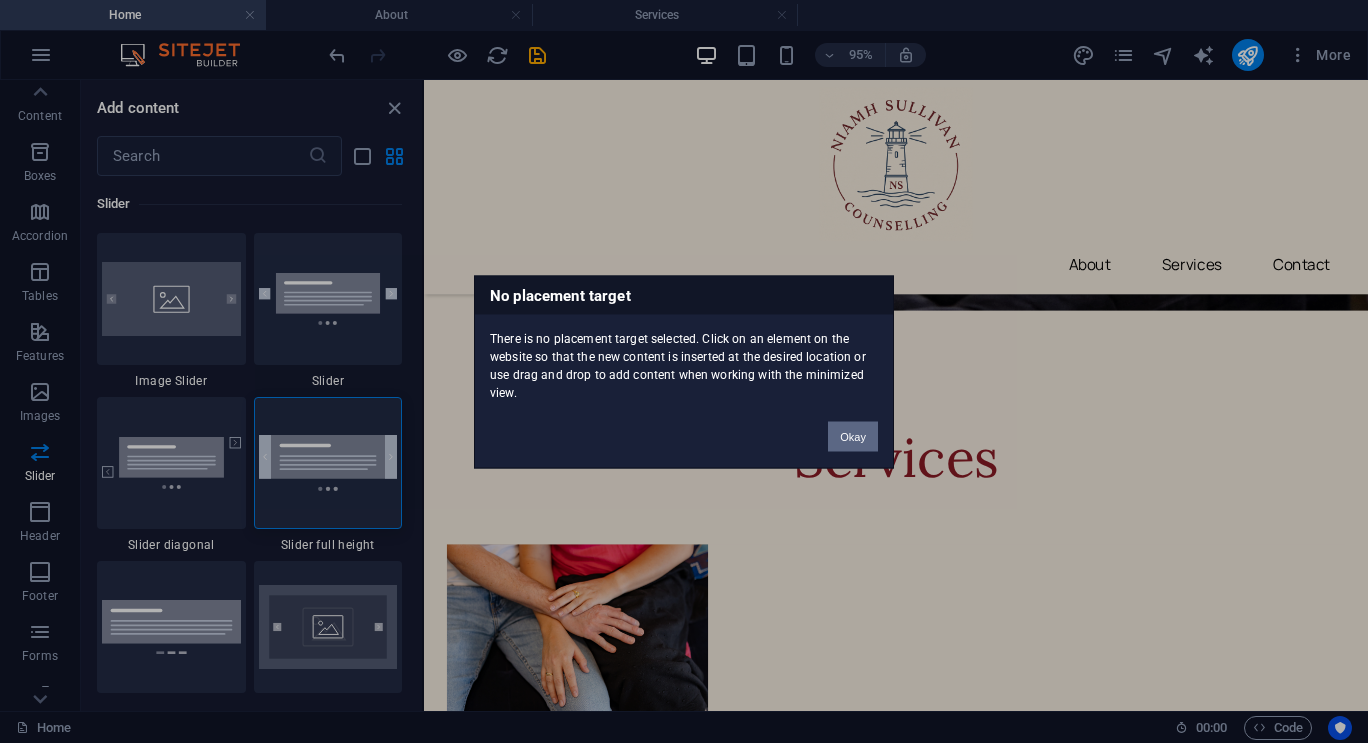 click on "Okay" at bounding box center [853, 436] 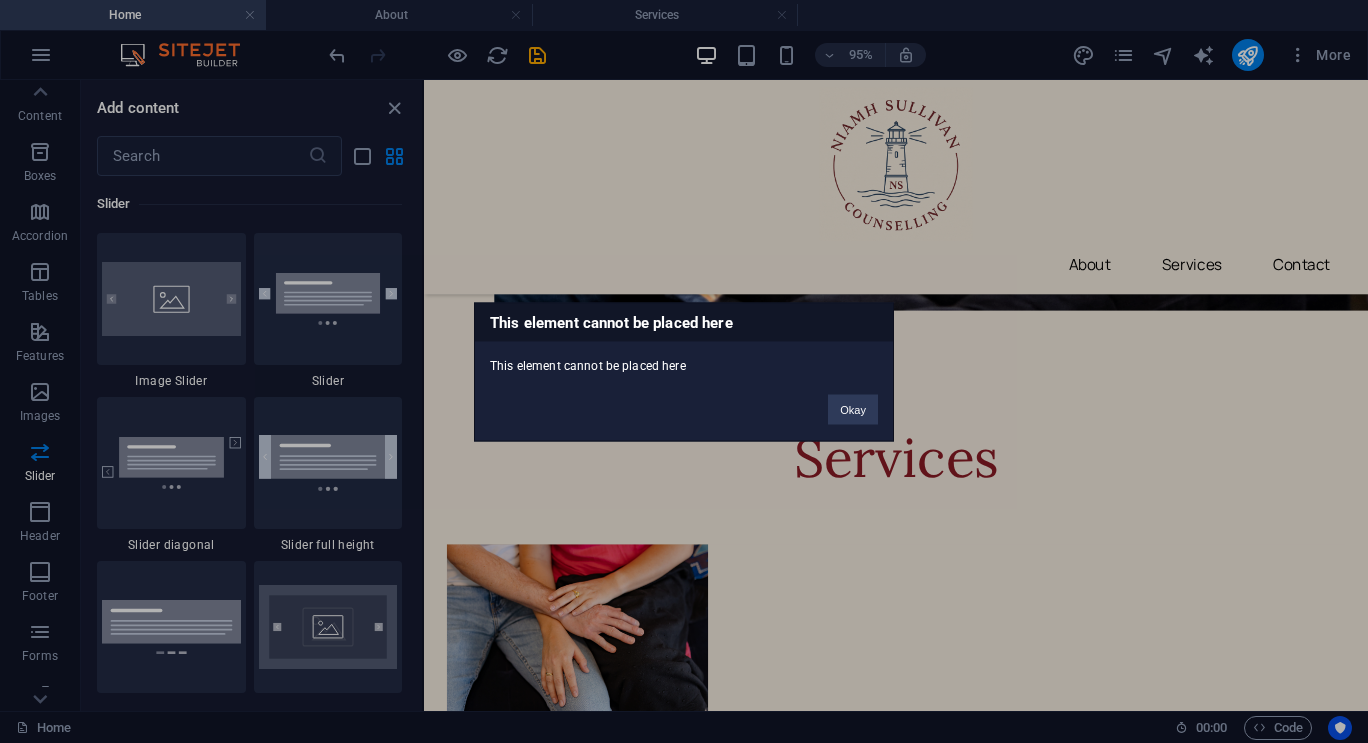 click on "Okay" at bounding box center (853, 399) 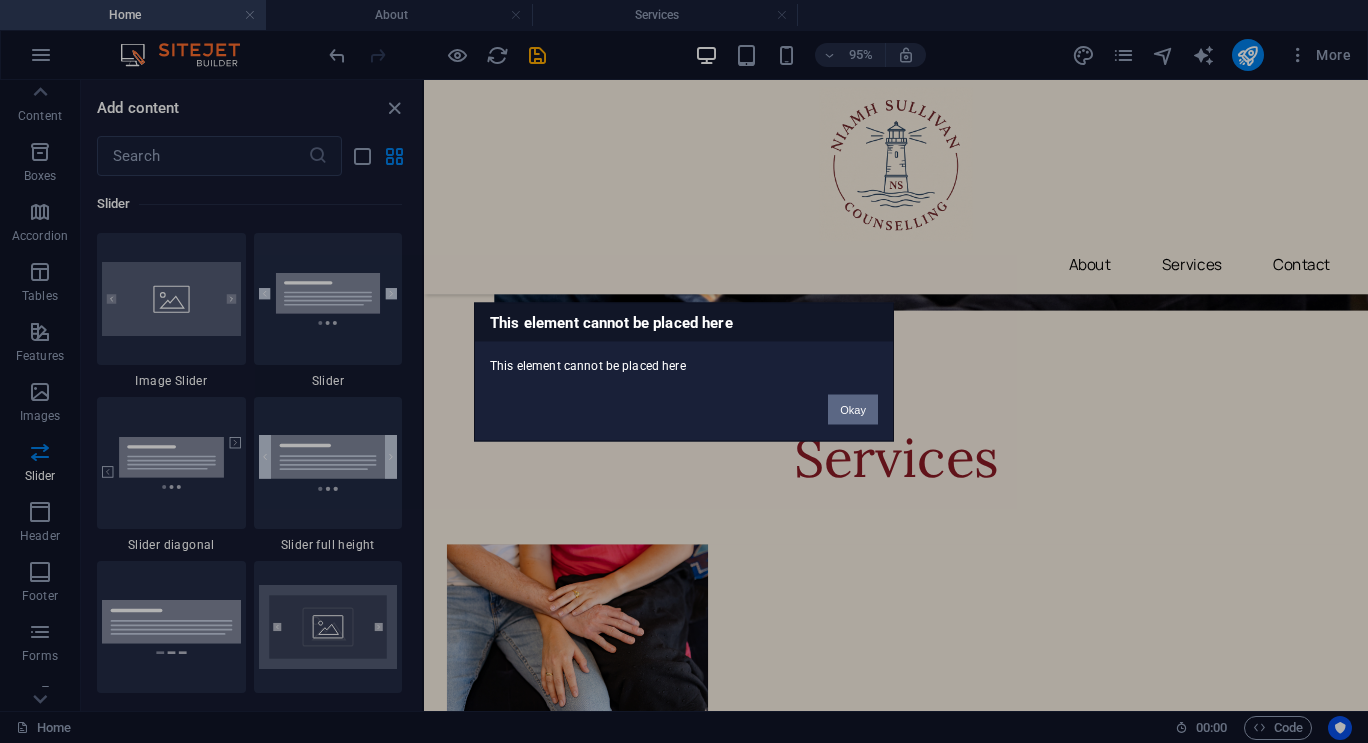 click on "Okay" at bounding box center (853, 409) 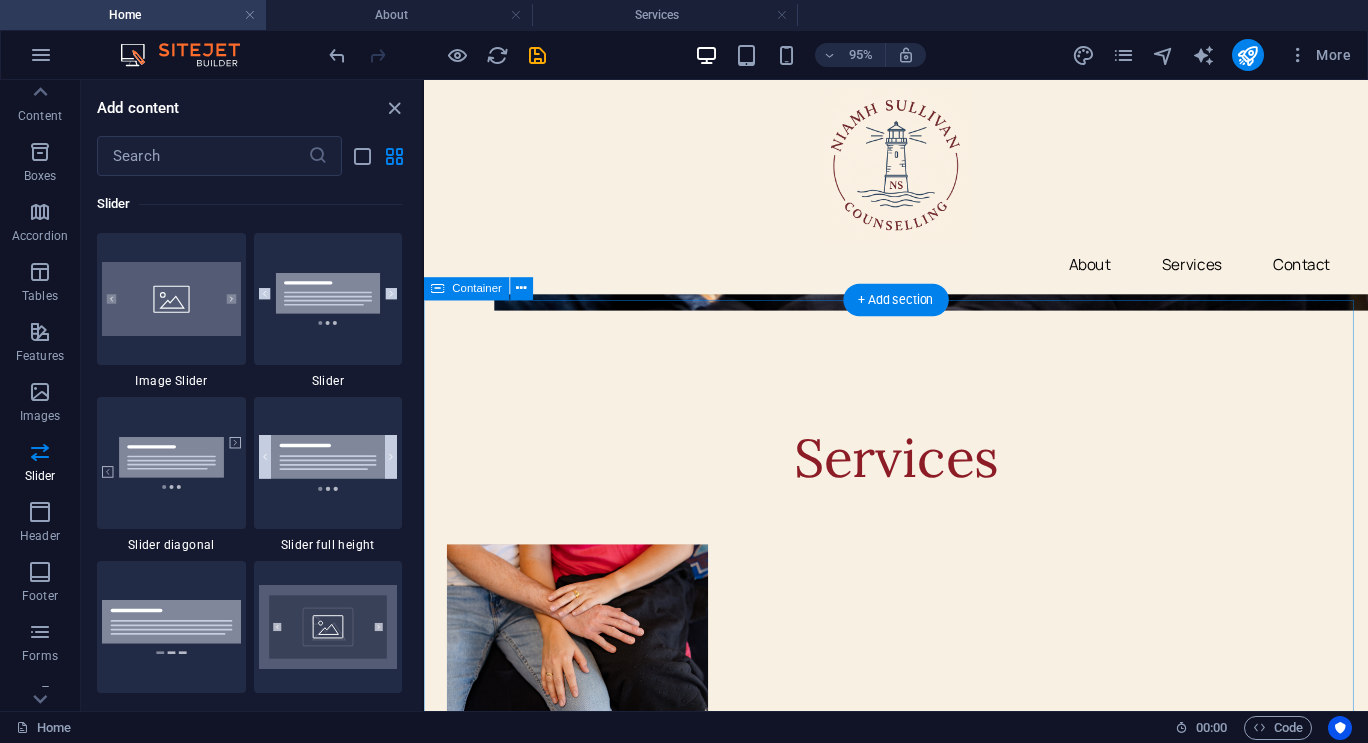 click on "What sets us apart" at bounding box center (921, 4574) 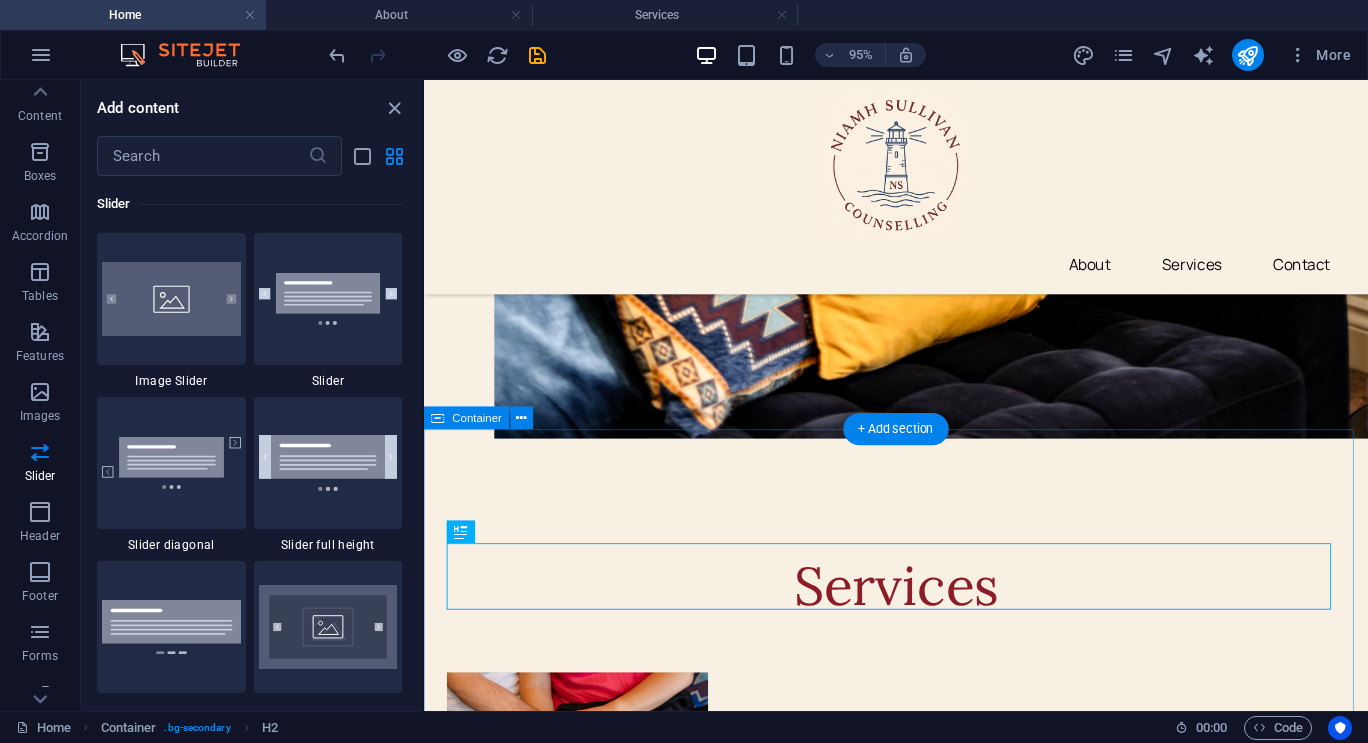 scroll, scrollTop: 2829, scrollLeft: 0, axis: vertical 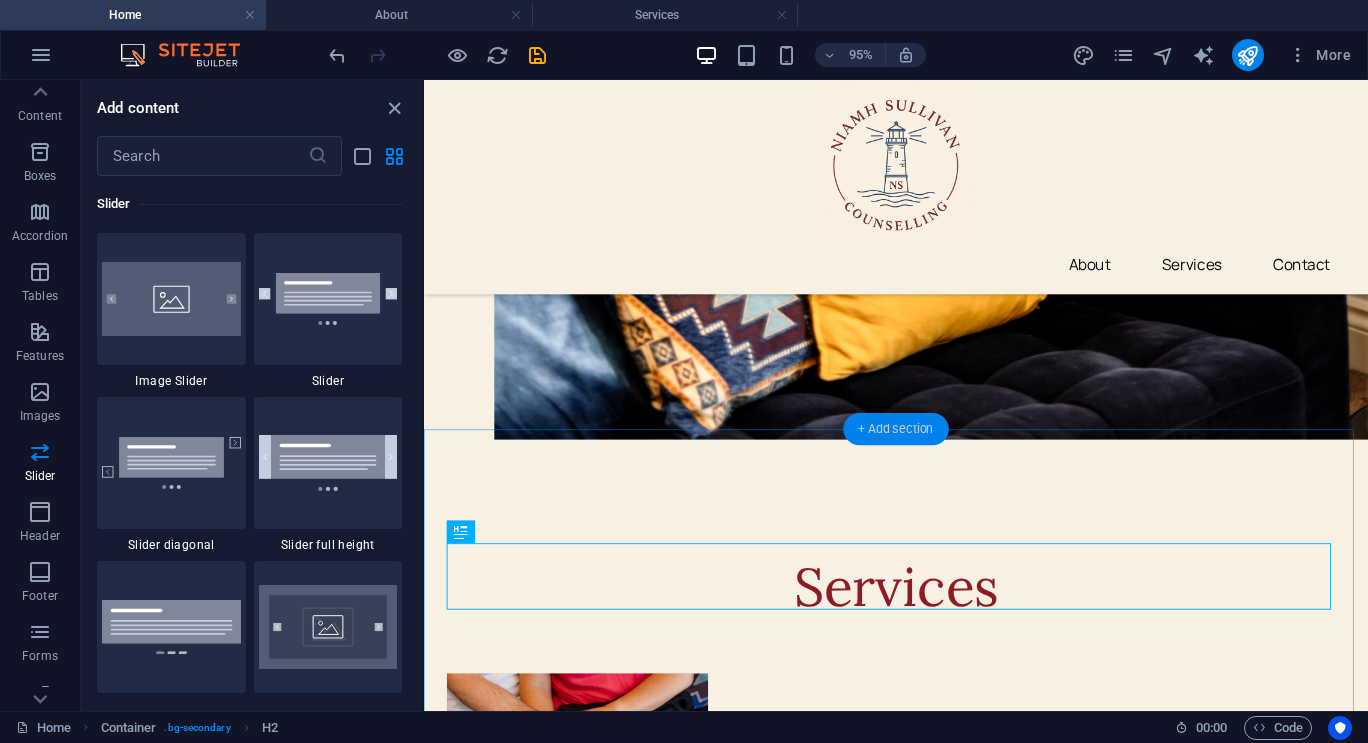 click on "+ Add section" at bounding box center [895, 430] 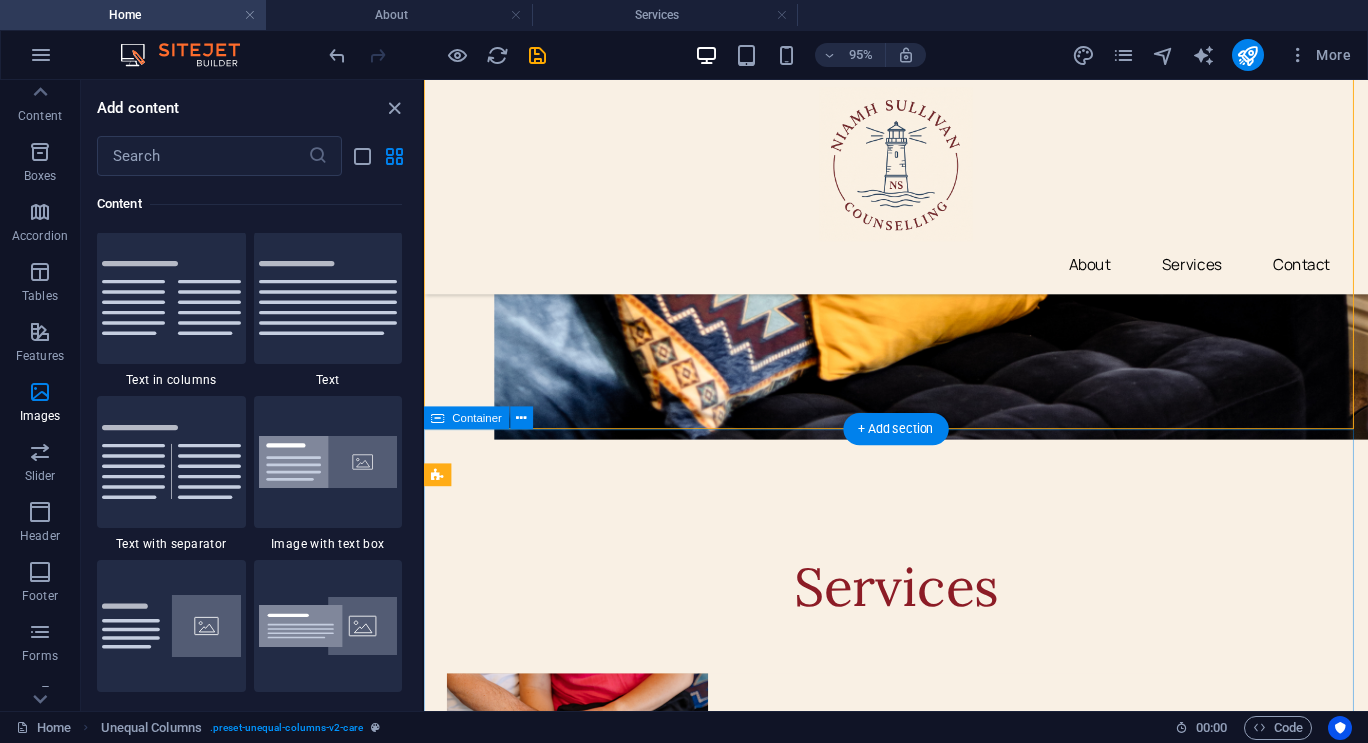 scroll, scrollTop: 3499, scrollLeft: 0, axis: vertical 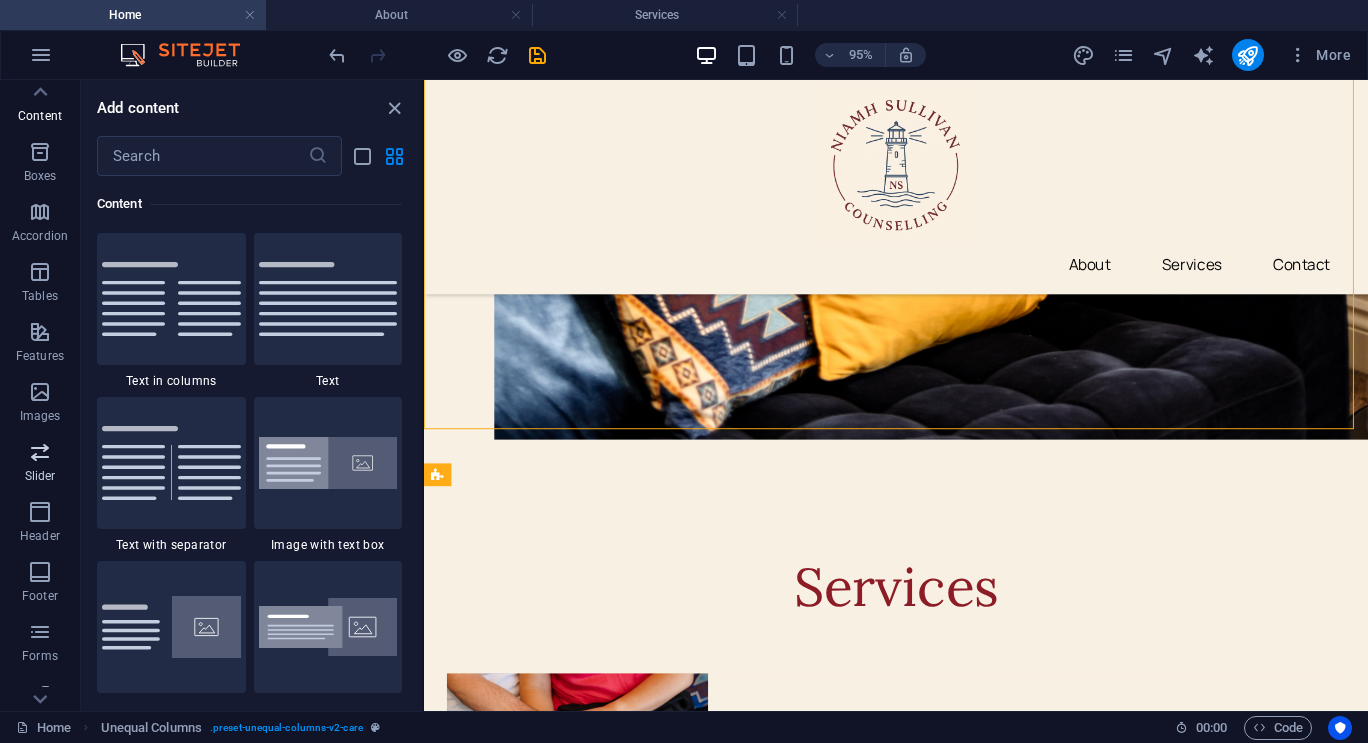 click on "Slider" at bounding box center [40, 476] 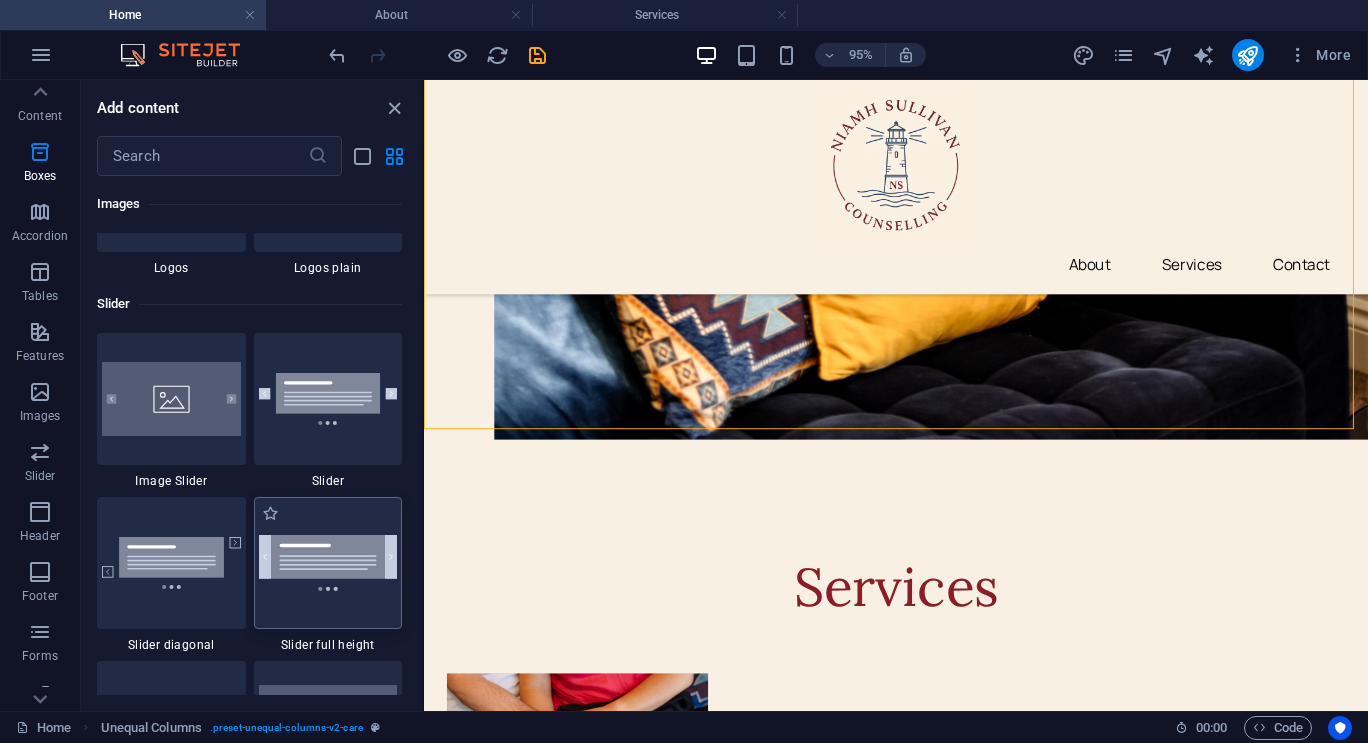 scroll, scrollTop: 11337, scrollLeft: 0, axis: vertical 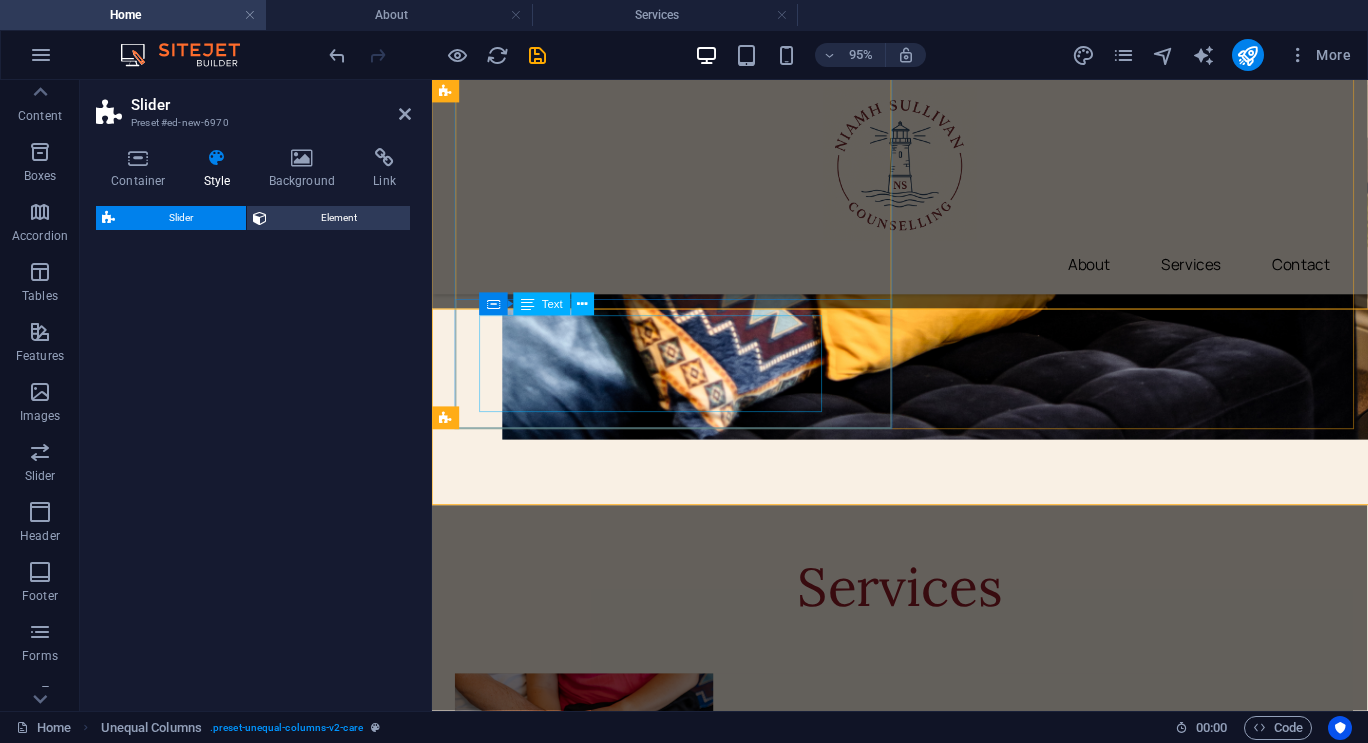 click on "Lorem ipsum dolor sit amet, consectetur adipiscing elit. Sed et ut amet, sed in amet. Faucibus sit cursus dis sollicitudin. Viverra est amet, cras curabitur volutpat porttitor lacus." at bounding box center [900, 3928] 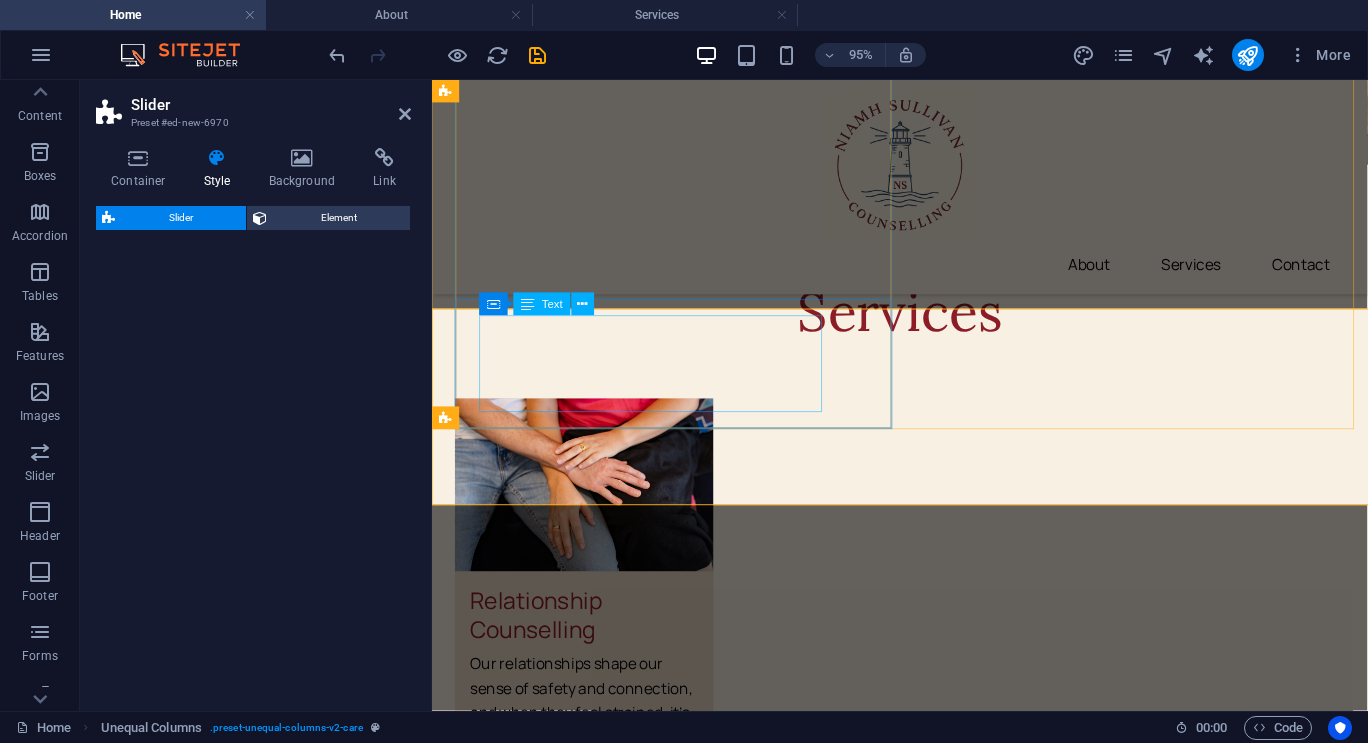 select on "rem" 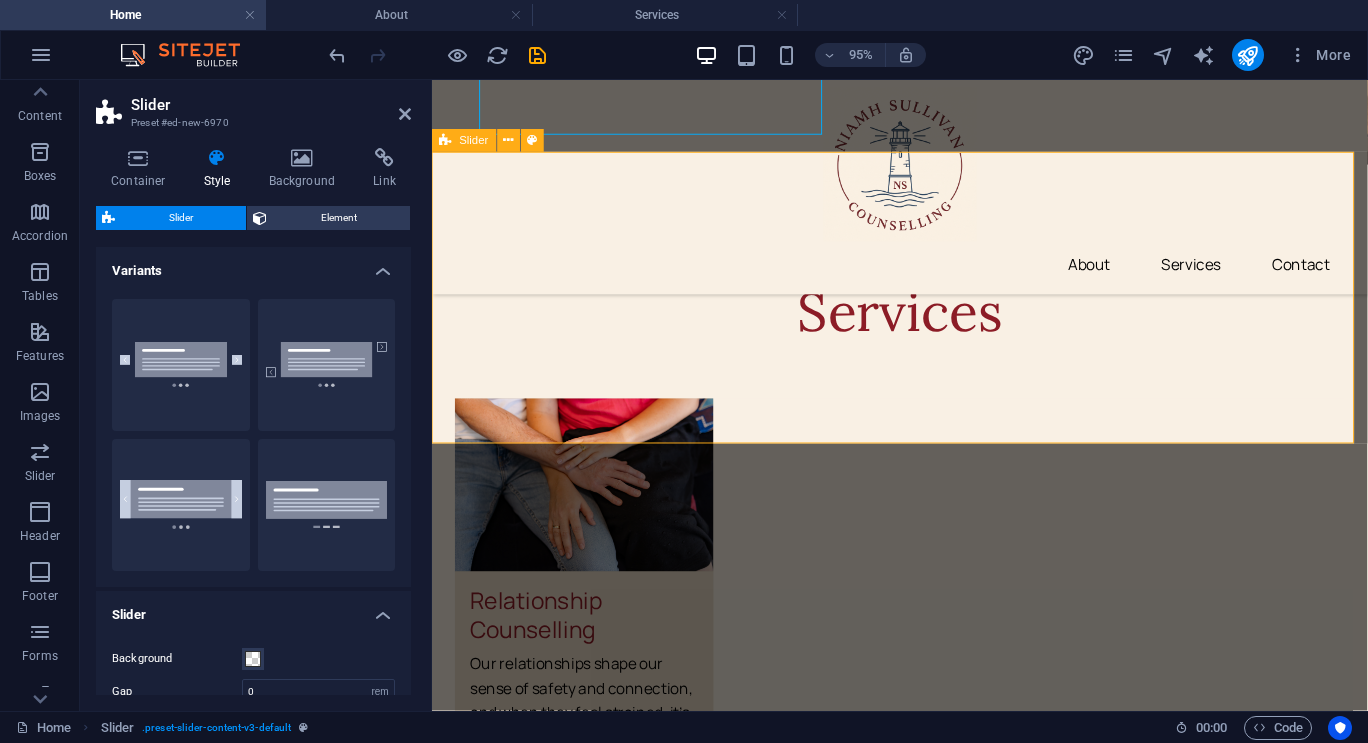scroll, scrollTop: 3017, scrollLeft: 0, axis: vertical 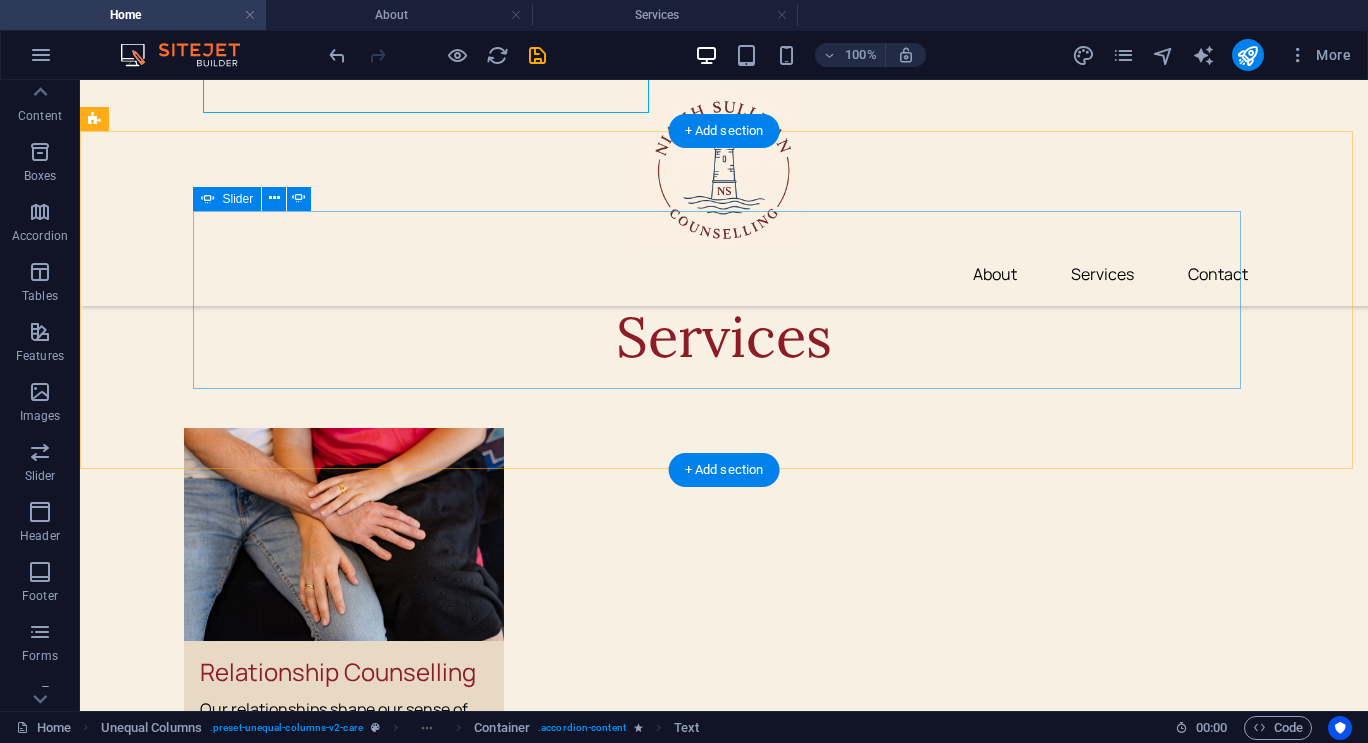 click at bounding box center (724, 4555) 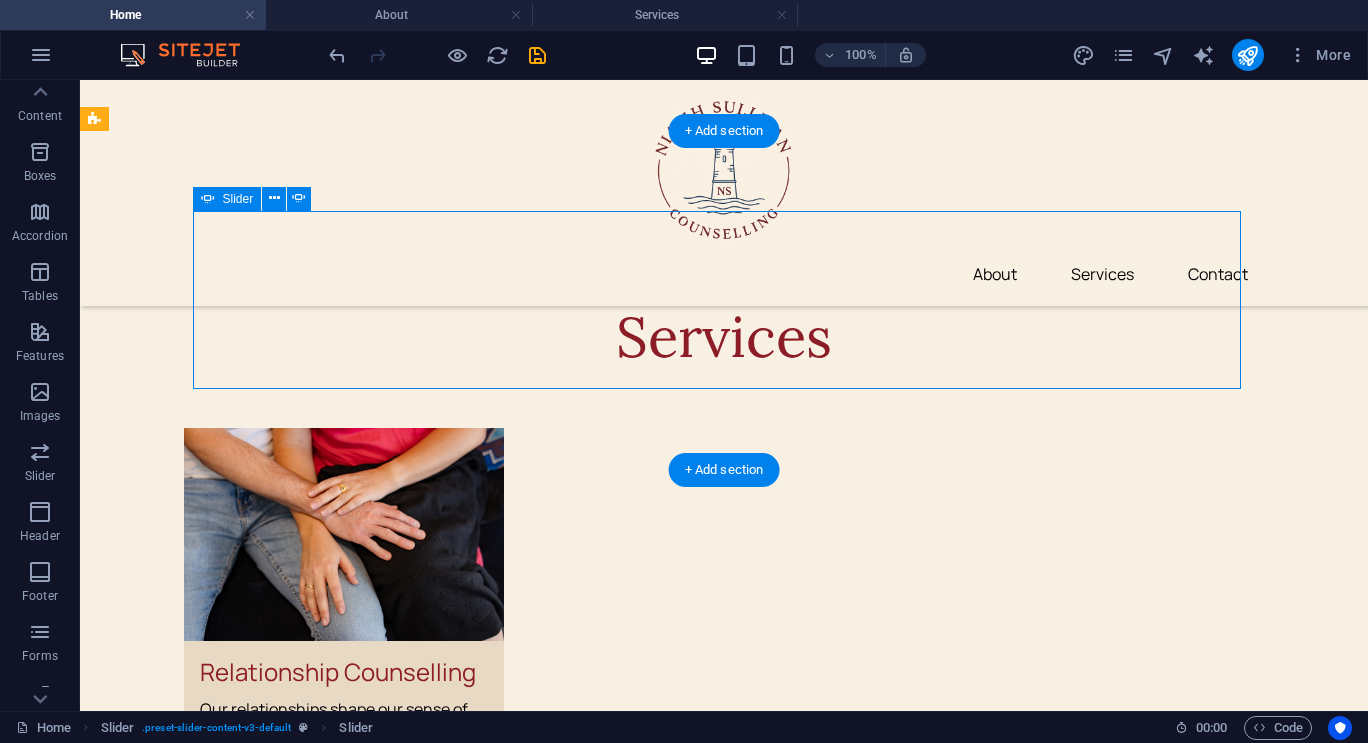click at bounding box center (724, 4555) 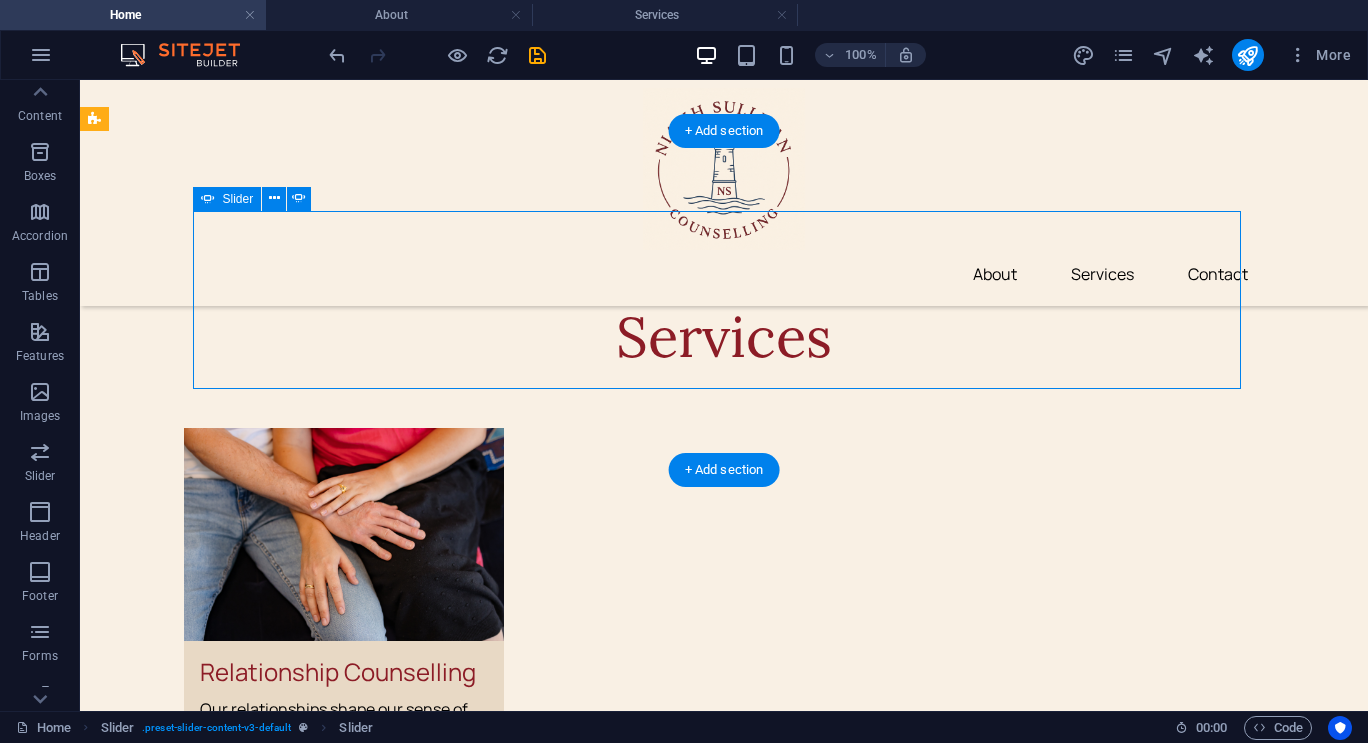 click at bounding box center (724, 4555) 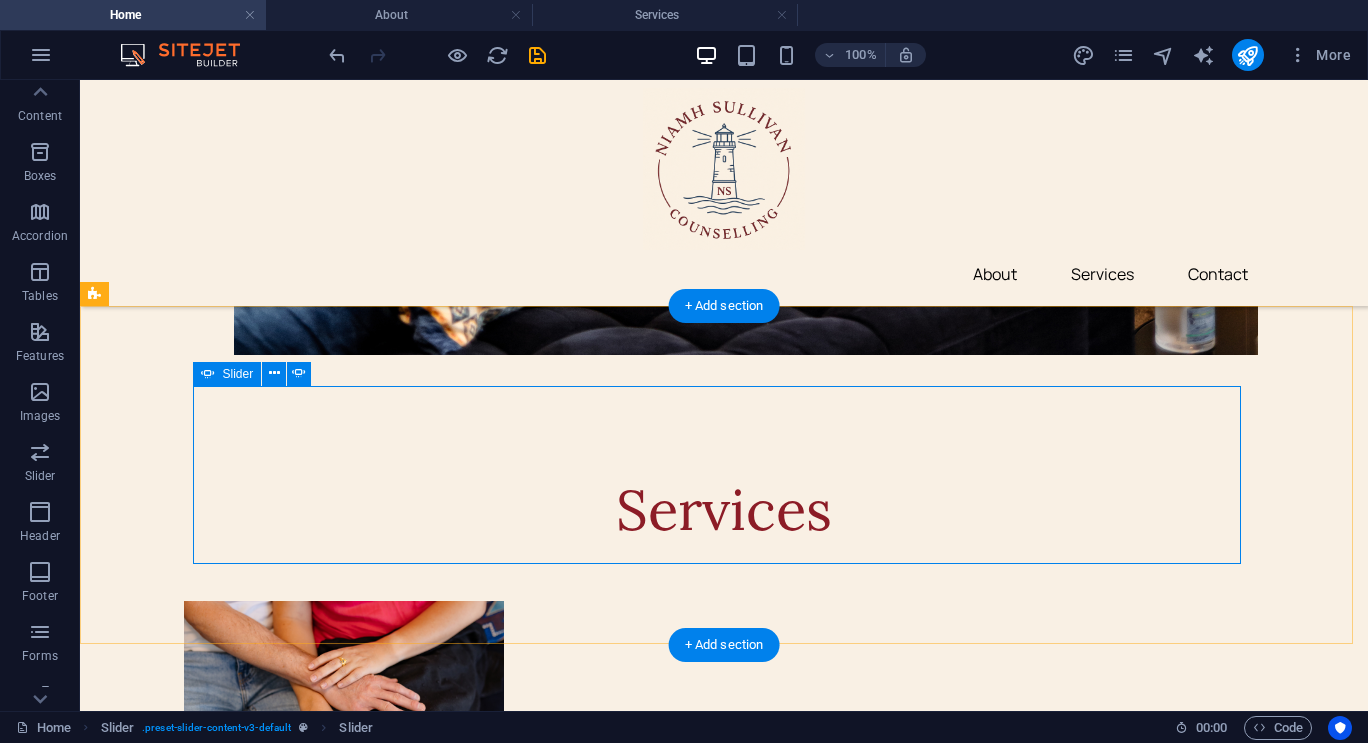 scroll, scrollTop: 2841, scrollLeft: 0, axis: vertical 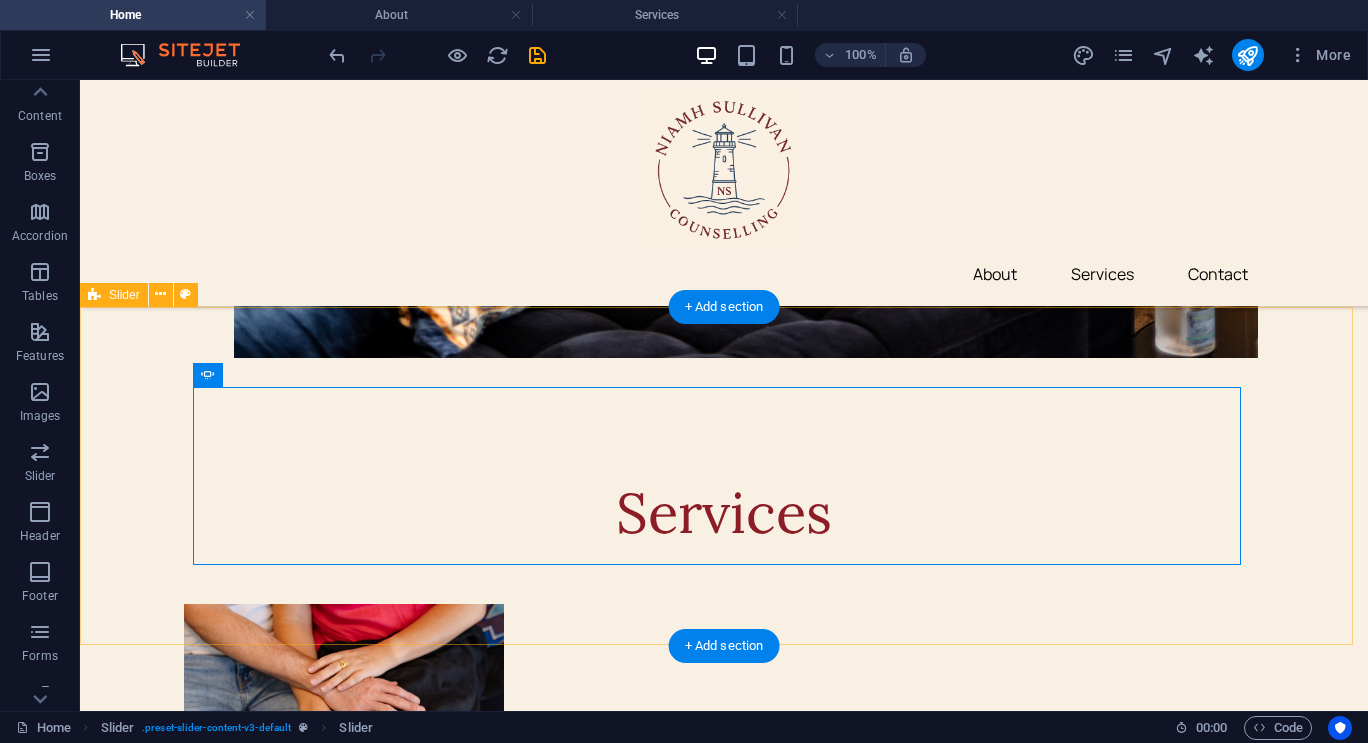 click at bounding box center [724, 4731] 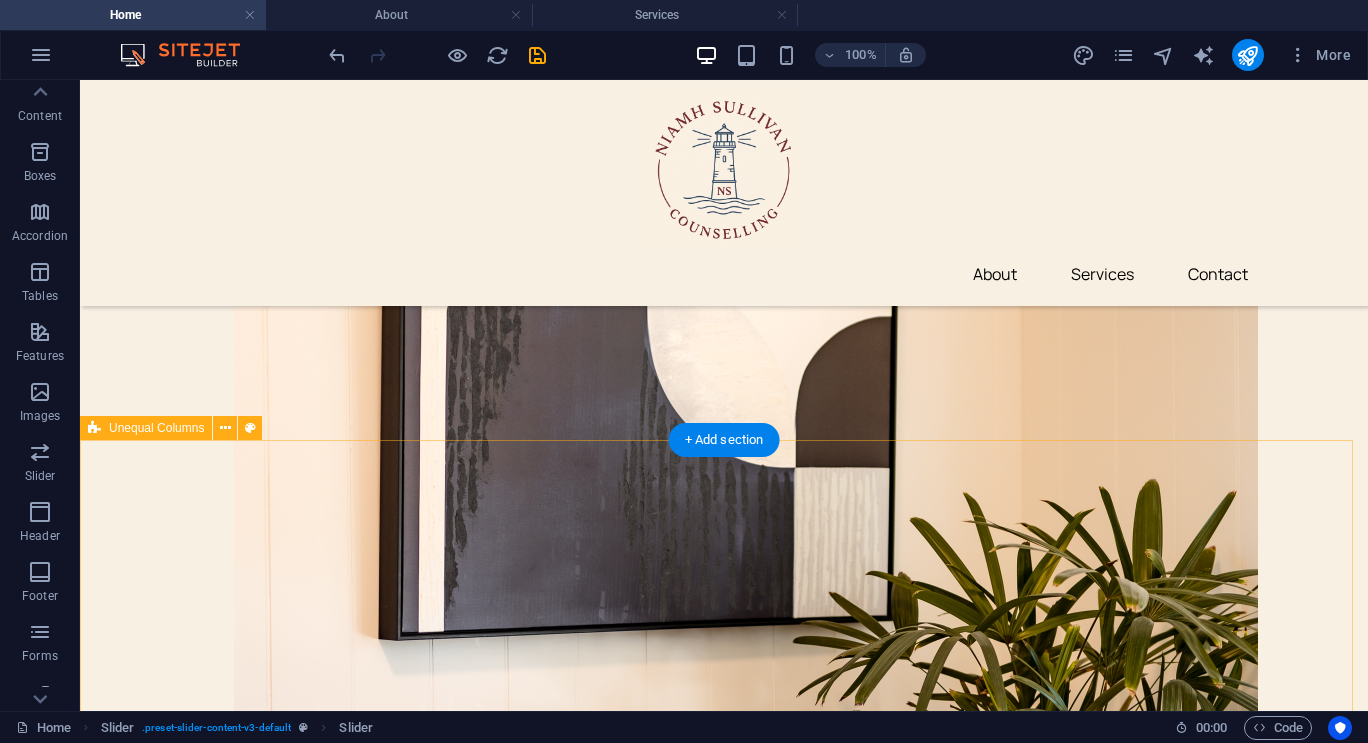 scroll, scrollTop: 1798, scrollLeft: 0, axis: vertical 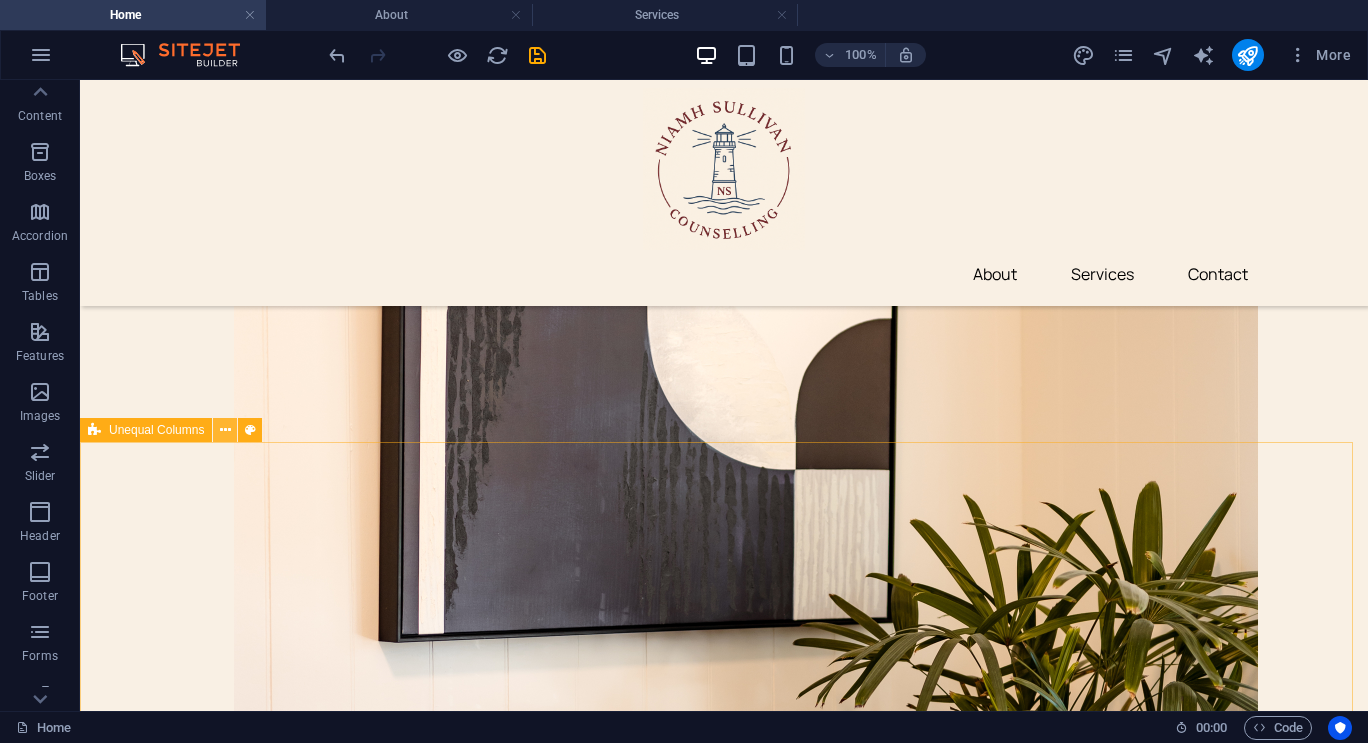 click at bounding box center (225, 430) 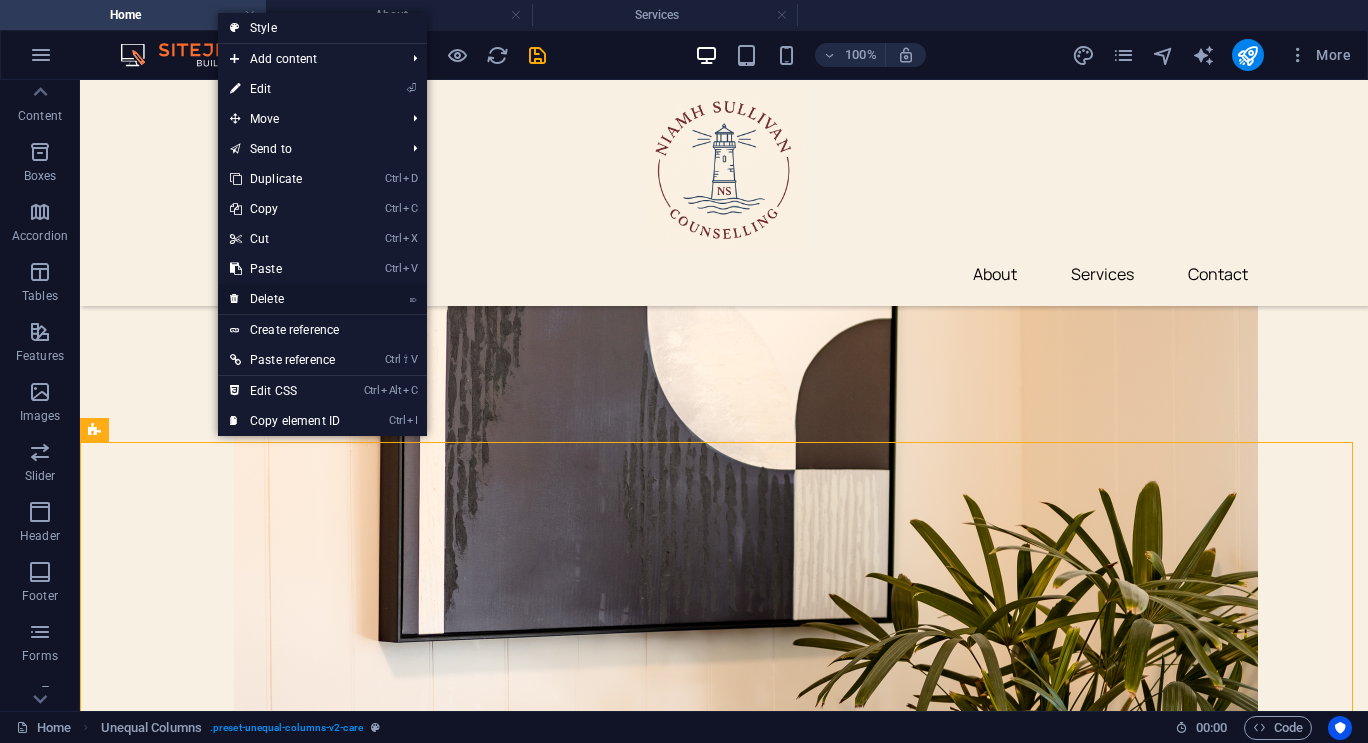 click on "⌦  Delete" at bounding box center [285, 299] 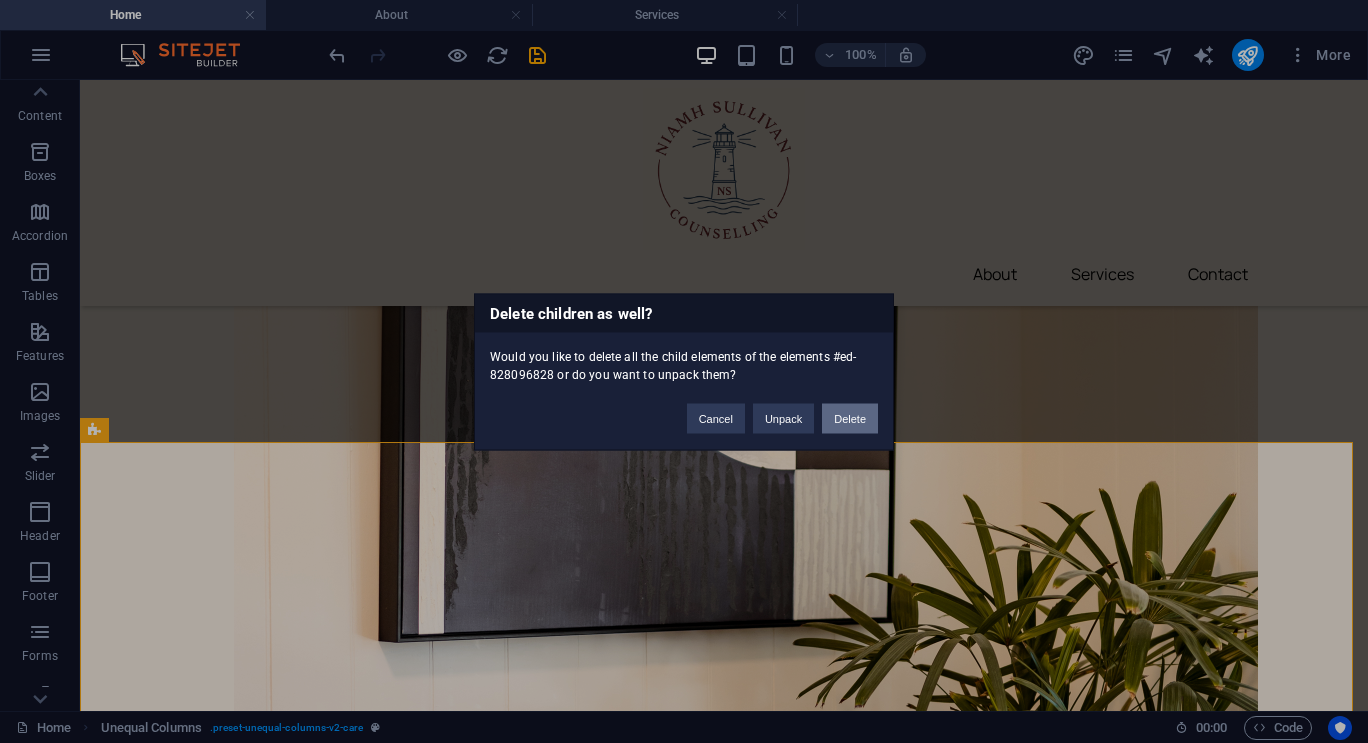 click on "Delete" at bounding box center [850, 418] 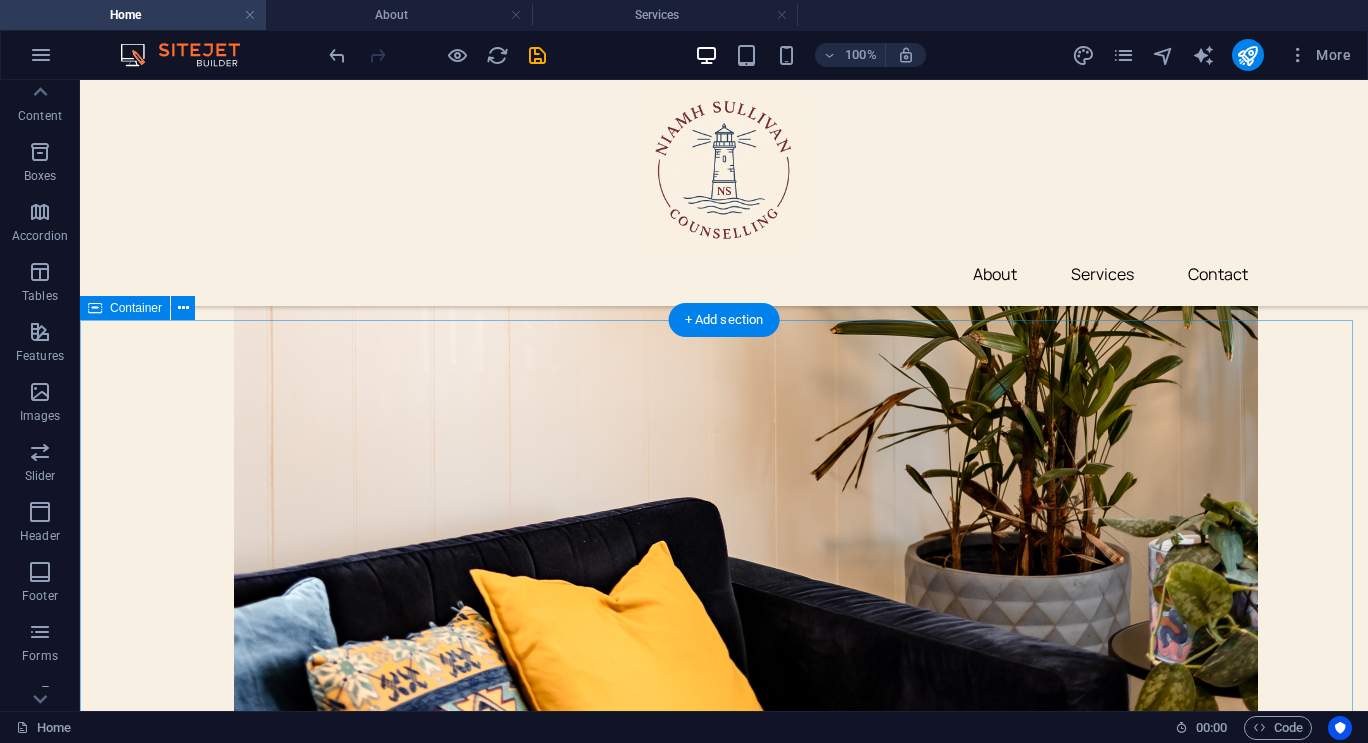 scroll, scrollTop: 2259, scrollLeft: 0, axis: vertical 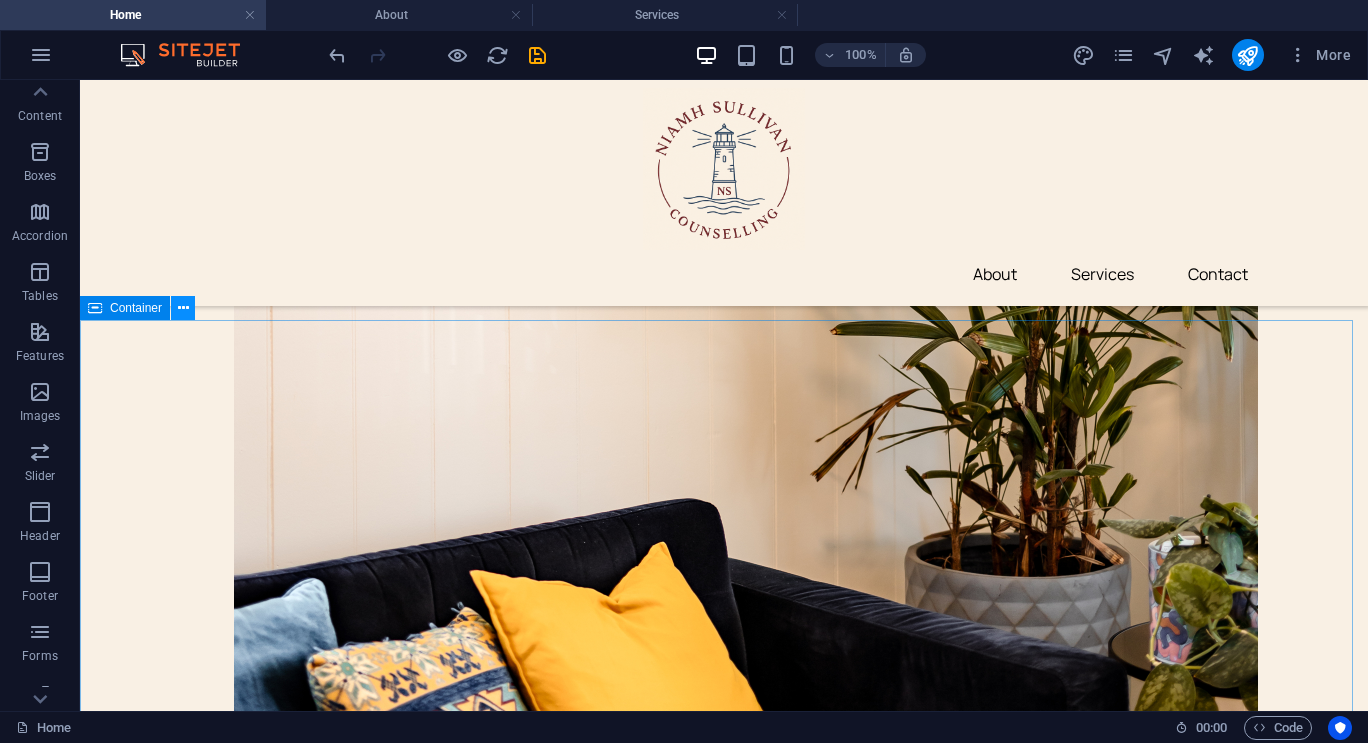 click at bounding box center [183, 308] 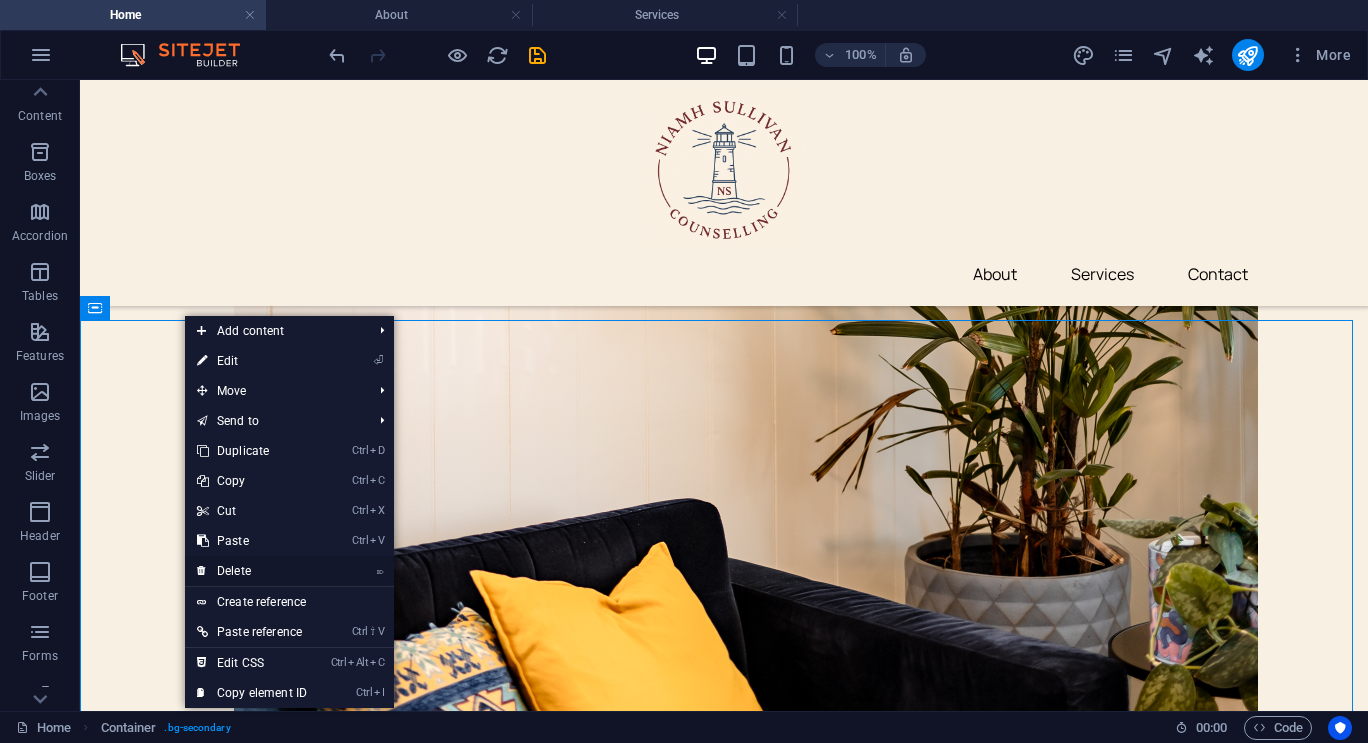 click on "⌦  Delete" at bounding box center [252, 571] 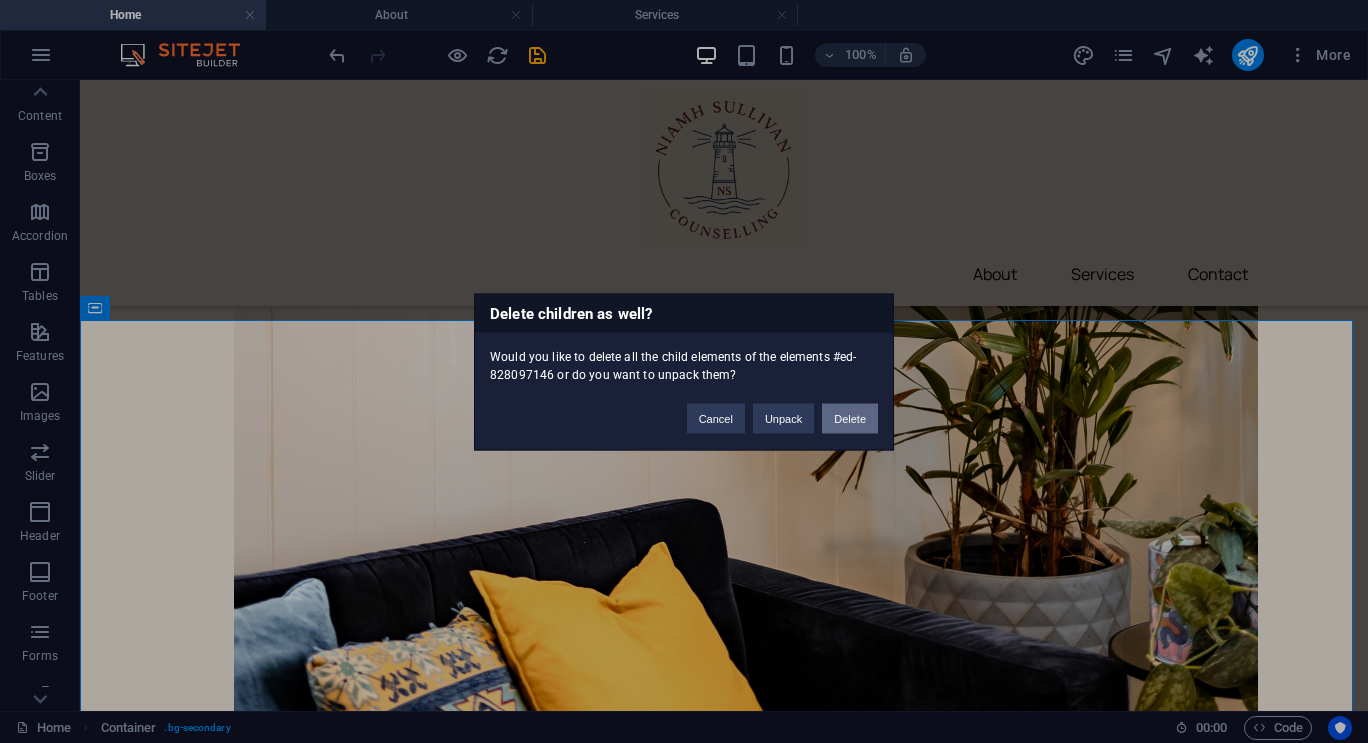 click on "Delete" at bounding box center (850, 418) 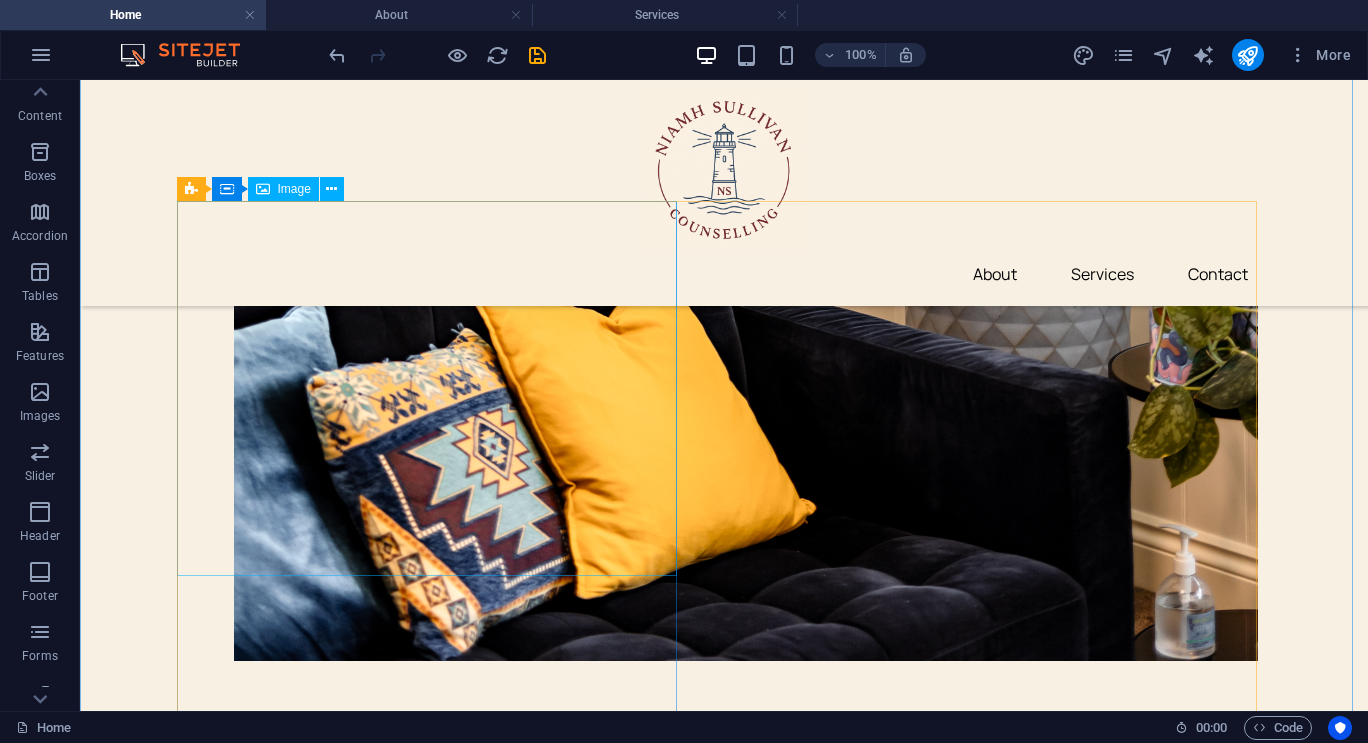 scroll, scrollTop: 2539, scrollLeft: 0, axis: vertical 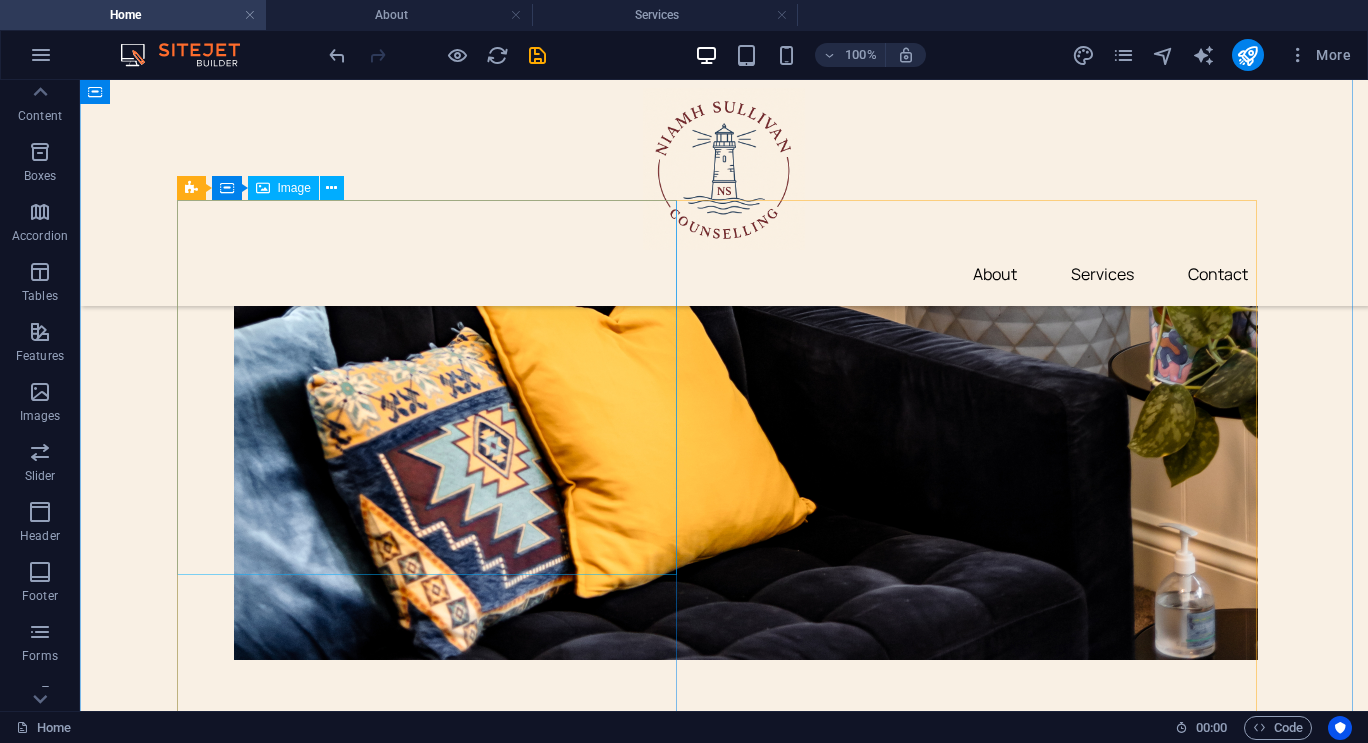 click at bounding box center [434, 4339] 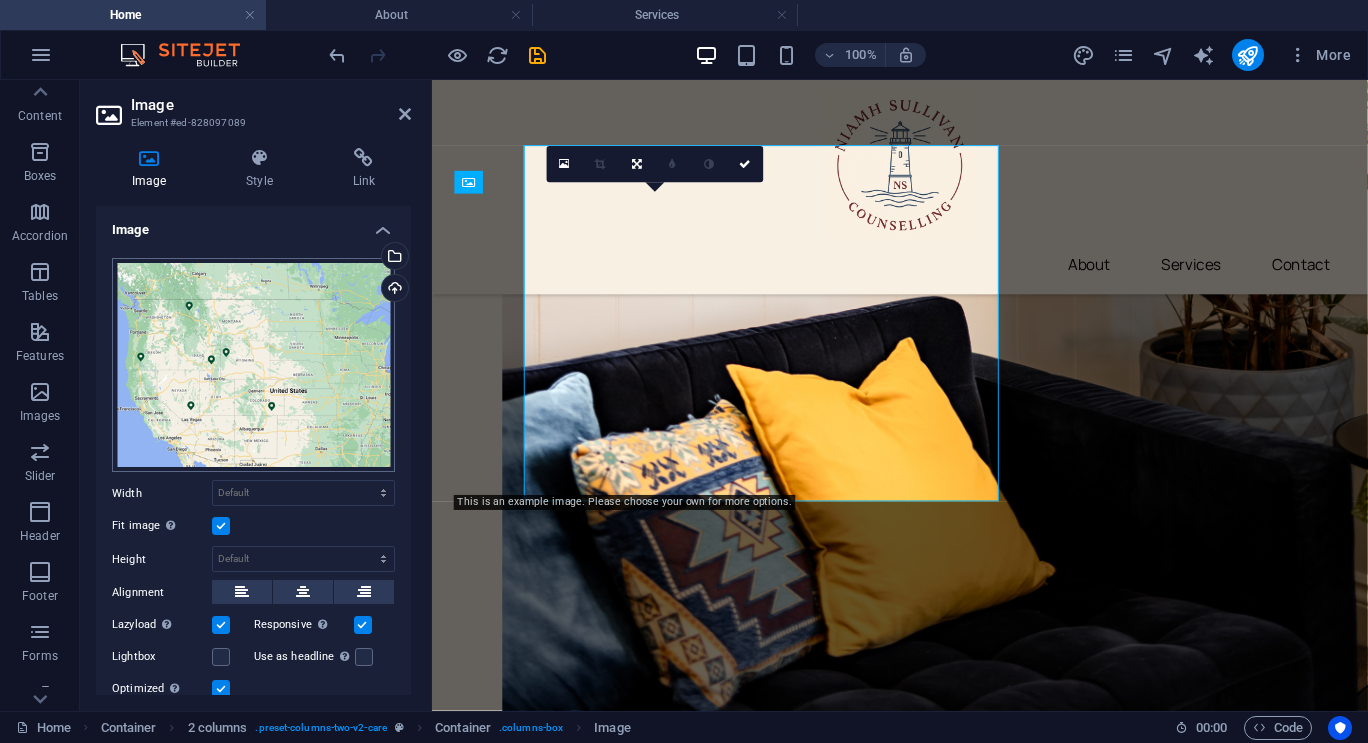 scroll, scrollTop: 2615, scrollLeft: 0, axis: vertical 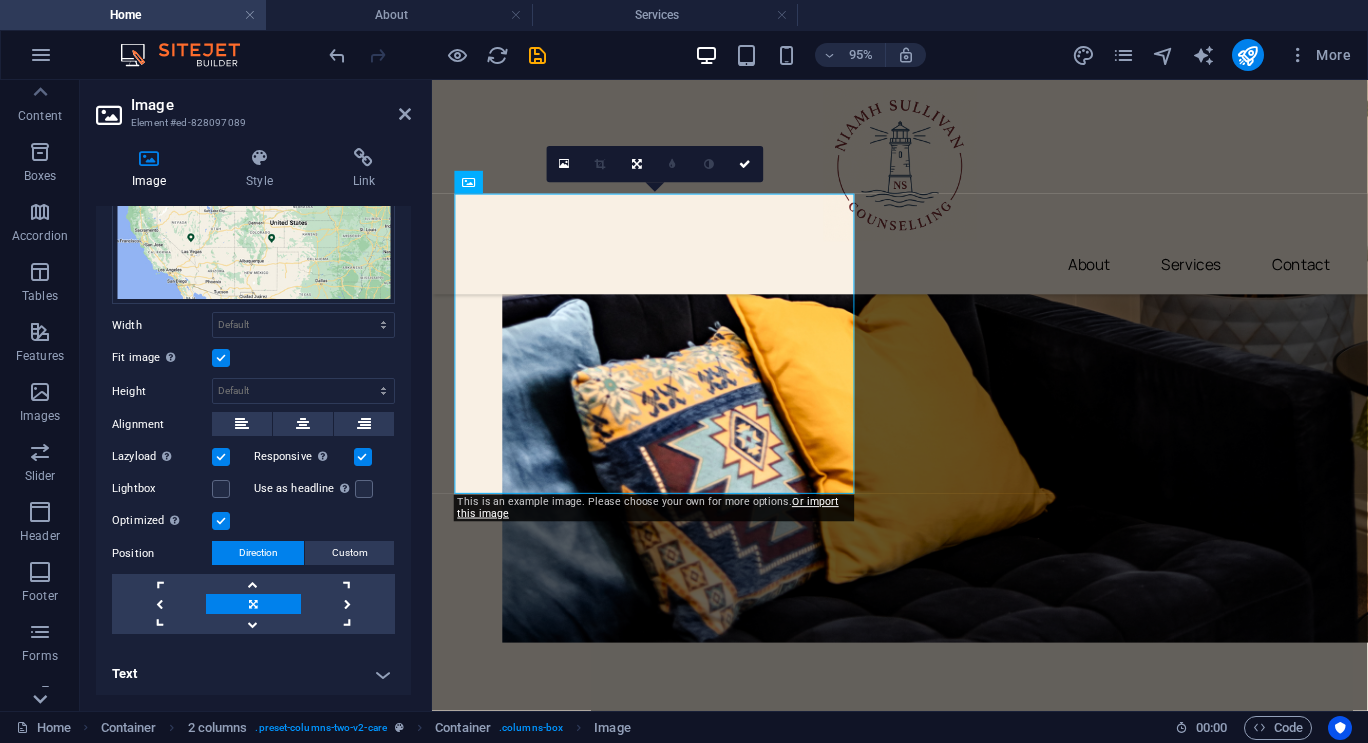 click 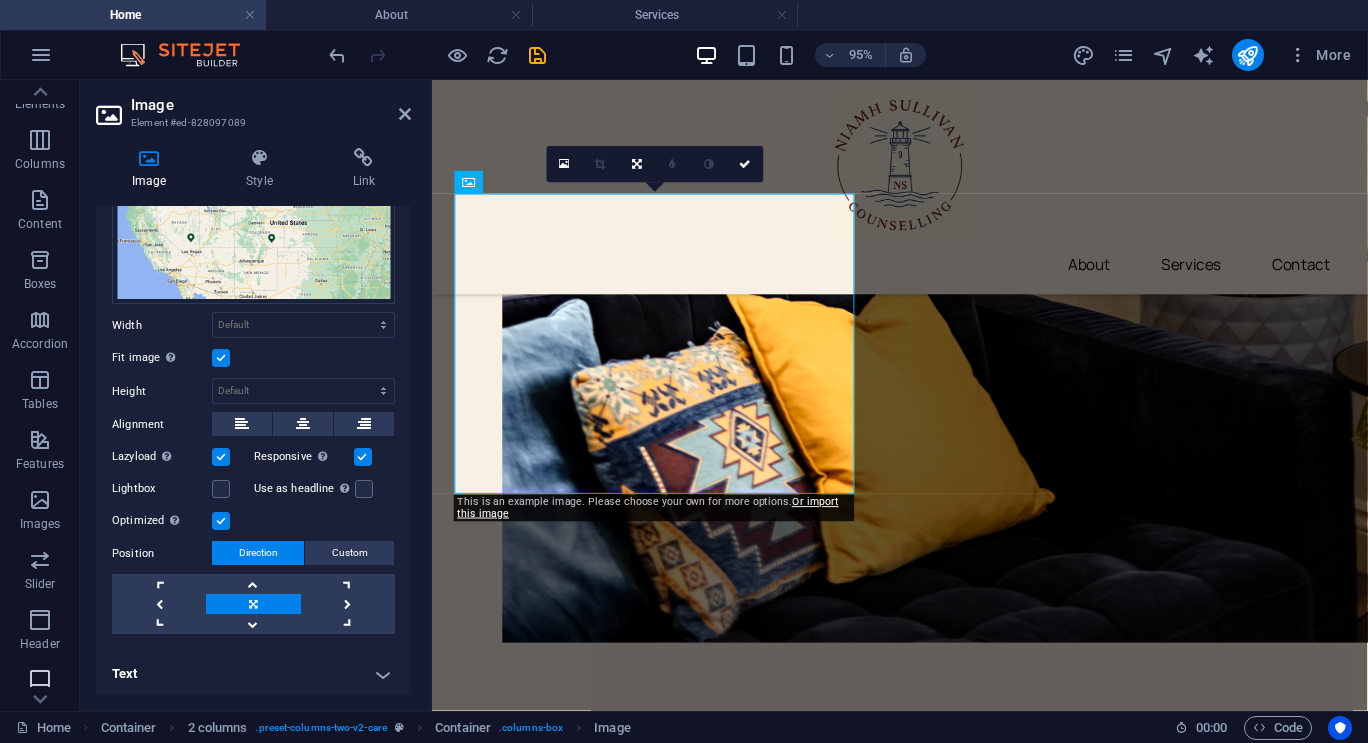 scroll, scrollTop: 75, scrollLeft: 0, axis: vertical 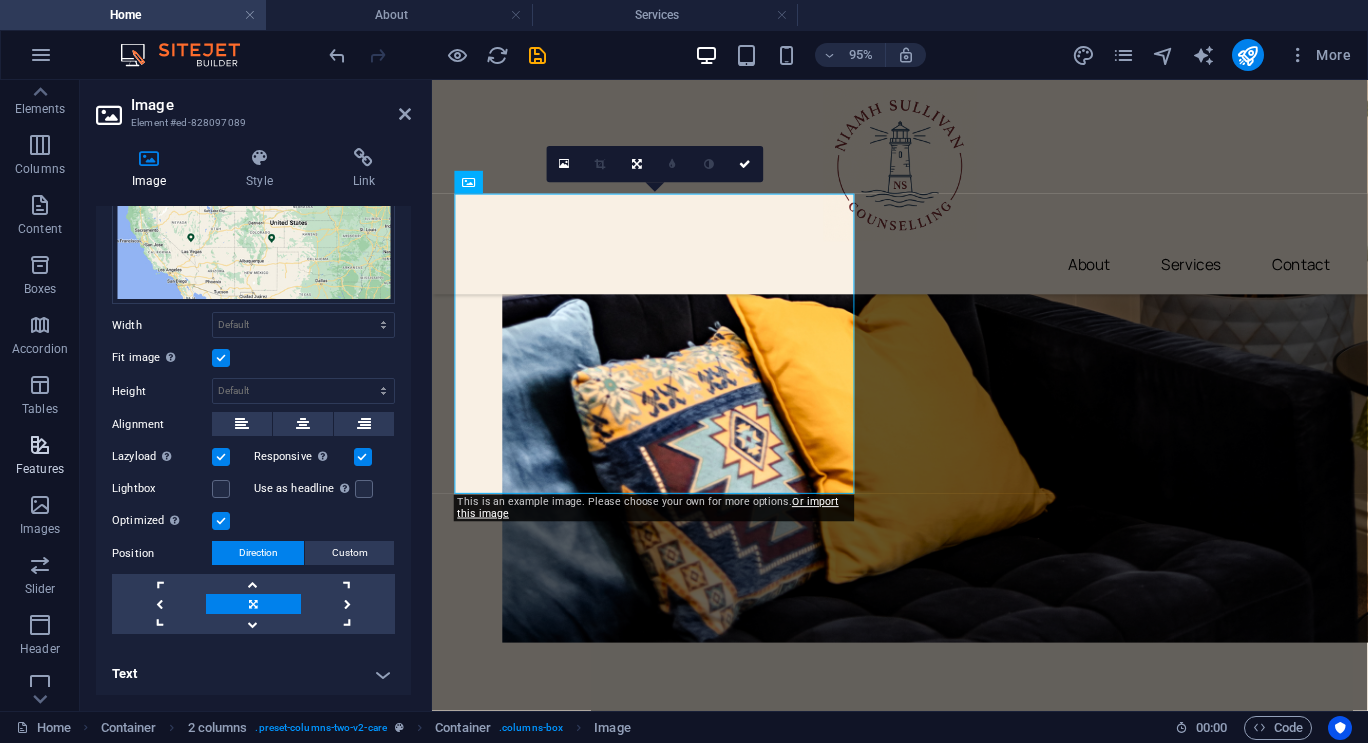 click on "Features" at bounding box center [40, 457] 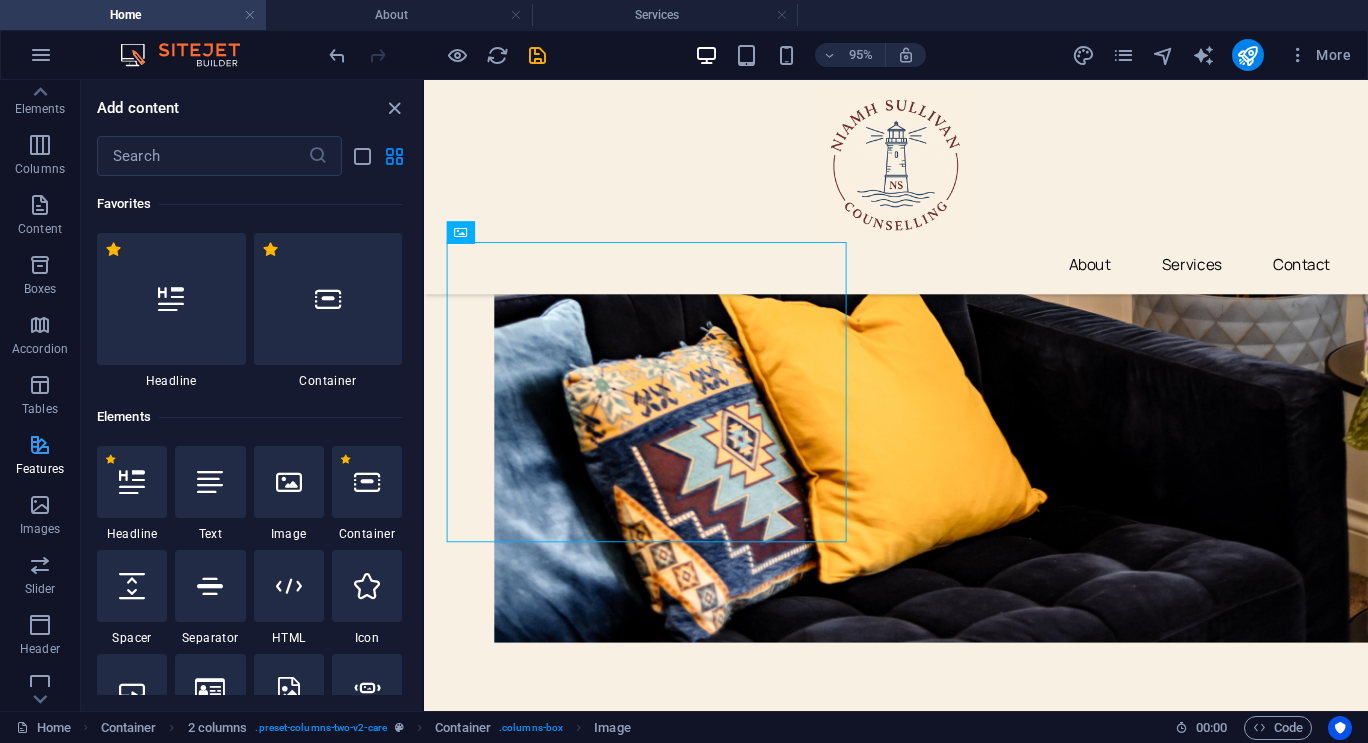 scroll, scrollTop: 2564, scrollLeft: 0, axis: vertical 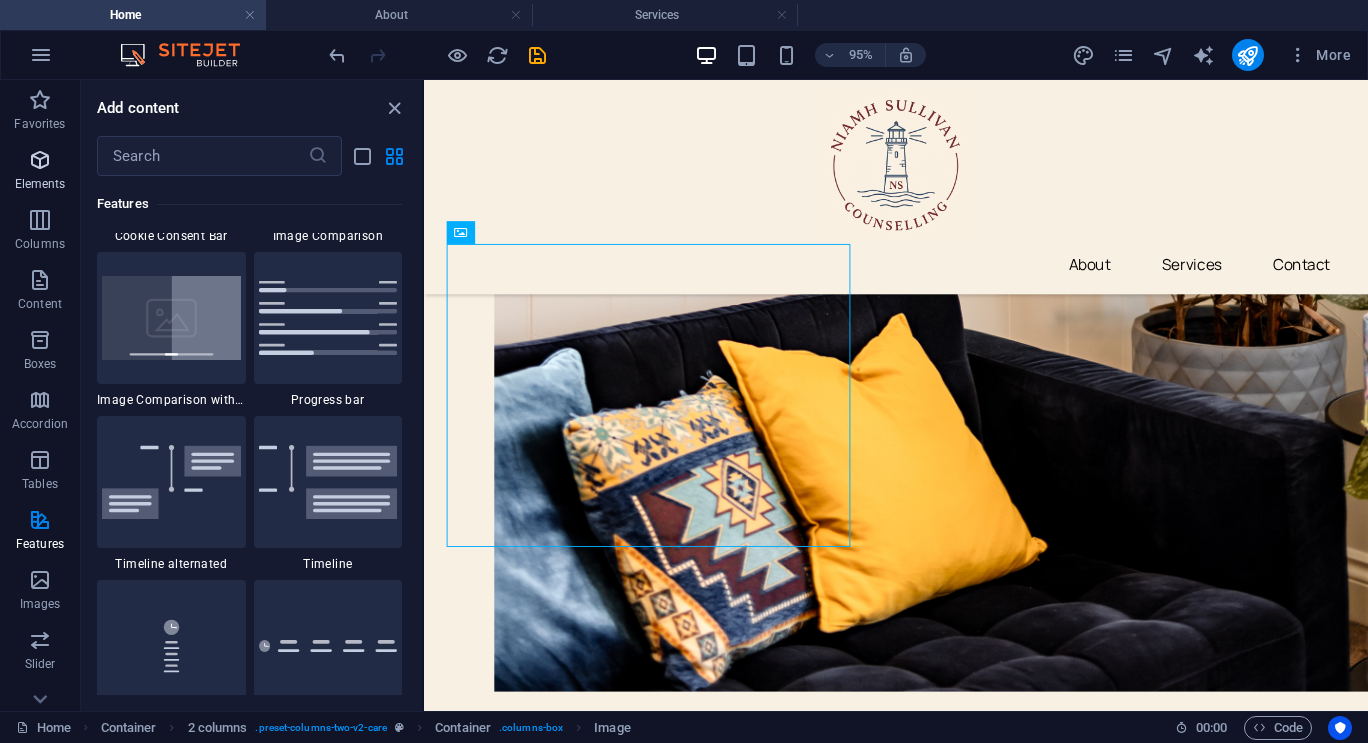 click at bounding box center [40, 160] 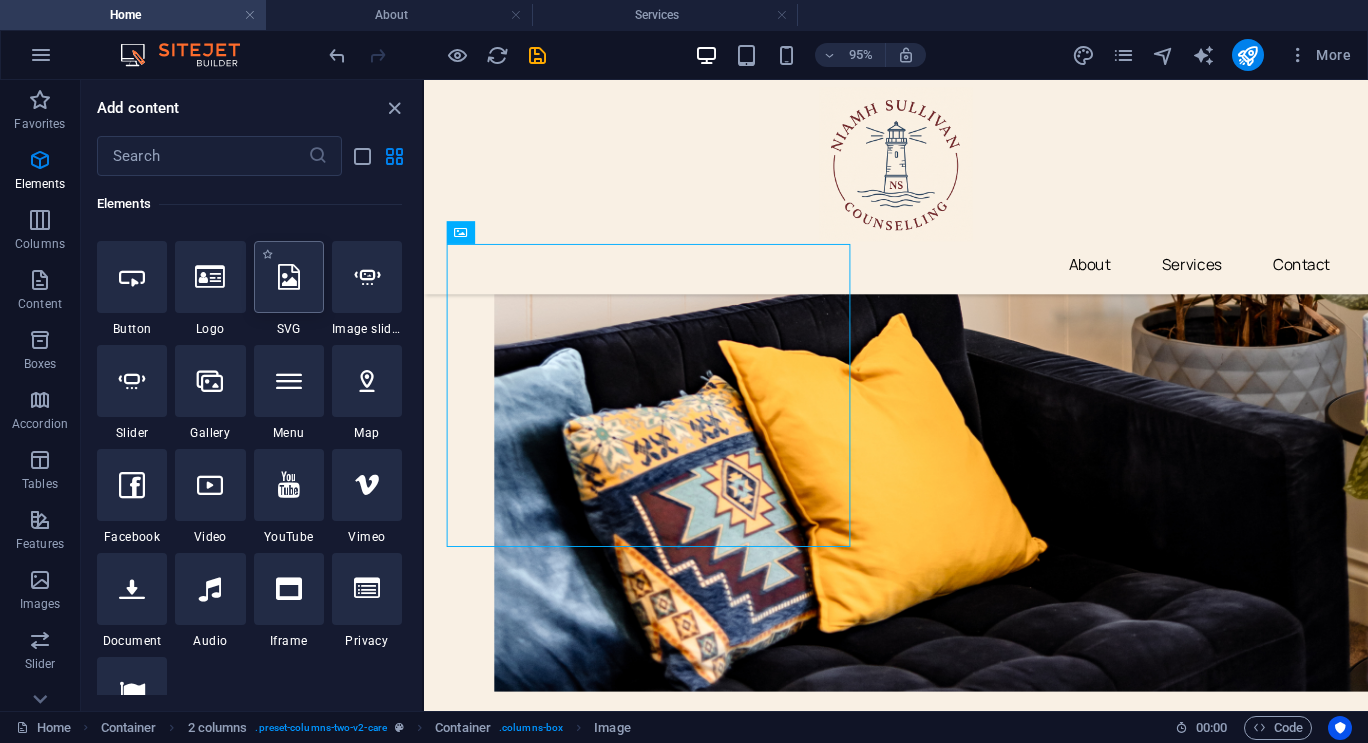 scroll, scrollTop: 414, scrollLeft: 0, axis: vertical 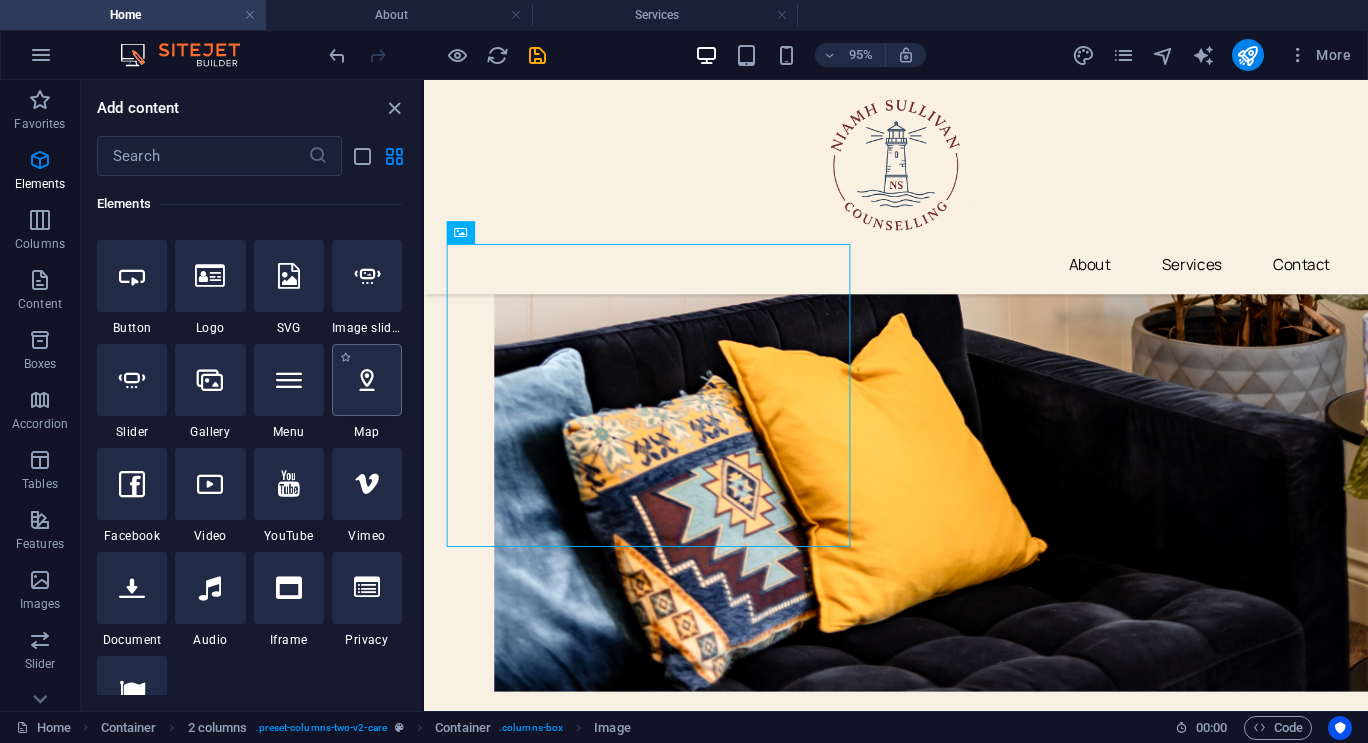 click at bounding box center [367, 380] 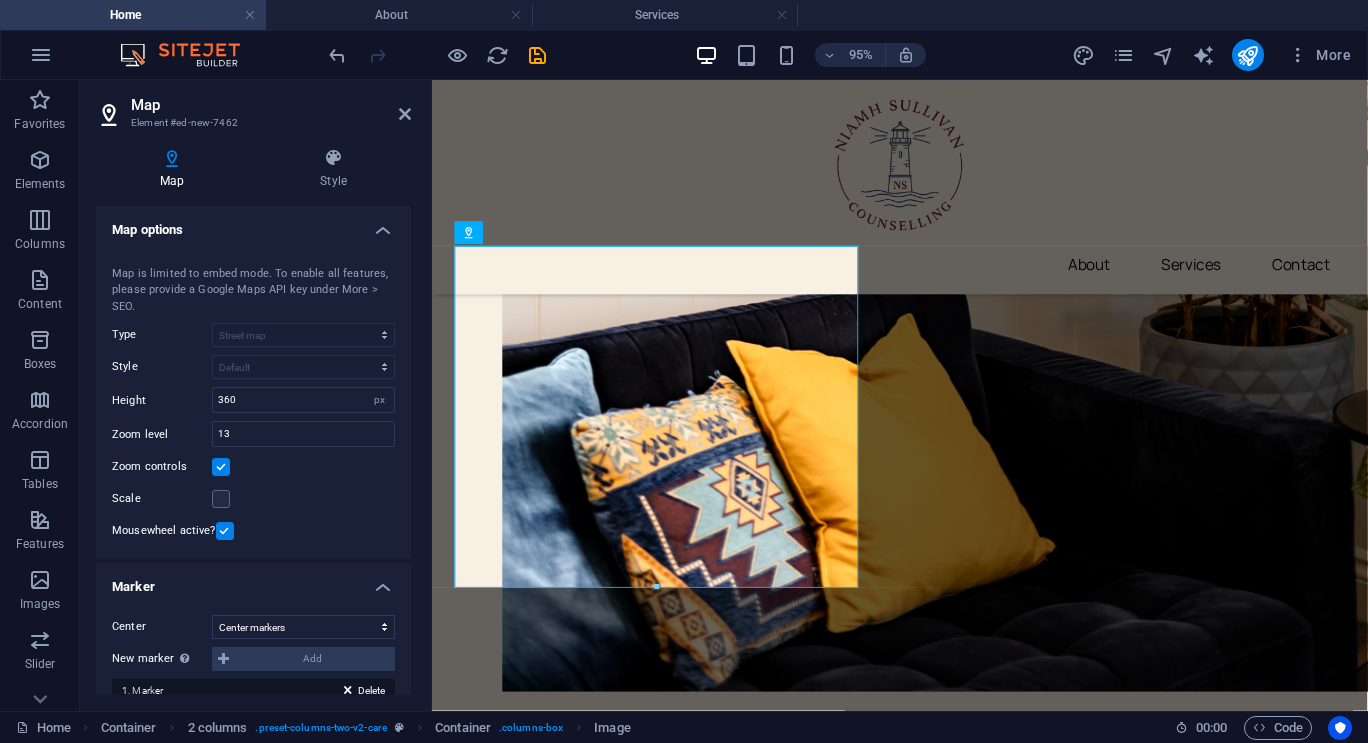 click at bounding box center (670, 4781) 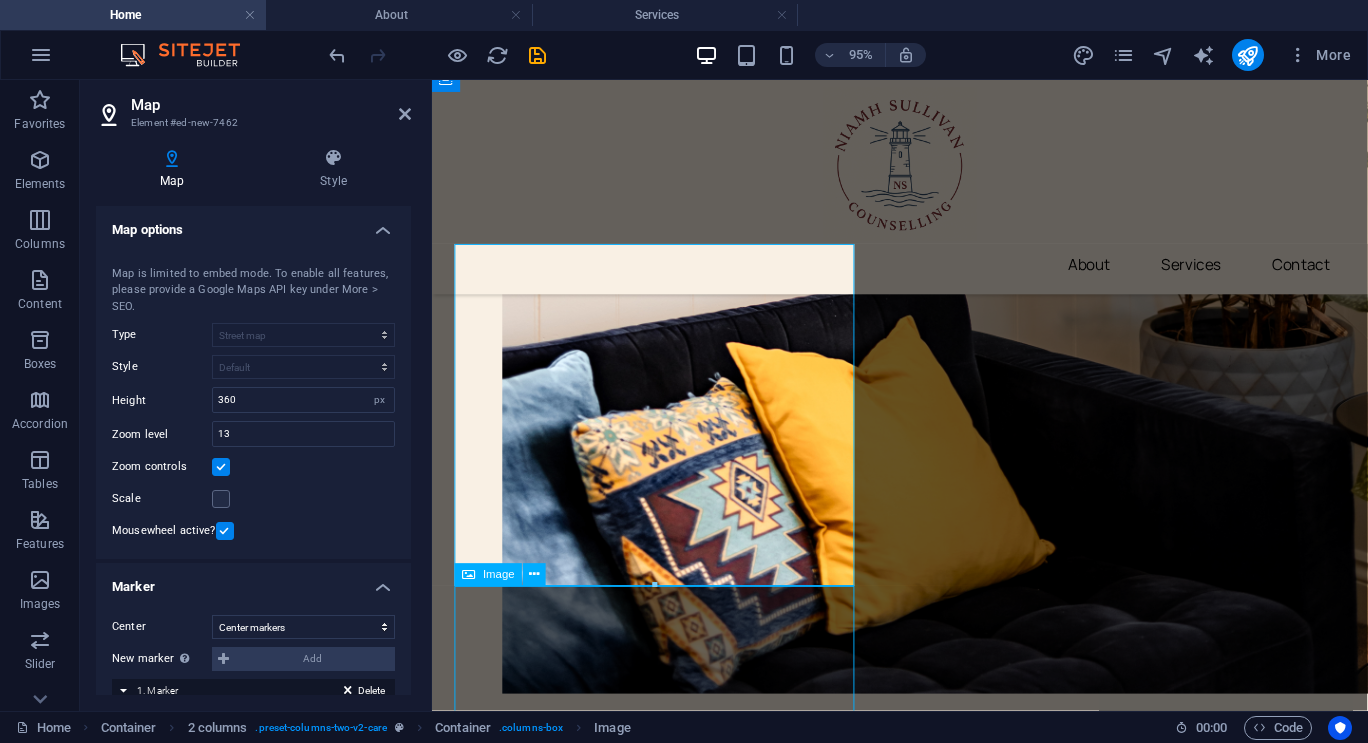 scroll, scrollTop: 2512, scrollLeft: 0, axis: vertical 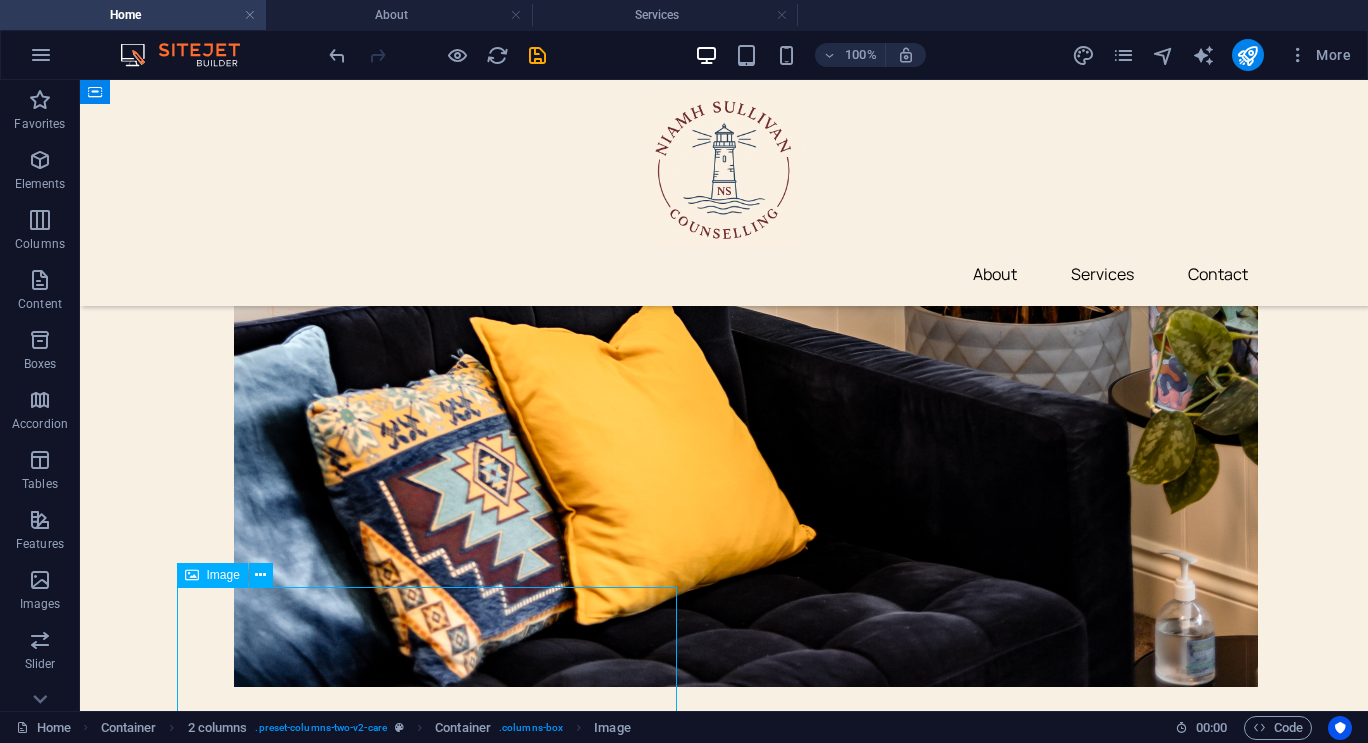 click at bounding box center (434, 4627) 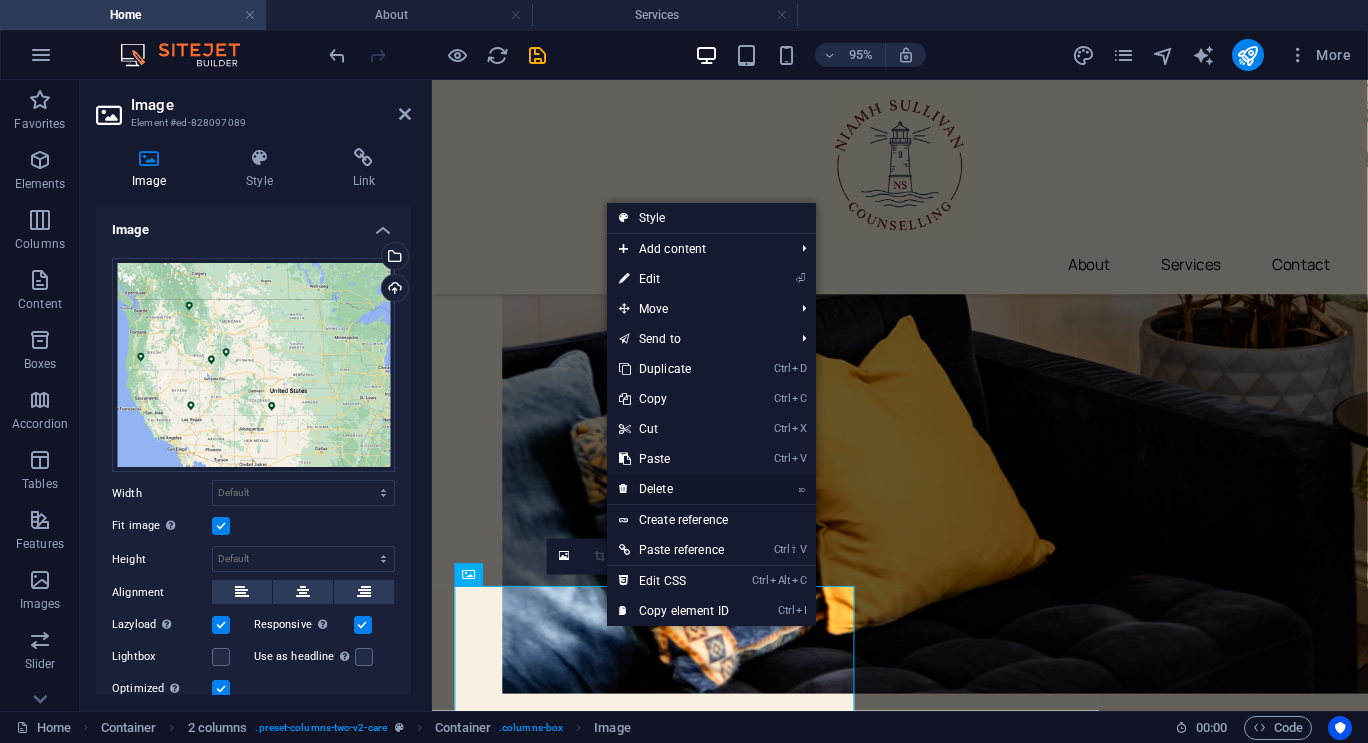 click on "⌦  Delete" at bounding box center [674, 489] 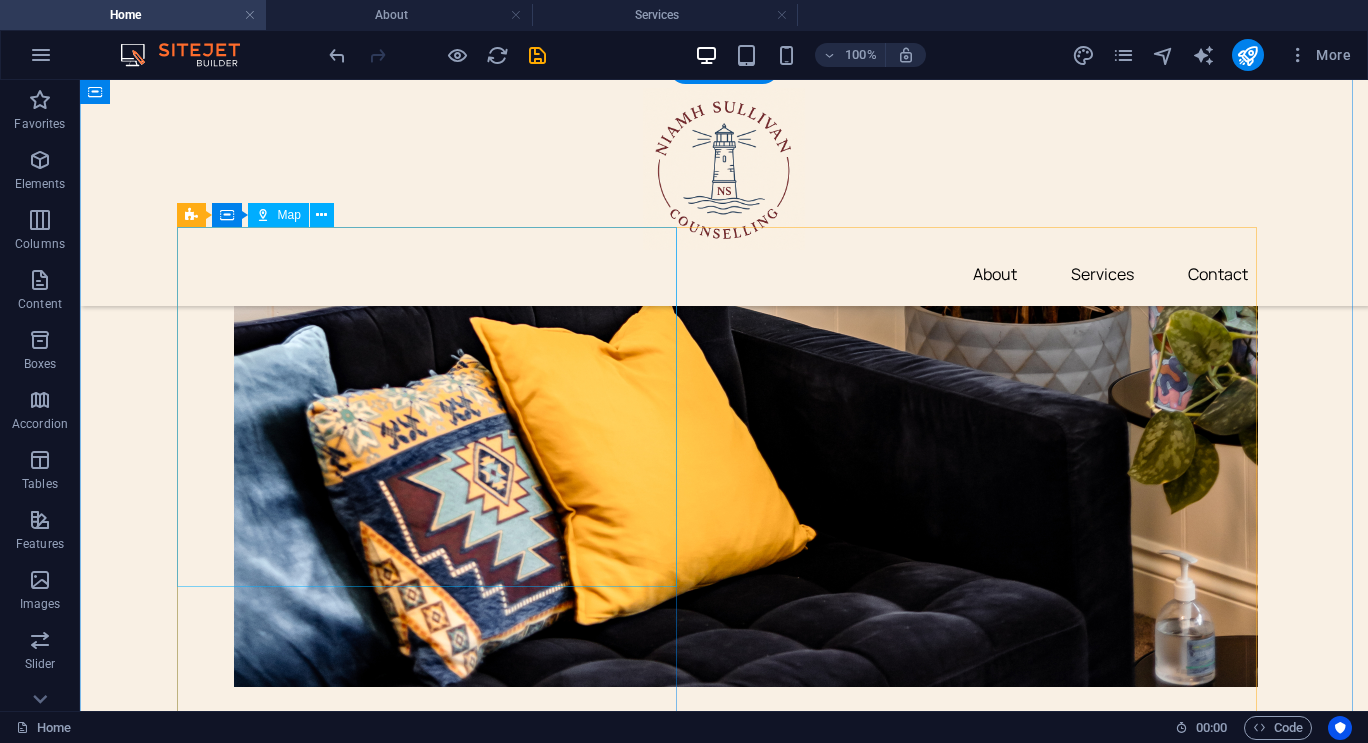 click on "To navigate the map with touch gestures double-tap and hold your finger on the map, then drag the map. ← Move left → Move right ↑ Move up ↓ Move down + Zoom in - Zoom out Home Jump left by 75% End Jump right by 75% Page Up Jump up by 75% Page Down Jump down by 75% Map Terrain Satellite Labels Keyboard shortcuts Map Data Map data ©2025 GeoBasis-DE/BKG (©2009), Google Map data ©2025 GeoBasis-DE/BKG (©2009), Google 500 m  Click to toggle between metric and imperial units Terms Report a map error" at bounding box center [434, 4063] 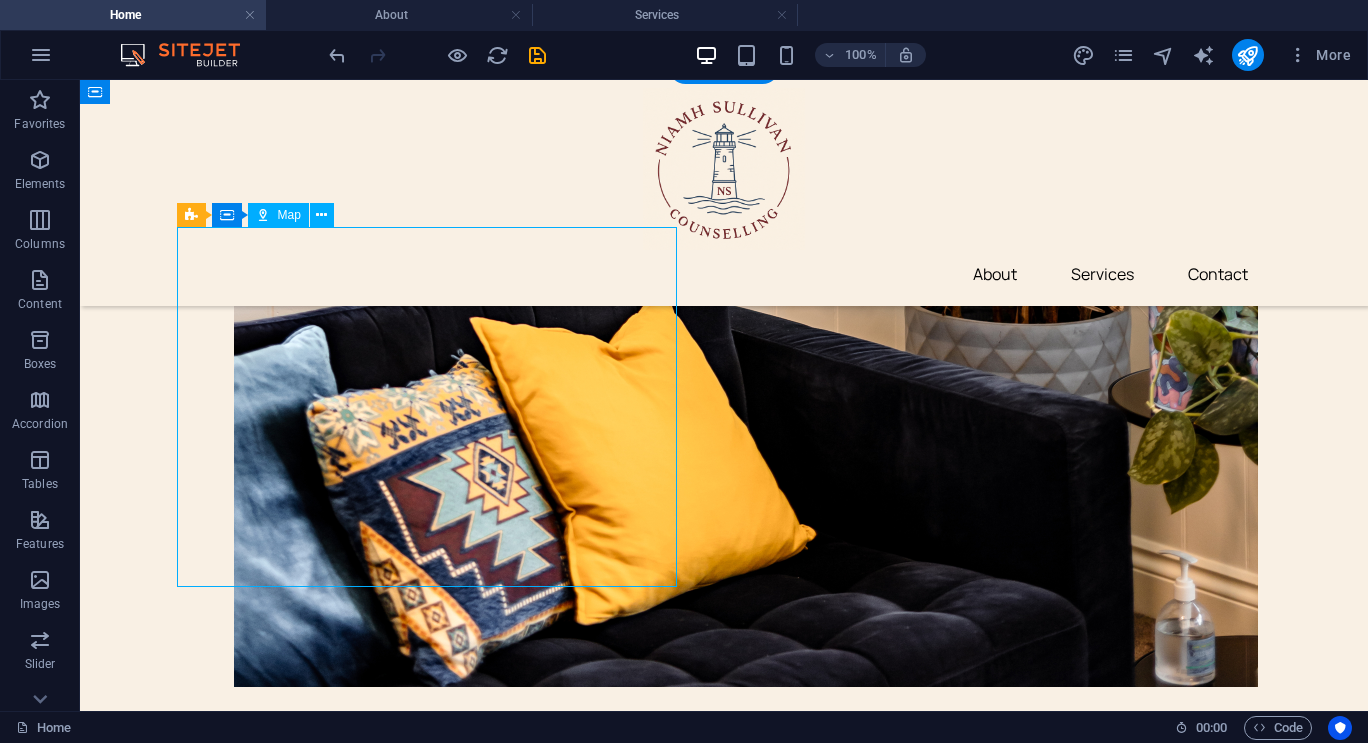 click on "To navigate the map with touch gestures double-tap and hold your finger on the map, then drag the map. ← Move left → Move right ↑ Move up ↓ Move down + Zoom in - Zoom out Home Jump left by 75% End Jump right by 75% Page Up Jump up by 75% Page Down Jump down by 75% Map Terrain Satellite Labels Keyboard shortcuts Map Data Map data ©2025 GeoBasis-DE/BKG (©2009), Google Map data ©2025 GeoBasis-DE/BKG (©2009), Google 500 m  Click to toggle between metric and imperial units Terms Report a map error" at bounding box center (434, 4063) 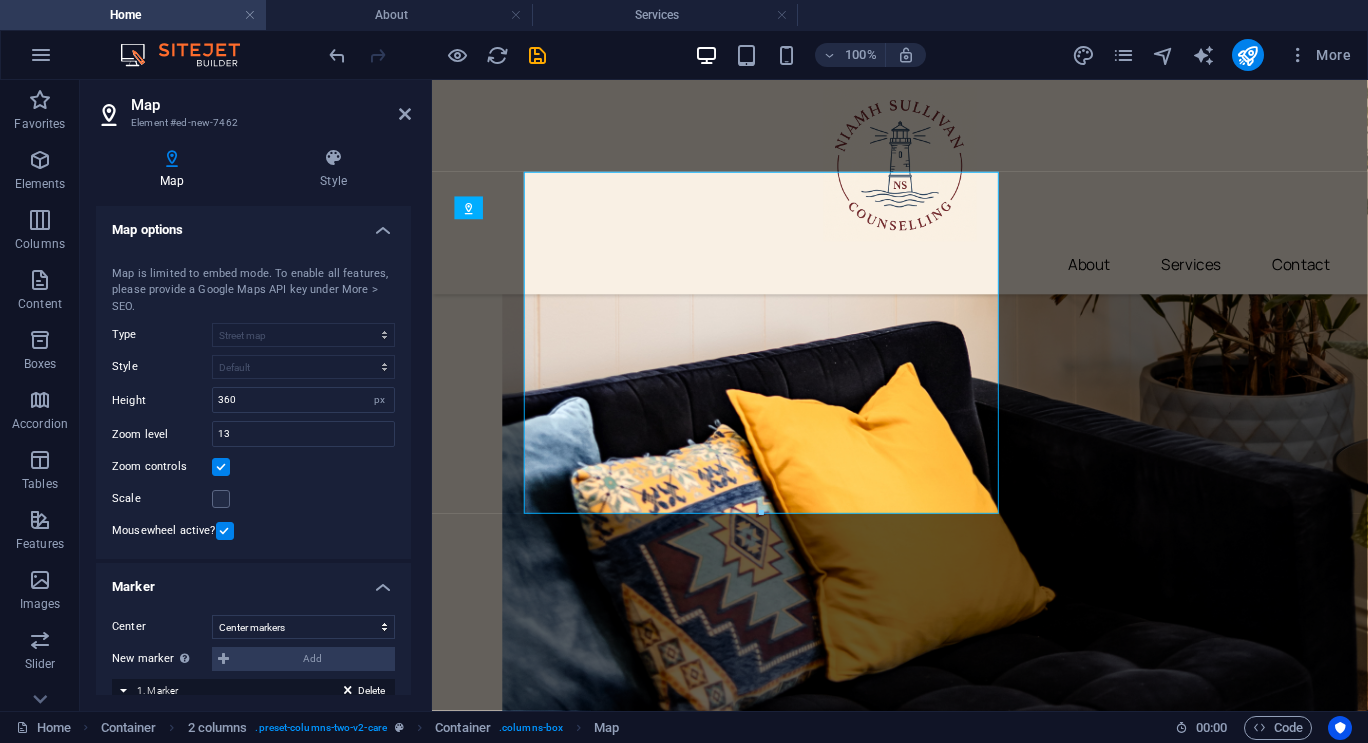 scroll, scrollTop: 2562, scrollLeft: 0, axis: vertical 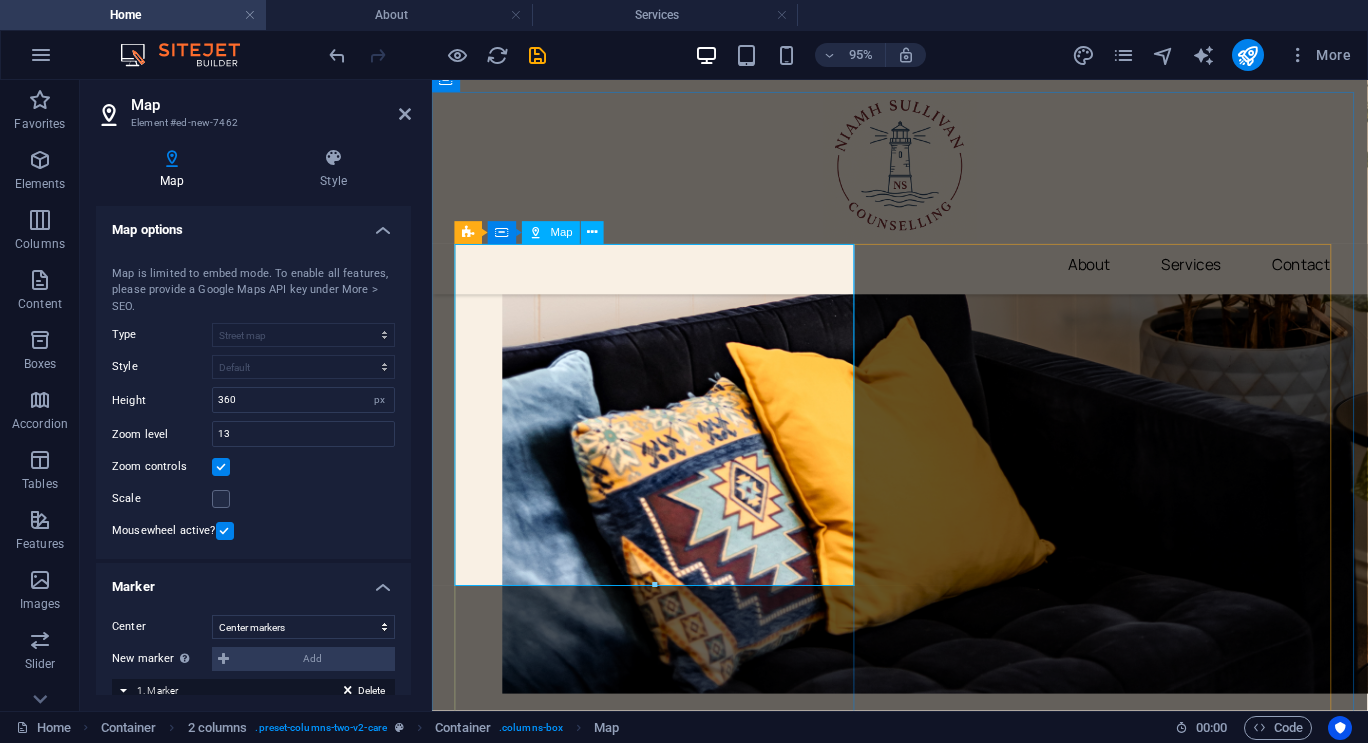 click on "To navigate the map with touch gestures double-tap and hold your finger on the map, then drag the map. ← Move left → Move right ↑ Move up ↓ Move down + Zoom in - Zoom out Home Jump left by 75% End Jump right by 75% Page Up Jump up by 75% Page Down Jump down by 75% Map Terrain Satellite Labels Map Data Map data ©2025 GeoBasis-DE/BKG (©2009), Google Map data ©2025 GeoBasis-DE/BKG (©2009), Google 500 m  Click to toggle between metric and imperial units Terms Report a map error" at bounding box center (670, 4219) 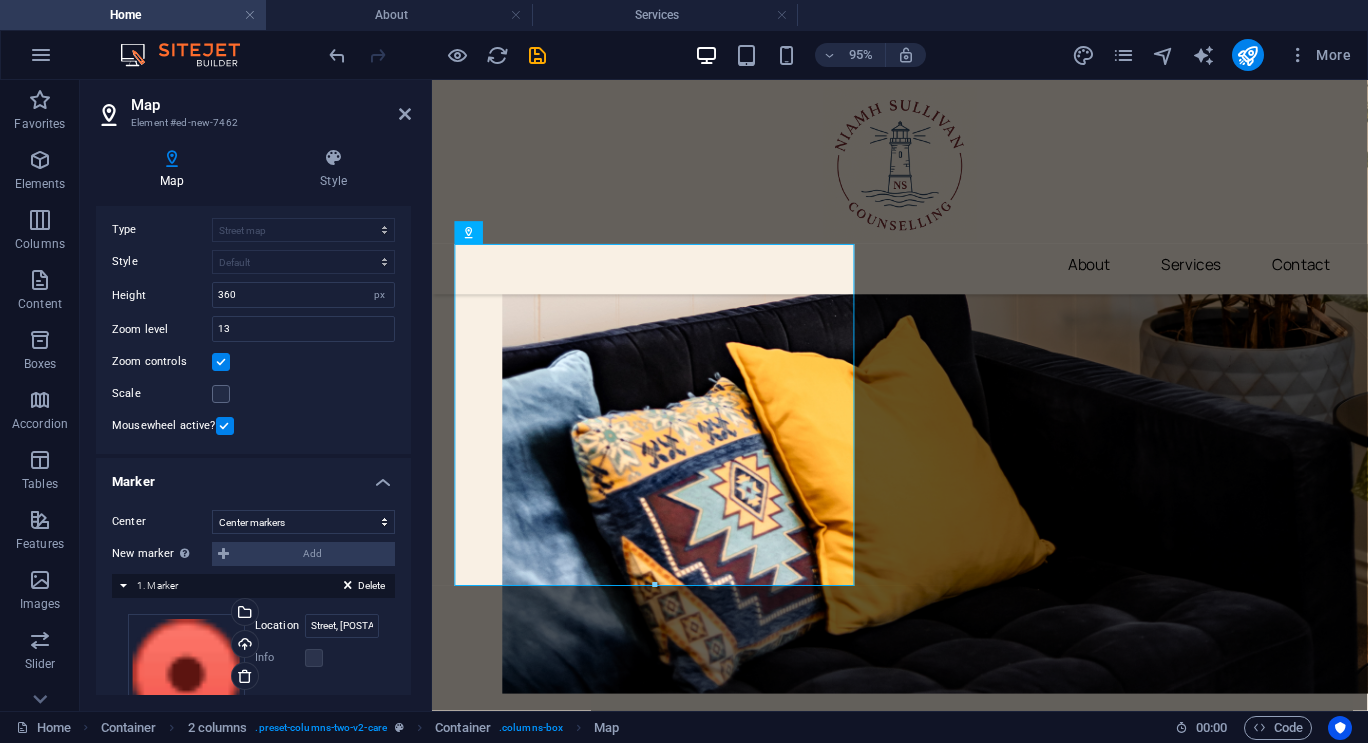 scroll, scrollTop: 0, scrollLeft: 0, axis: both 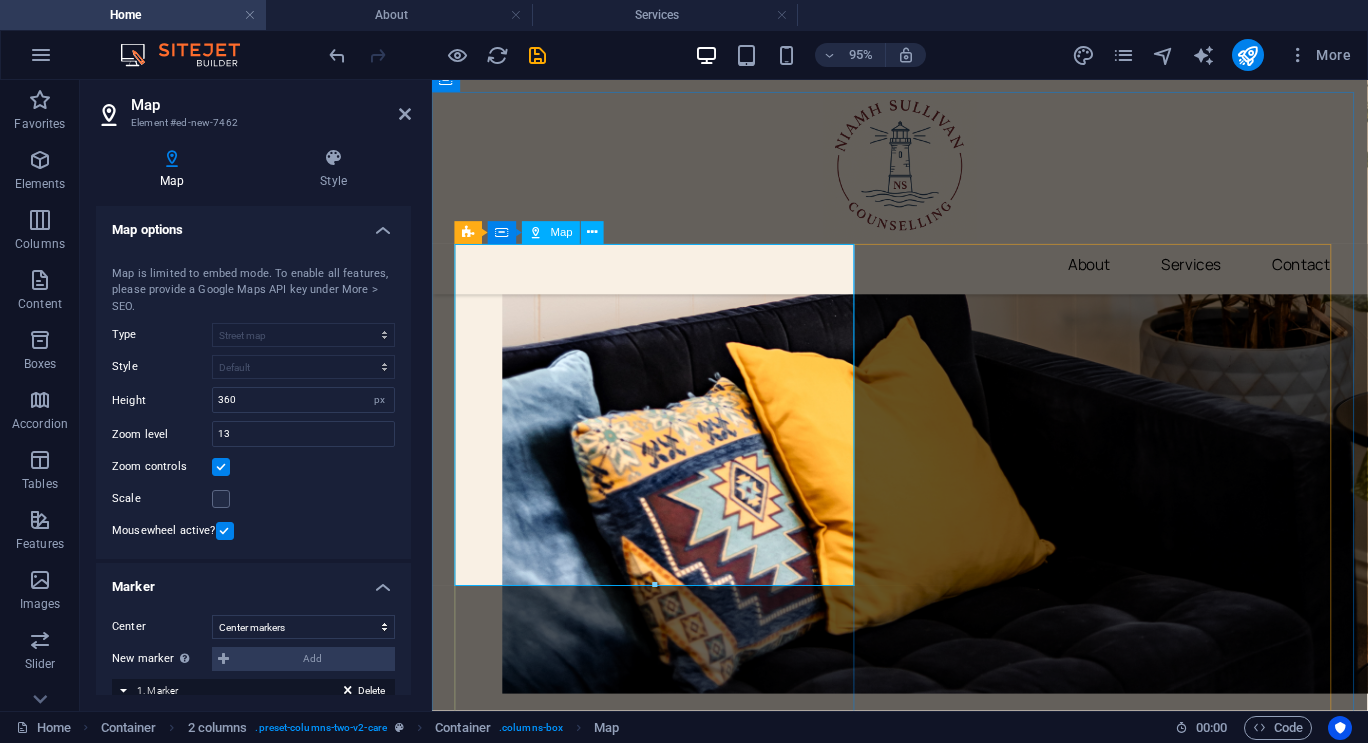 click on "To navigate the map with touch gestures double-tap and hold your finger on the map, then drag the map. ← Move left → Move right ↑ Move up ↓ Move down + Zoom in - Zoom out Home Jump left by 75% End Jump right by 75% Page Up Jump up by 75% Page Down Jump down by 75% Map Terrain Satellite Labels Map Data Map data ©2025 GeoBasis-DE/BKG (©2009), Google Map data ©2025 GeoBasis-DE/BKG (©2009), Google 500 m  Click to toggle between metric and imperial units Terms Report a map error" at bounding box center [670, 4219] 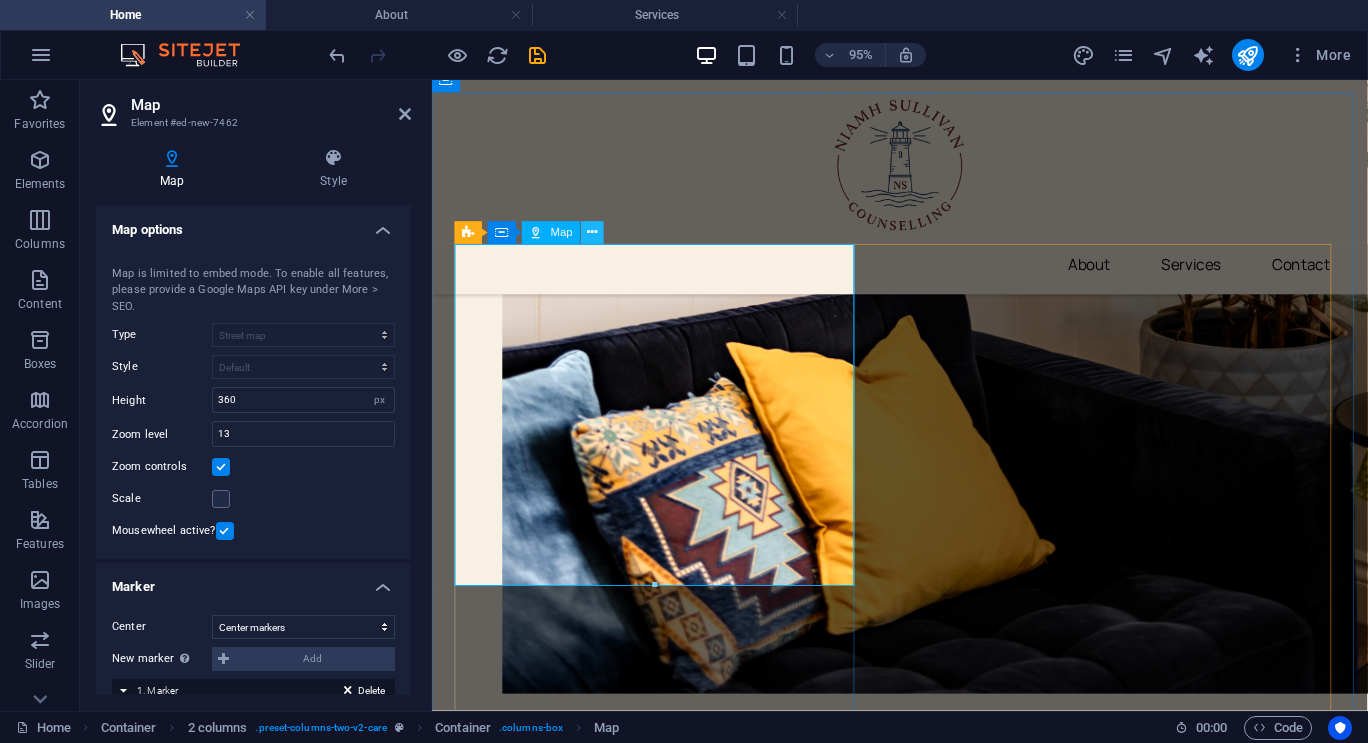click at bounding box center (593, 233) 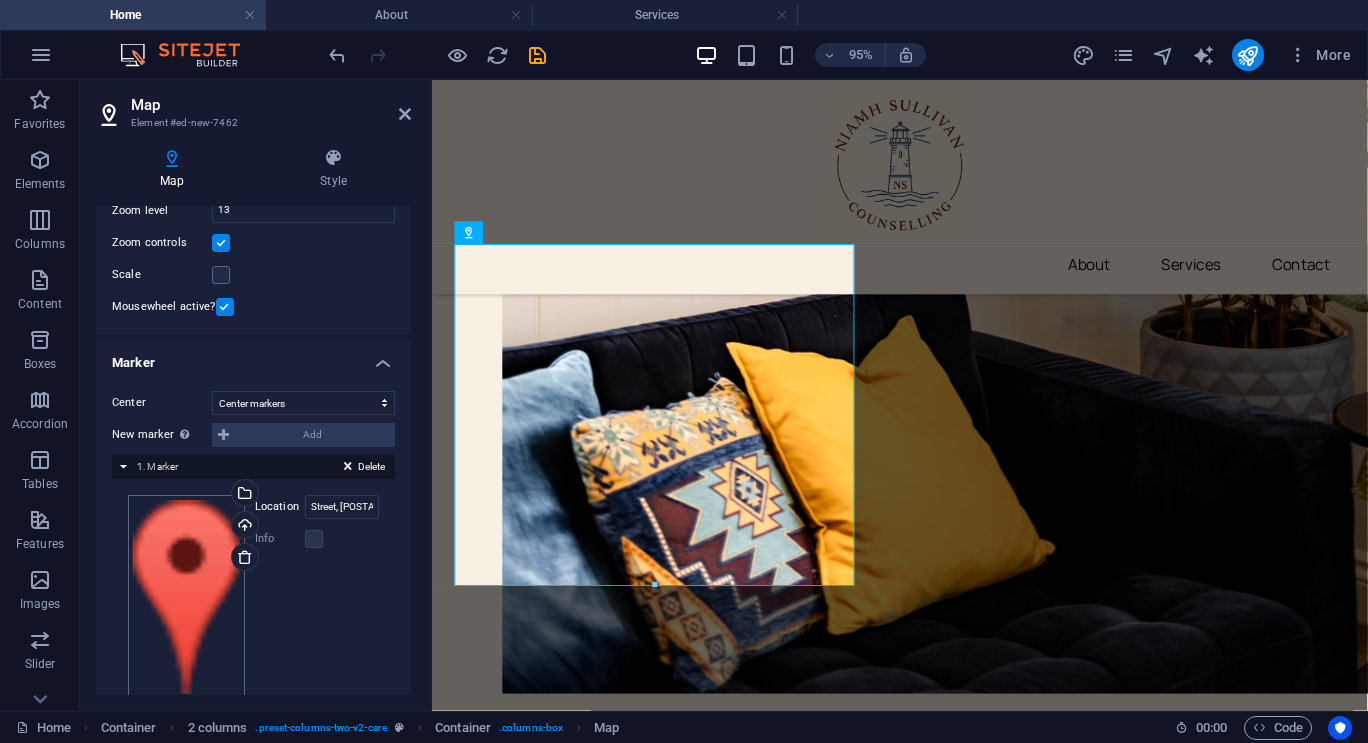 scroll, scrollTop: 256, scrollLeft: 0, axis: vertical 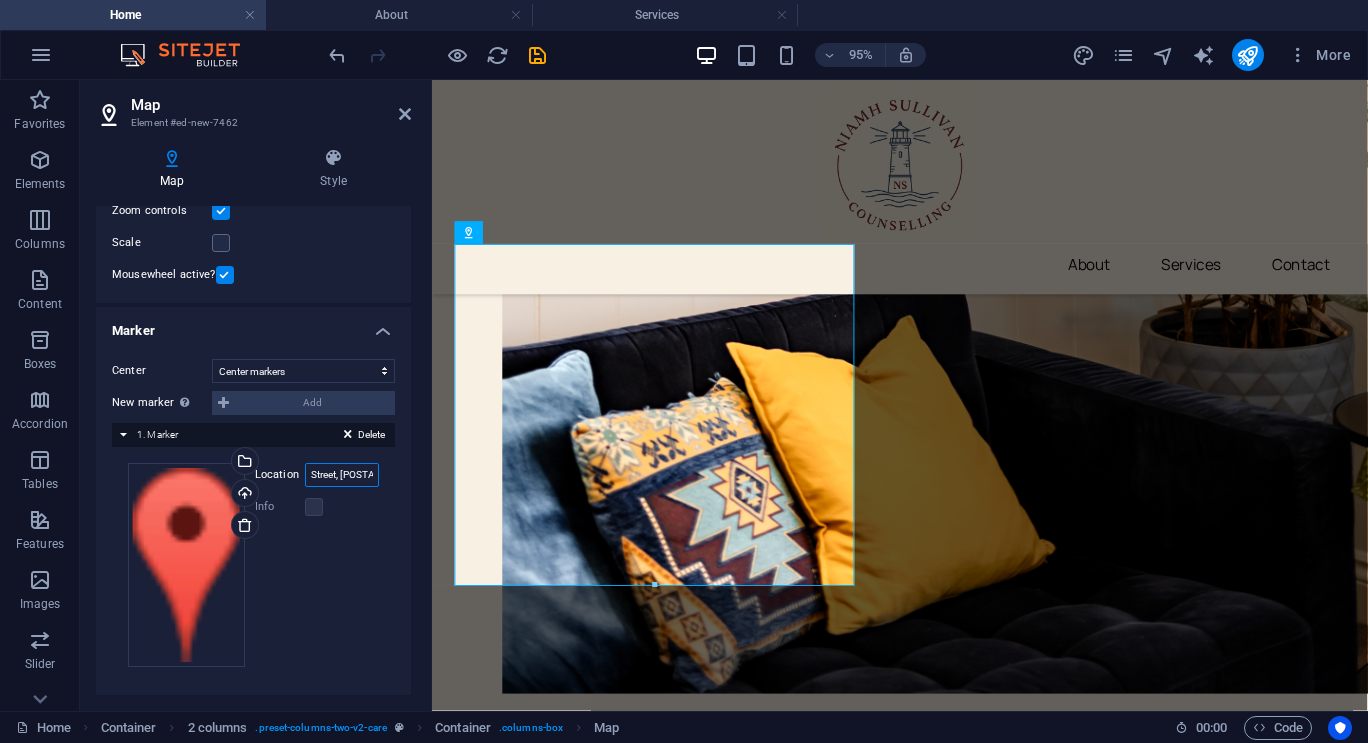click on "Street, [POSTAL_CODE] [CITY]" at bounding box center [342, 475] 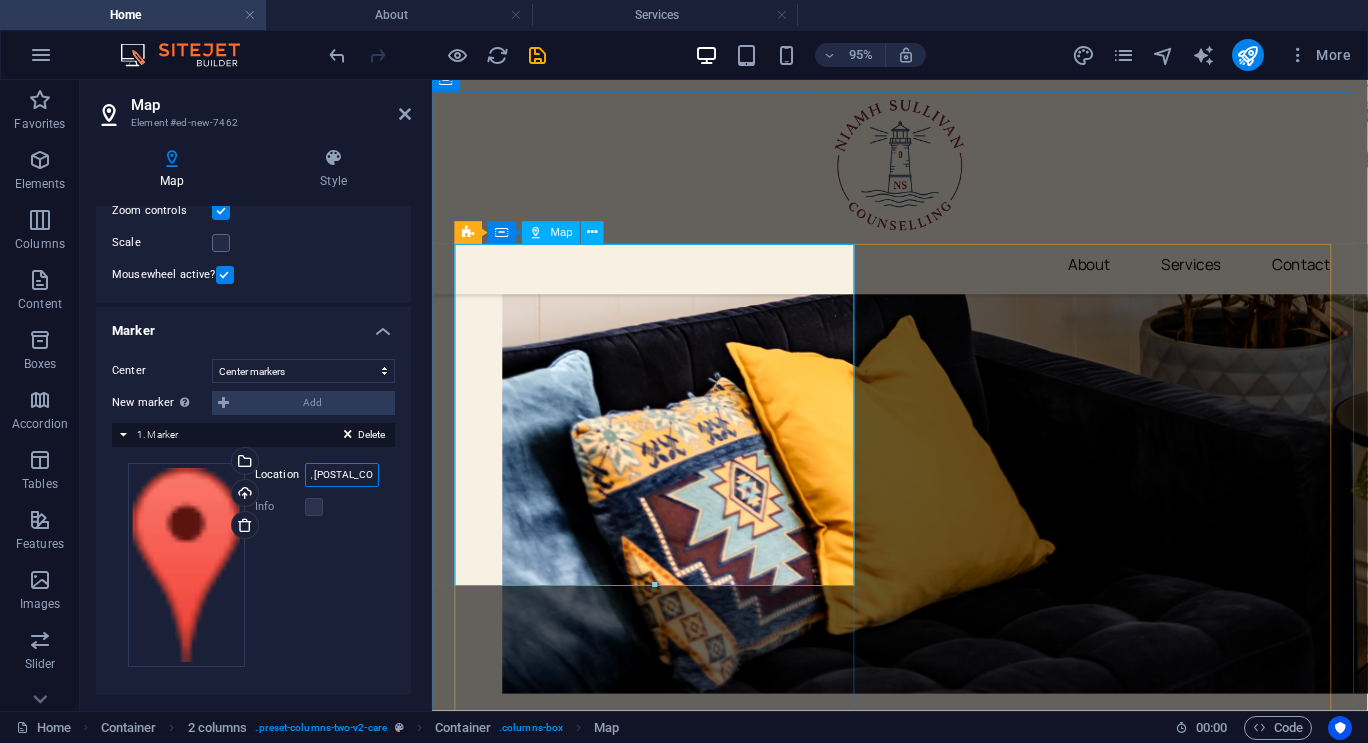 drag, startPoint x: 744, startPoint y: 557, endPoint x: 469, endPoint y: 511, distance: 278.82074 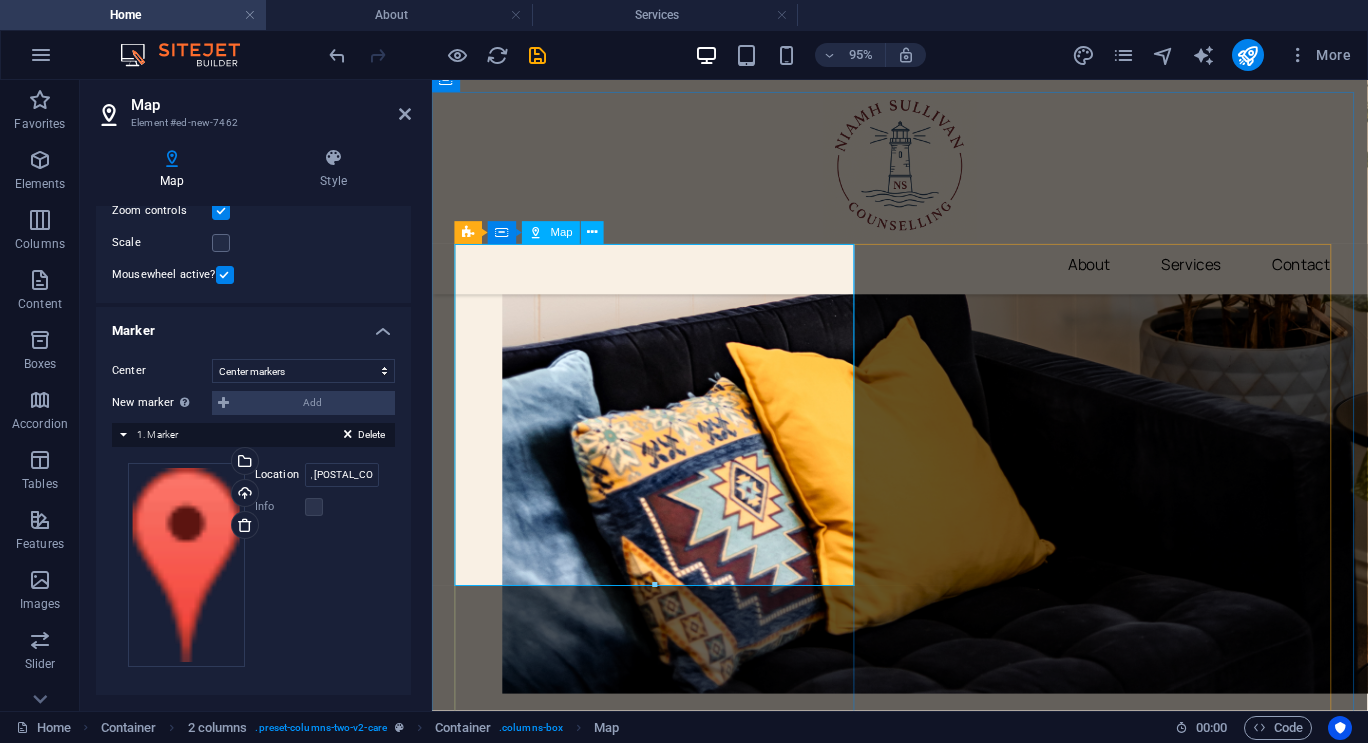 scroll, scrollTop: 0, scrollLeft: 0, axis: both 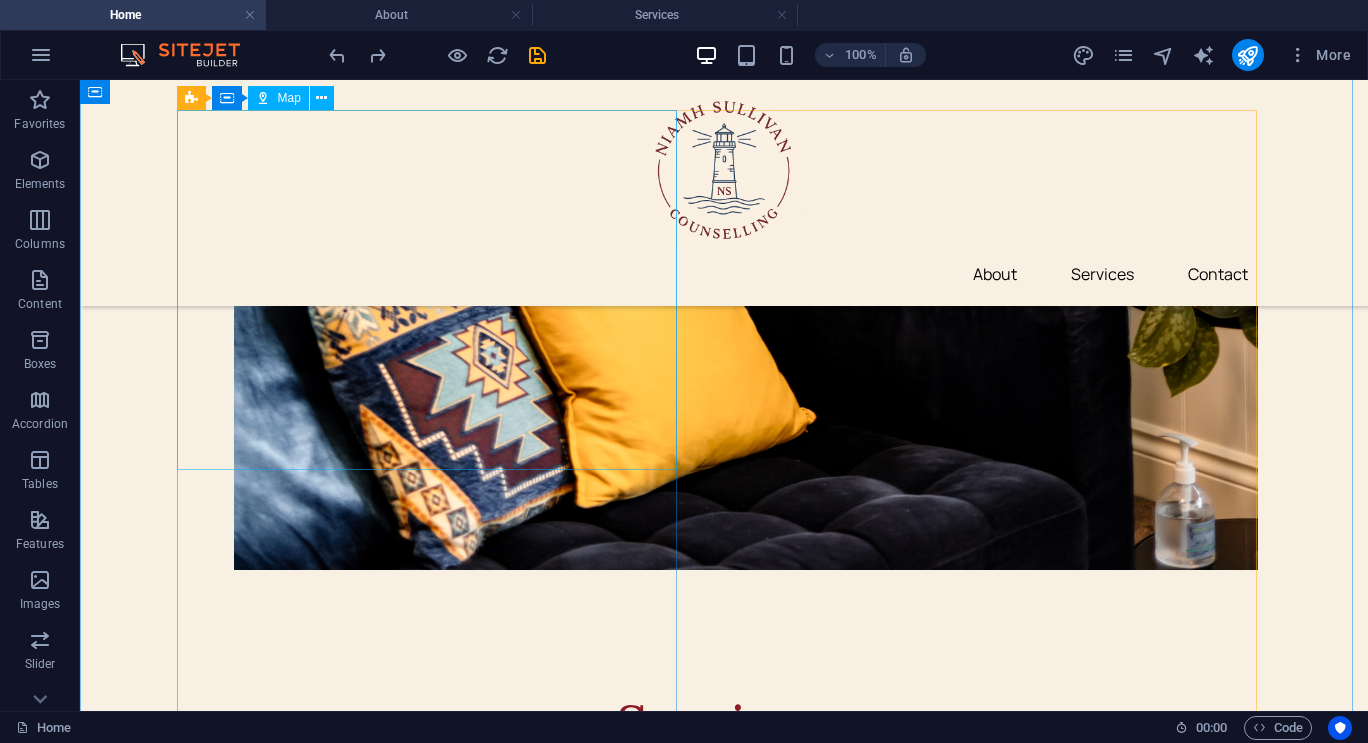 click on "To navigate the map with touch gestures double-tap and hold your finger on the map, then drag the map. ← Move left → Move right ↑ Move up ↓ Move down + Zoom in - Zoom out Home Jump left by 75% End Jump right by 75% Page Up Jump up by 75% Page Down Jump down by 75% Map Terrain Satellite Labels Keyboard shortcuts Map Data Map data ©2025 GeoBasis-DE/BKG (©2009), Google Map data ©2025 GeoBasis-DE/BKG (©2009), Google 500 m  Click to toggle between metric and imperial units Terms Report a map error" at bounding box center (434, 3946) 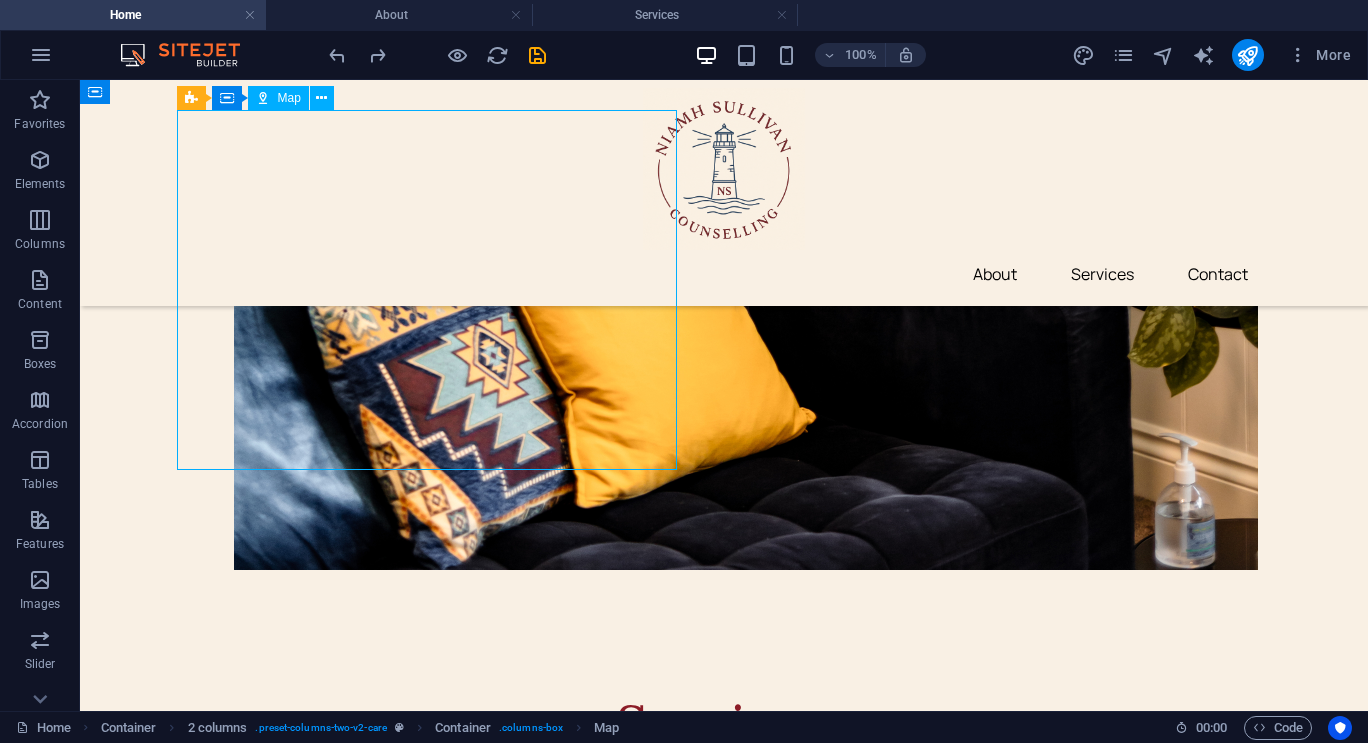 click on "To navigate the map with touch gestures double-tap and hold your finger on the map, then drag the map. ← Move left → Move right ↑ Move up ↓ Move down + Zoom in - Zoom out Home Jump left by 75% End Jump right by 75% Page Up Jump up by 75% Page Down Jump down by 75% Map Terrain Satellite Labels Keyboard shortcuts Map Data Map data ©2025 GeoBasis-DE/BKG (©2009), Google Map data ©2025 GeoBasis-DE/BKG (©2009), Google 500 m  Click to toggle between metric and imperial units Terms Report a map error" at bounding box center (434, 3946) 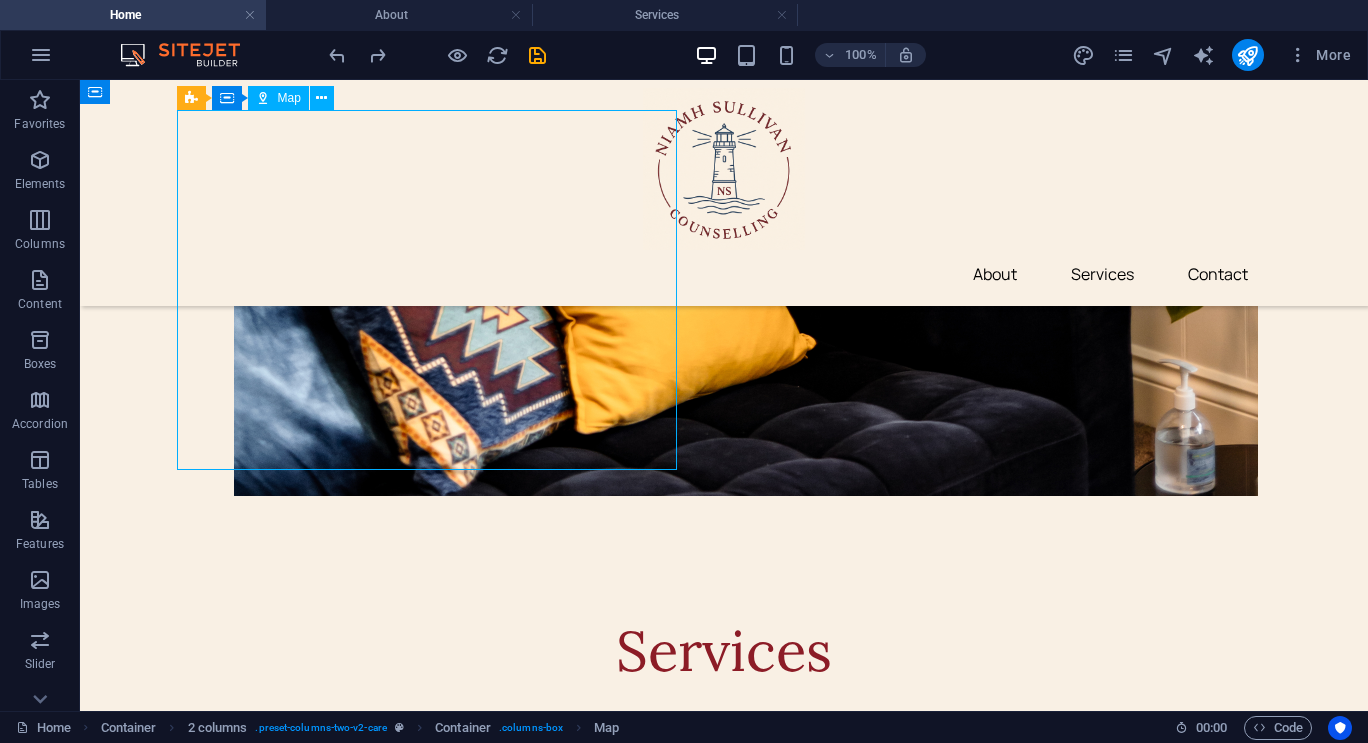 select on "1" 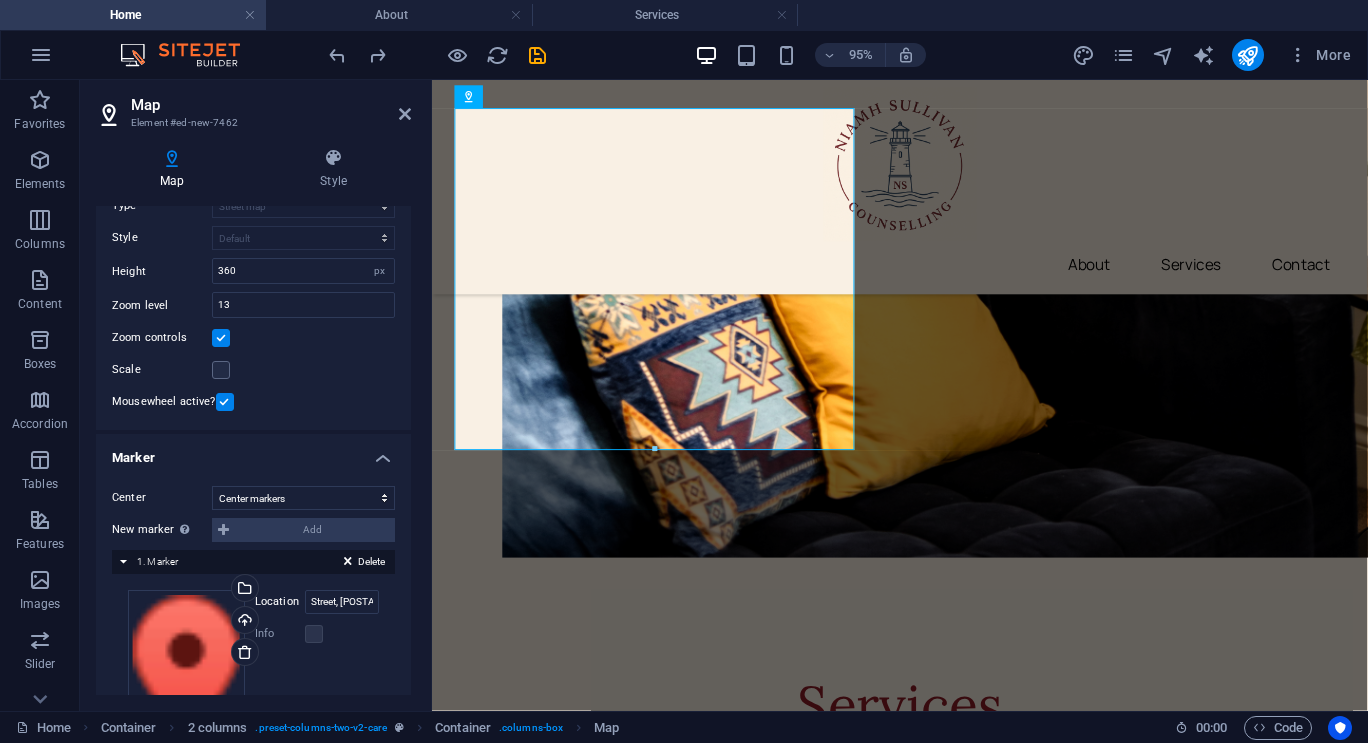 scroll, scrollTop: 136, scrollLeft: 0, axis: vertical 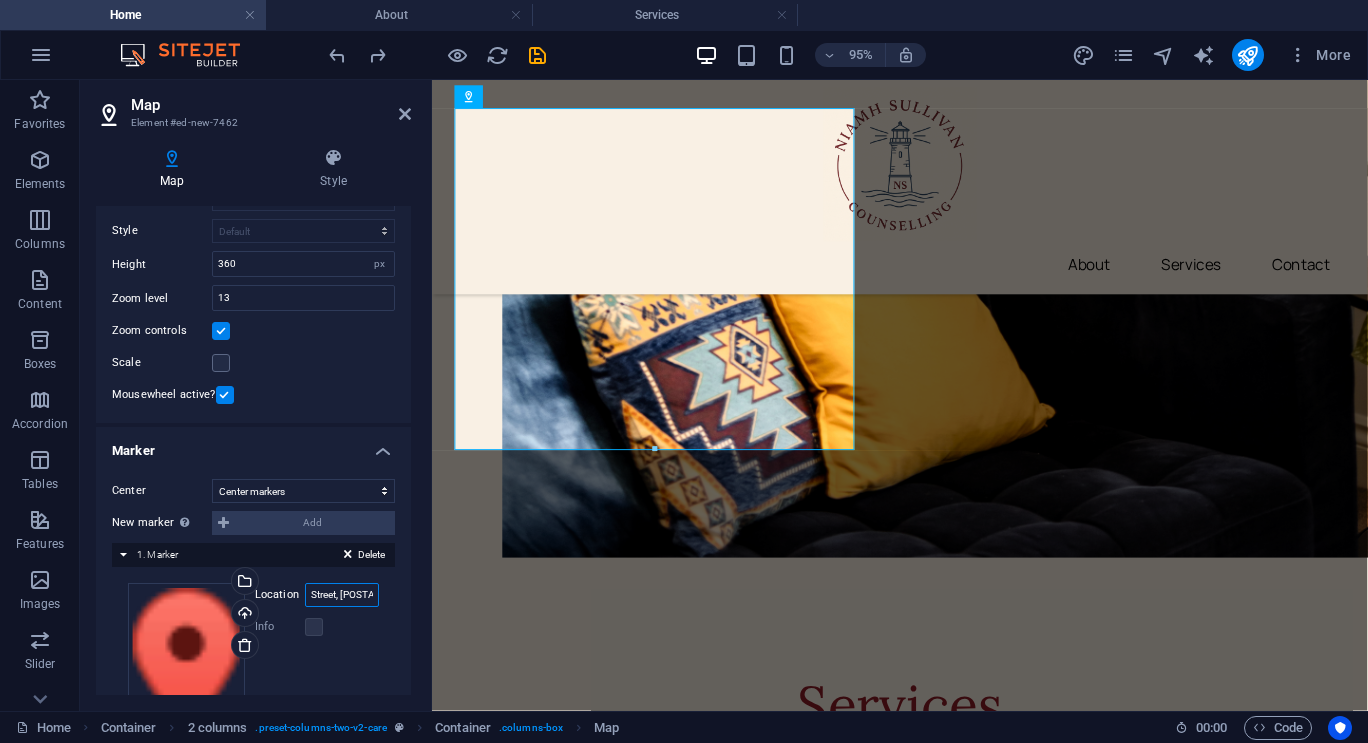 click on "Street, [POSTAL_CODE] [CITY]" at bounding box center (342, 595) 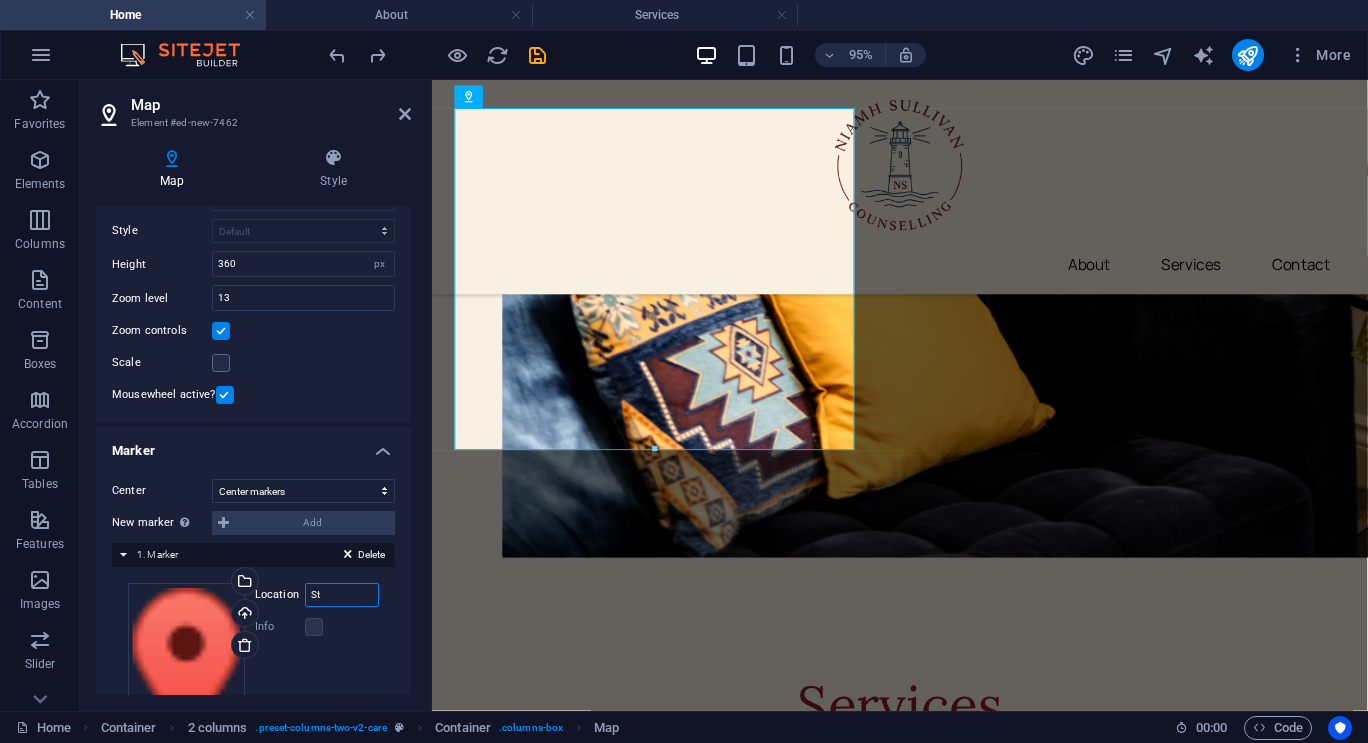 type on "S" 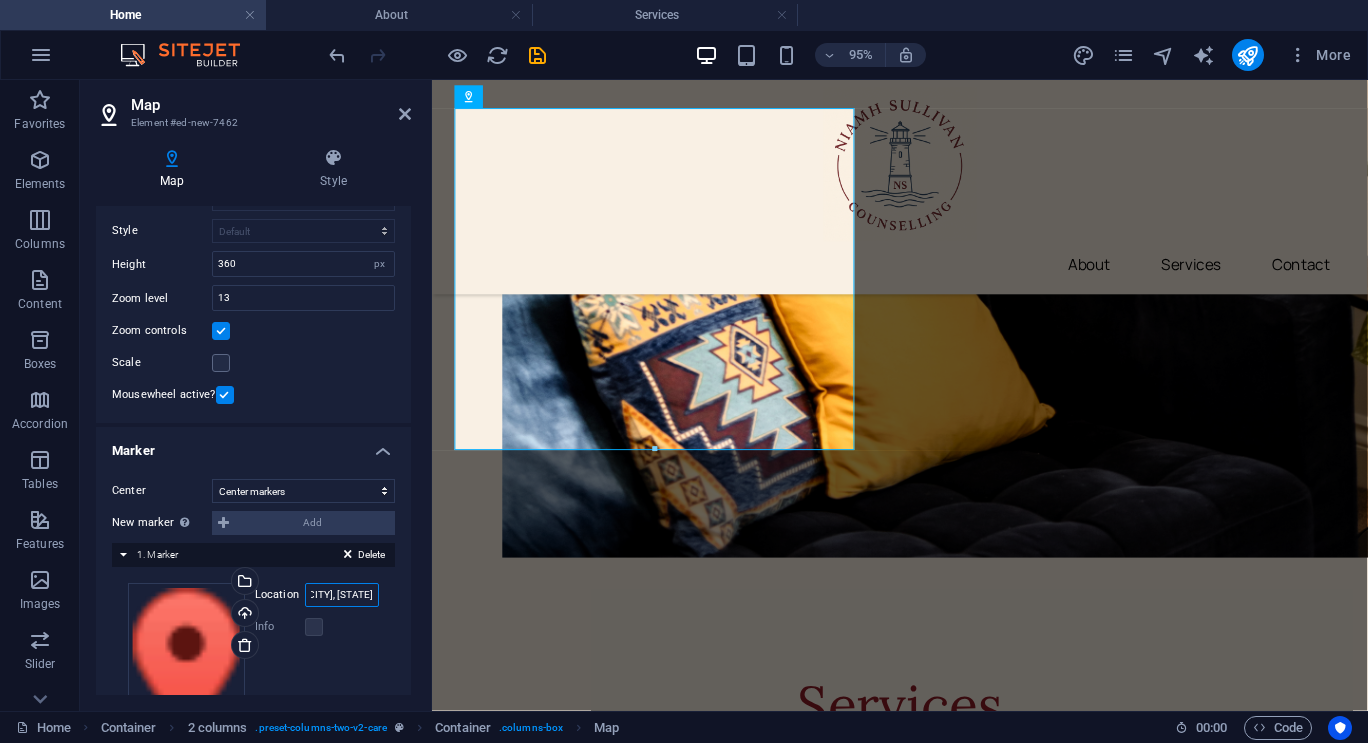 scroll, scrollTop: 0, scrollLeft: 126, axis: horizontal 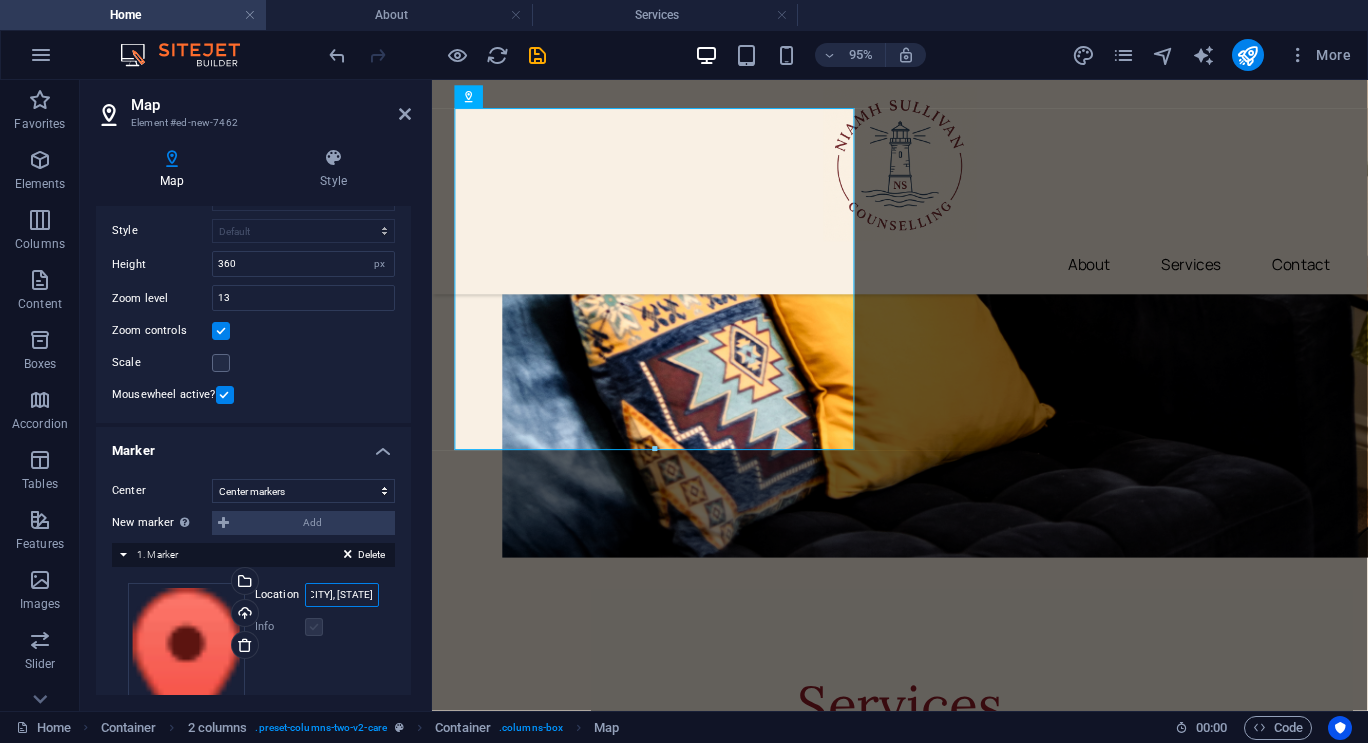 type on "[NUMBER] [STREET], [CITY], [STATE]" 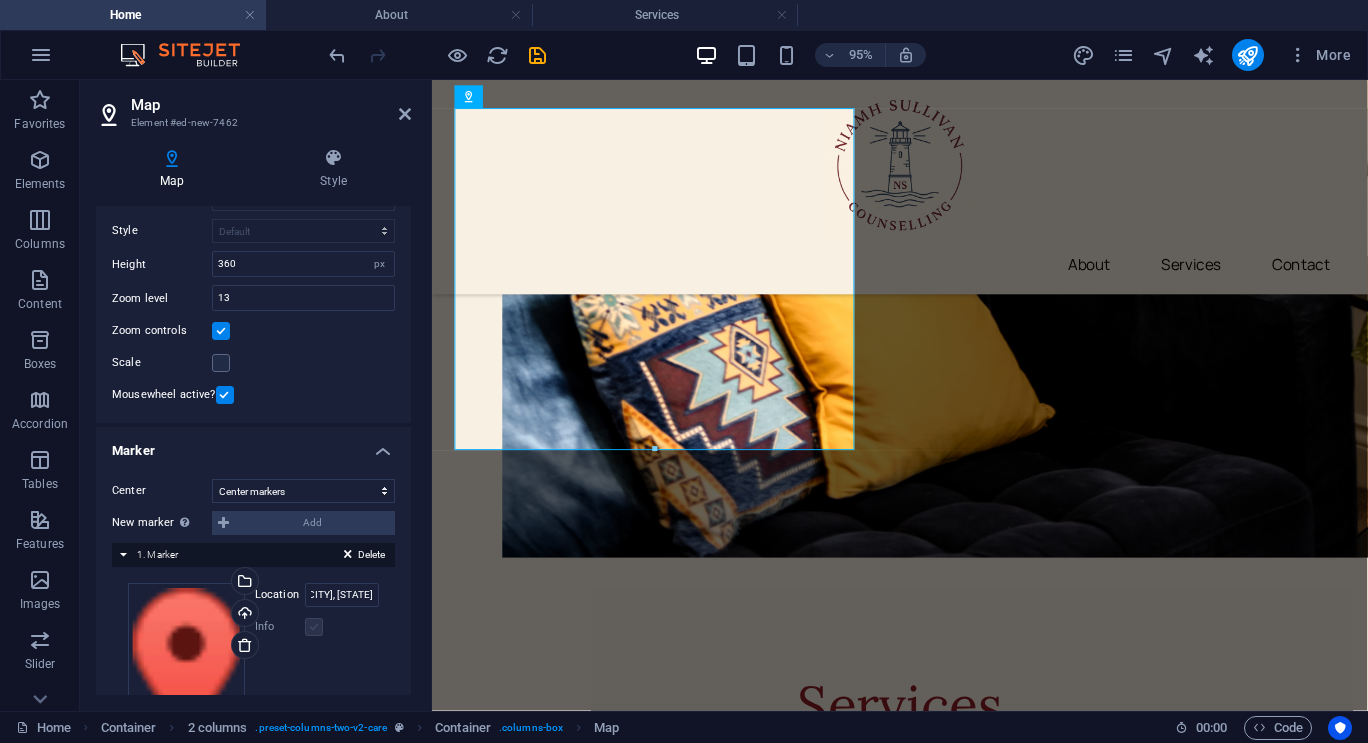 click at bounding box center [314, 627] 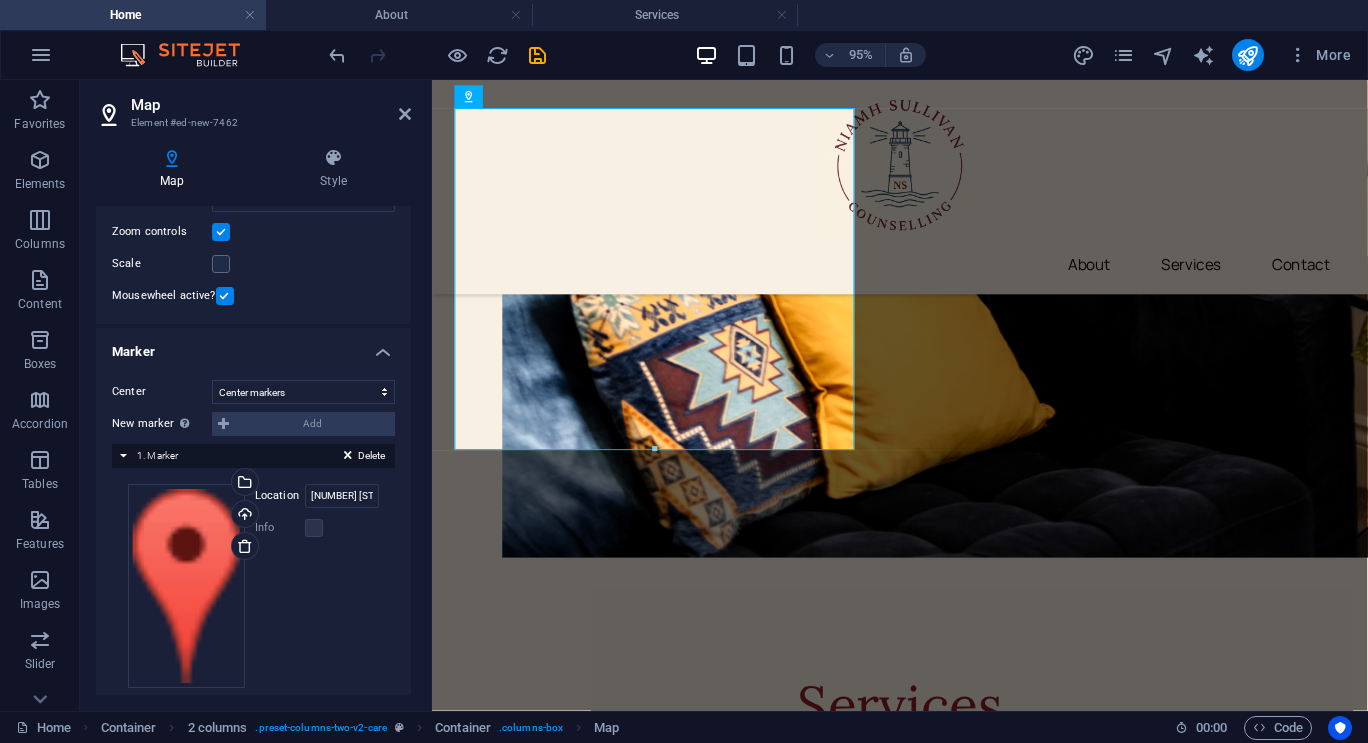 scroll, scrollTop: 236, scrollLeft: 0, axis: vertical 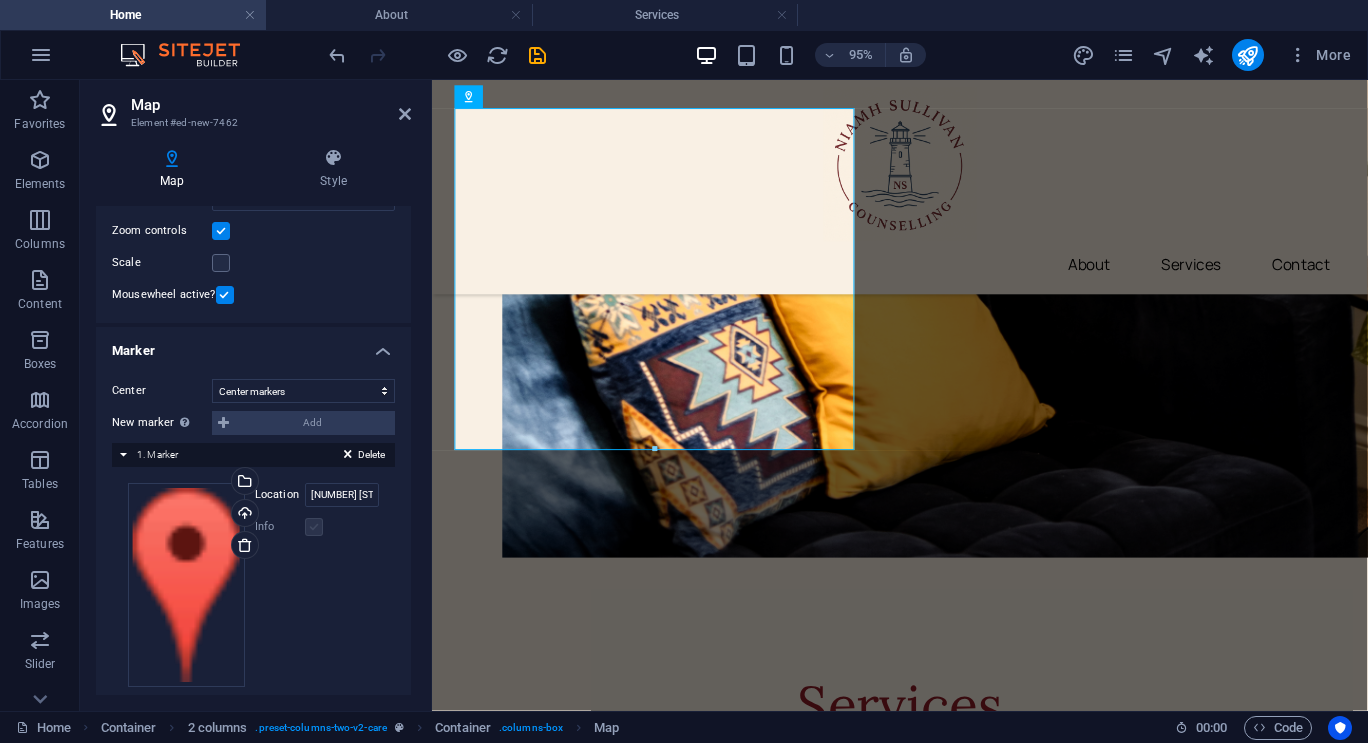 click at bounding box center (314, 527) 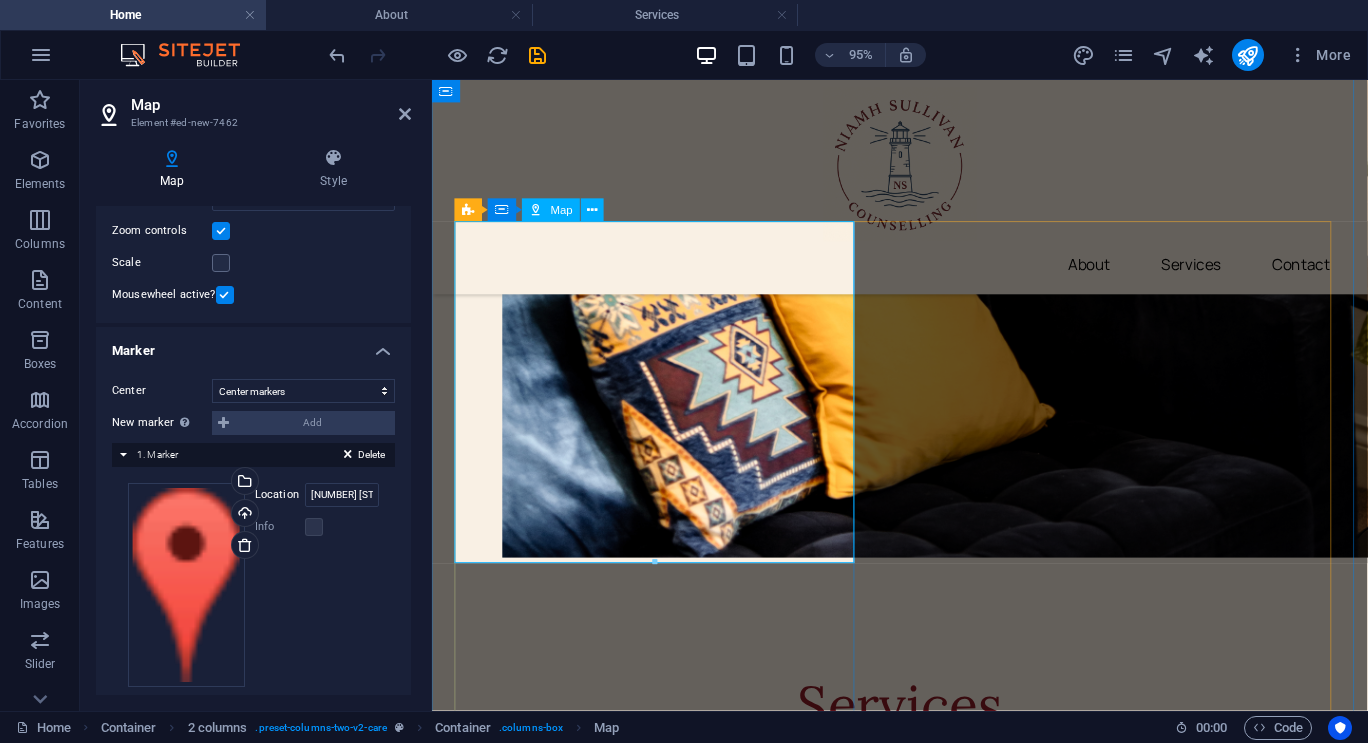 scroll, scrollTop: 2586, scrollLeft: 0, axis: vertical 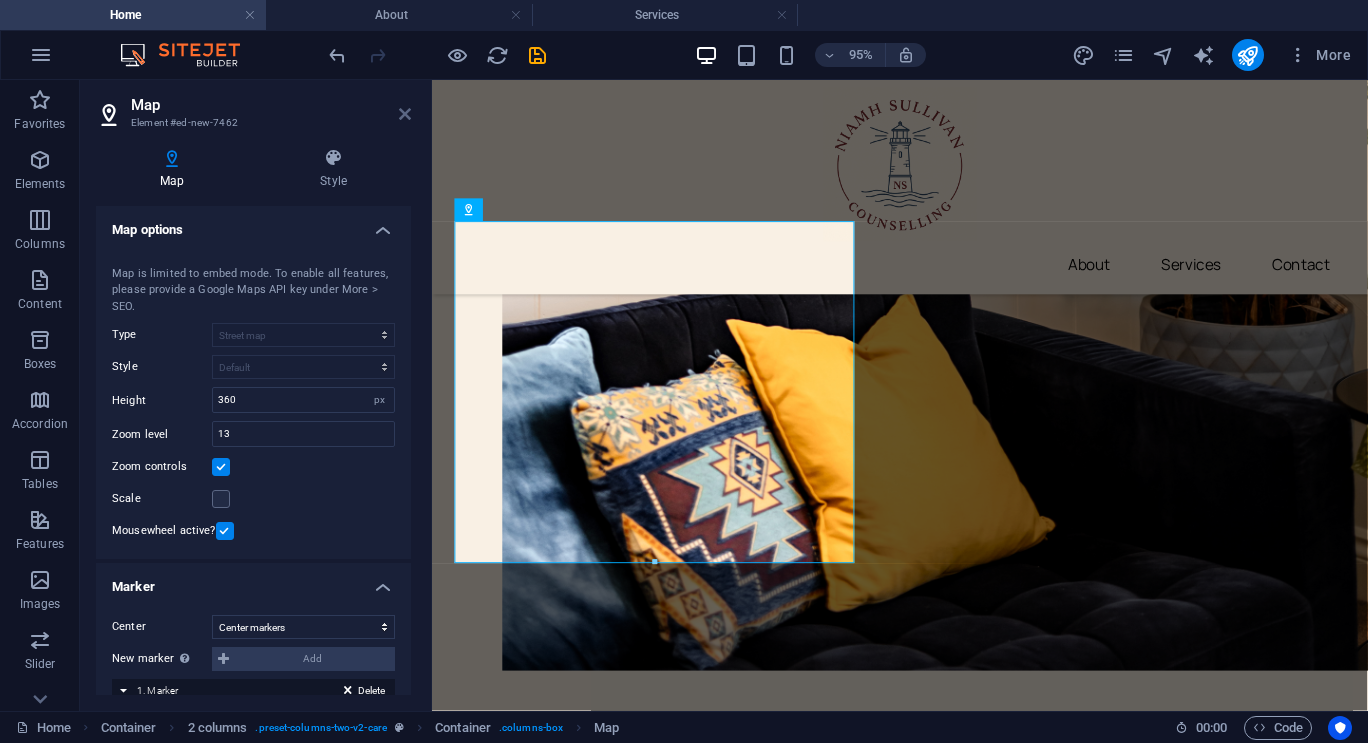 click at bounding box center [405, 114] 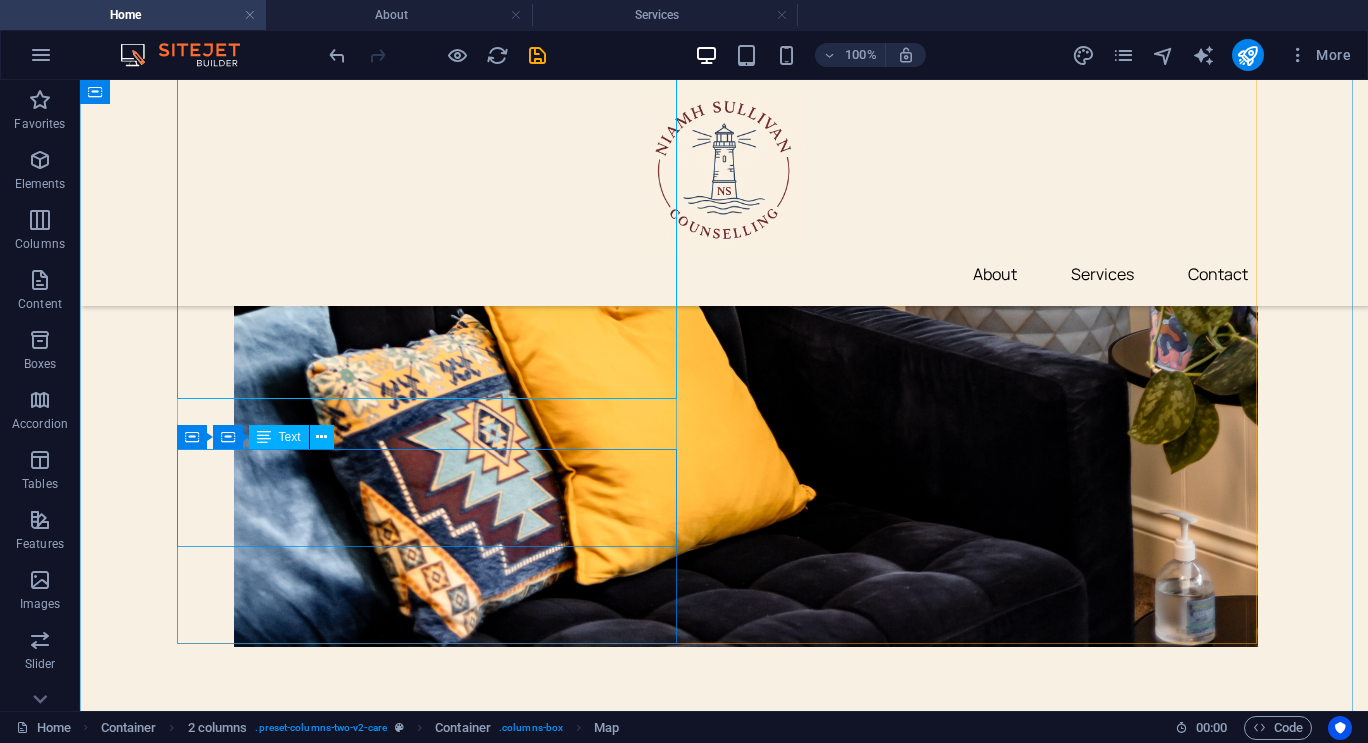 scroll, scrollTop: 2700, scrollLeft: 0, axis: vertical 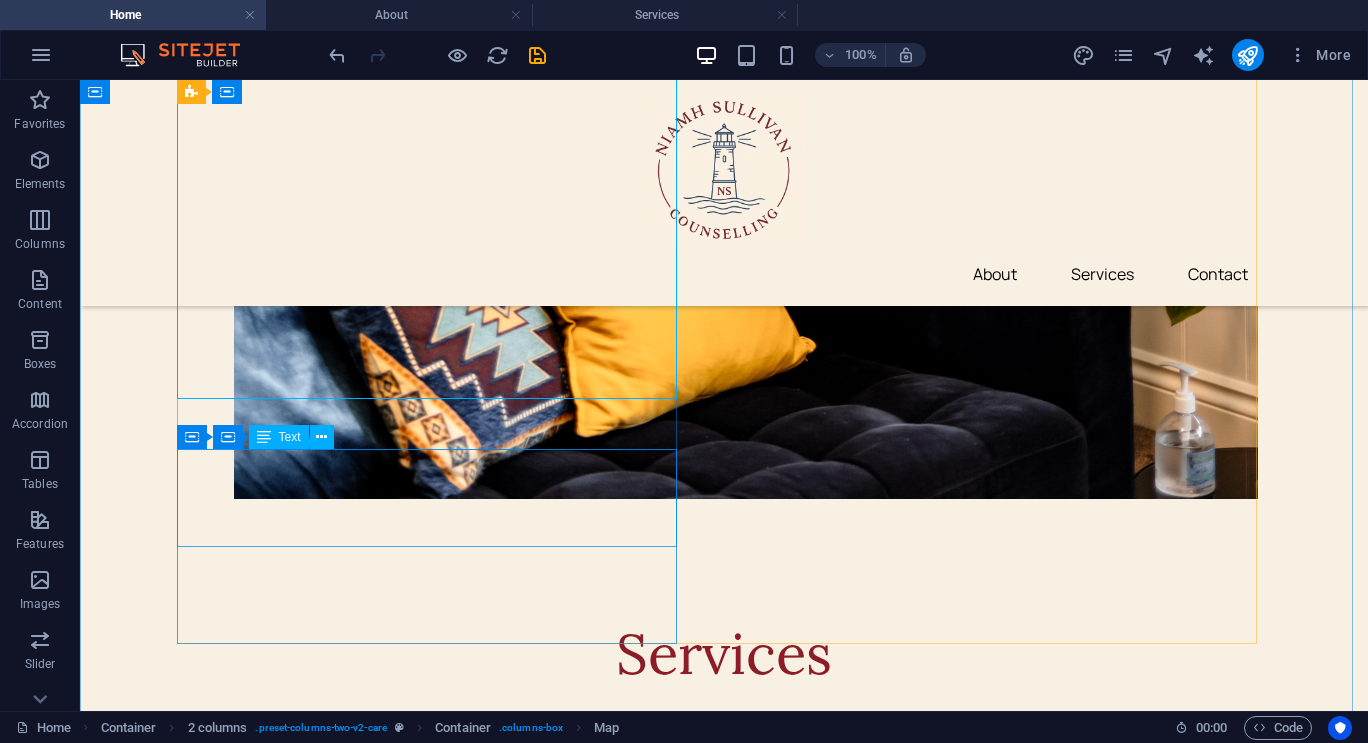click on "[NUMBER] [STREET], [CITY], [STATE] [NUMBER] [STREET], [CITY], [STATE] [NUMBER] [STREET], [CITY], [STATE]" at bounding box center [434, 4253] 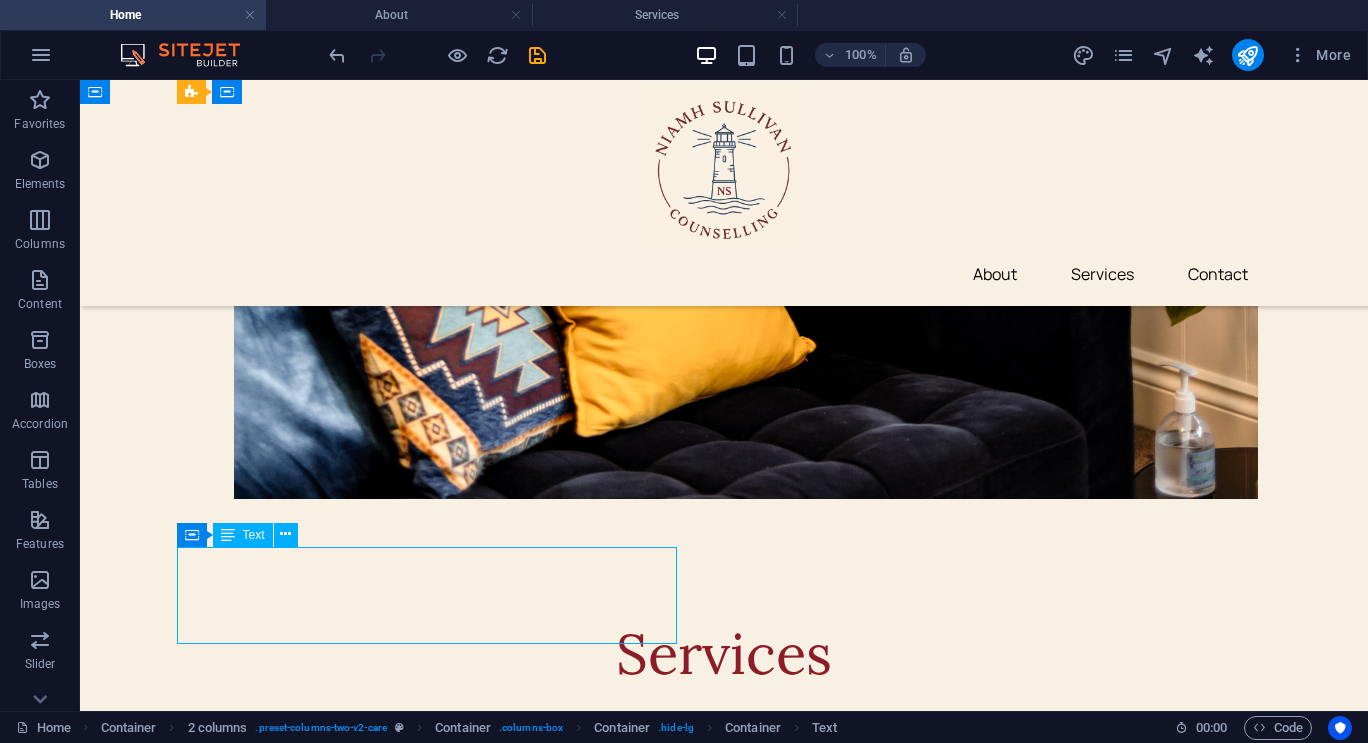 click on "[NUMBER] [STREET], [CITY], [STATE] [NUMBER] [STREET], [CITY], [STATE] [NUMBER] [STREET], [CITY], [STATE]" at bounding box center (434, 4253) 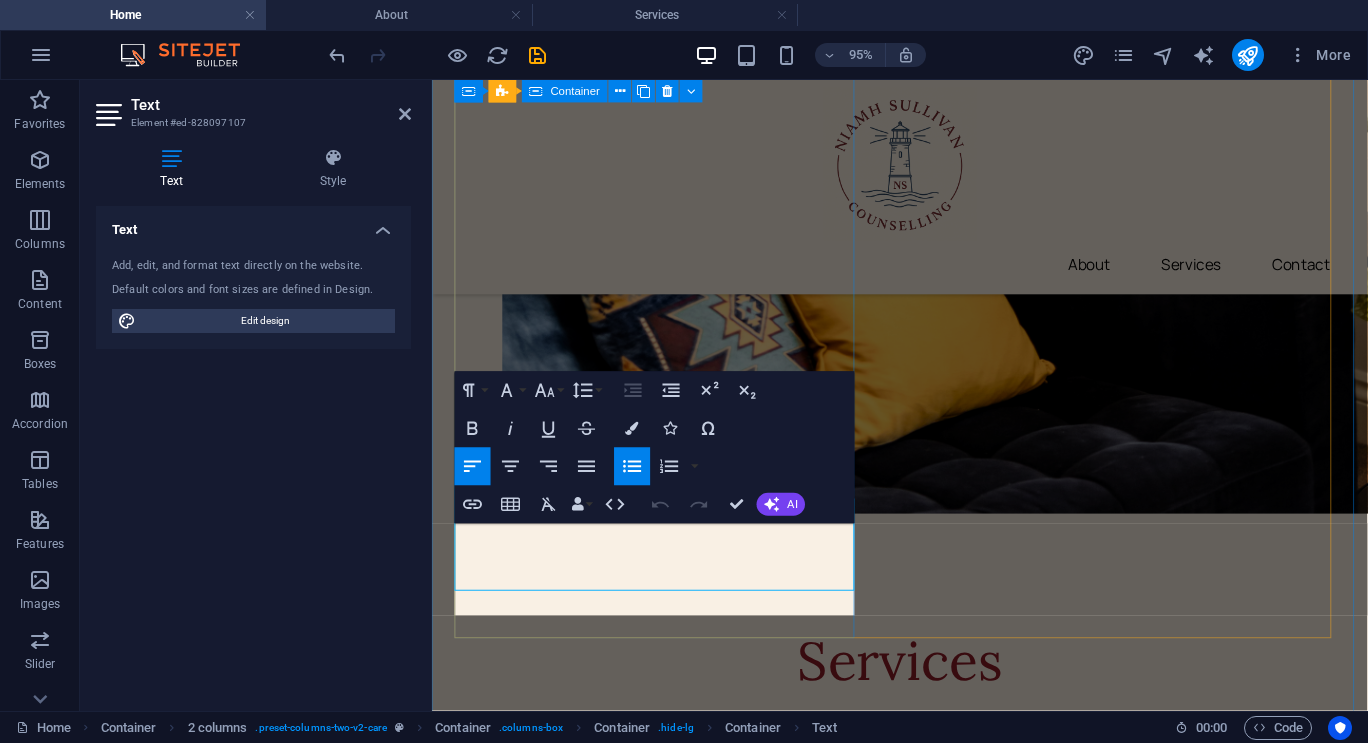 click on "To navigate the map with touch gestures double-tap and hold your finger on the map, then drag the map. ← Move left → Move right ↑ Move up ↓ Move down + Zoom in - Zoom out Home Jump left by 75% End Jump right by 75% Page Up Jump up by 75% Page Down Jump down by 75% Map Terrain Satellite Labels Keyboard shortcuts Map Data Map data ©2025 Google Map data ©2025 Google 1 km  Click to toggle between metric and imperial units Terms Report a map error [NUMBER] [STREET] [CITY], [STATE] [NUMBER] [STREET], [CITY], [STATE] [NUMBER] [STREET], [CITY], [STATE] [NUMBER] [STREET], [CITY], [STATE] [NUMBER] [STREET], [CITY], [STATE] [NUMBER] [STREET], [CITY], [STATE]" at bounding box center [670, 4154] 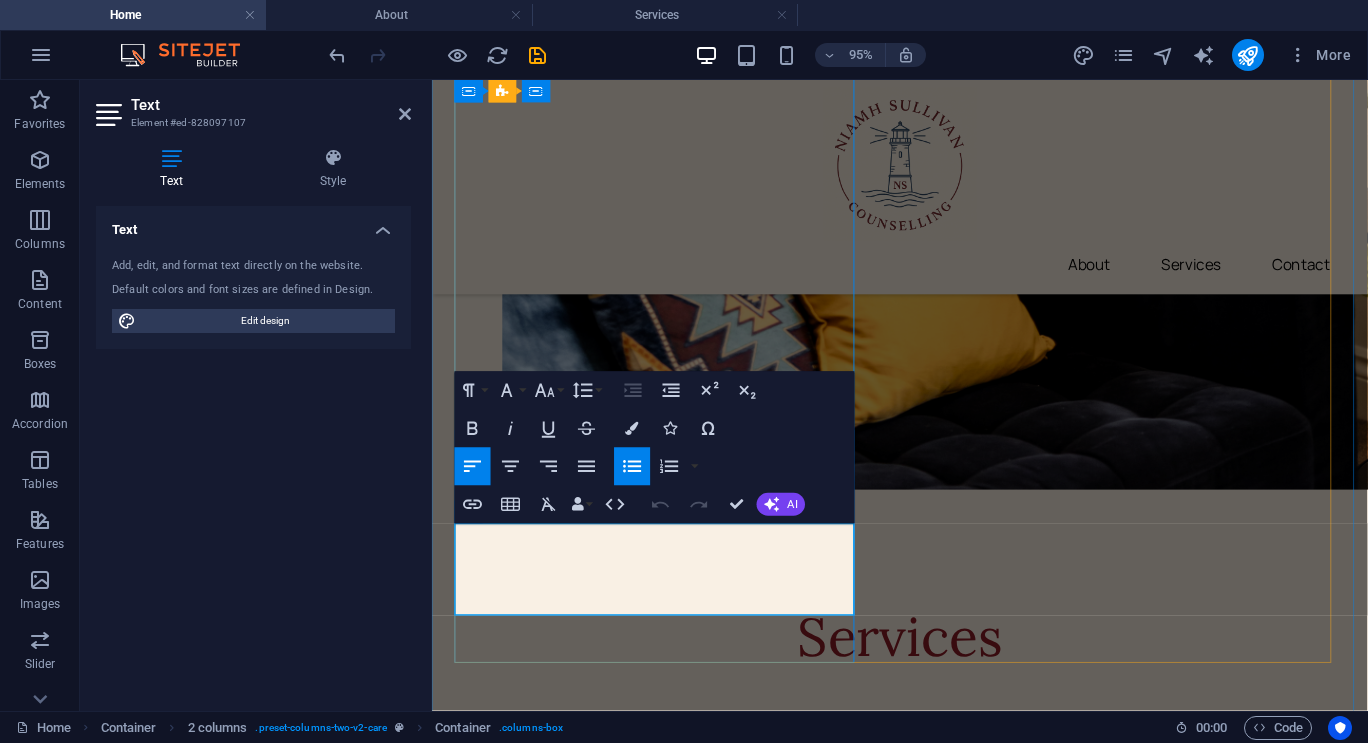click on "To navigate the map with touch gestures double-tap and hold your finger on the map, then drag the map. ← Move left → Move right ↑ Move up ↓ Move down + Zoom in - Zoom out Home Jump left by 75% End Jump right by 75% Page Up Jump up by 75% Page Down Jump down by 75% Map Terrain Satellite Labels Keyboard shortcuts Map Data Map data ©2025 Google Map data ©2025 Google 1 km  Click to toggle between metric and imperial units Terms Report a map error [NUMBER] [STREET],  [CITY],  [POSTAL_CODE] [STATE] M [PHONE] F [PHONE] E [EMAIL] Contact It is a long established fact that a reader will be distracted by the readable content of a page when looking at its. Visit our locations It is a long established fact that a reader will be distracted by the readable content of a page when looking at its.
[NUMBER] [STREET] [CITY], [STATE]
[NUMBER] [STREET], [CITY], [STATE]" at bounding box center (924, 4452) 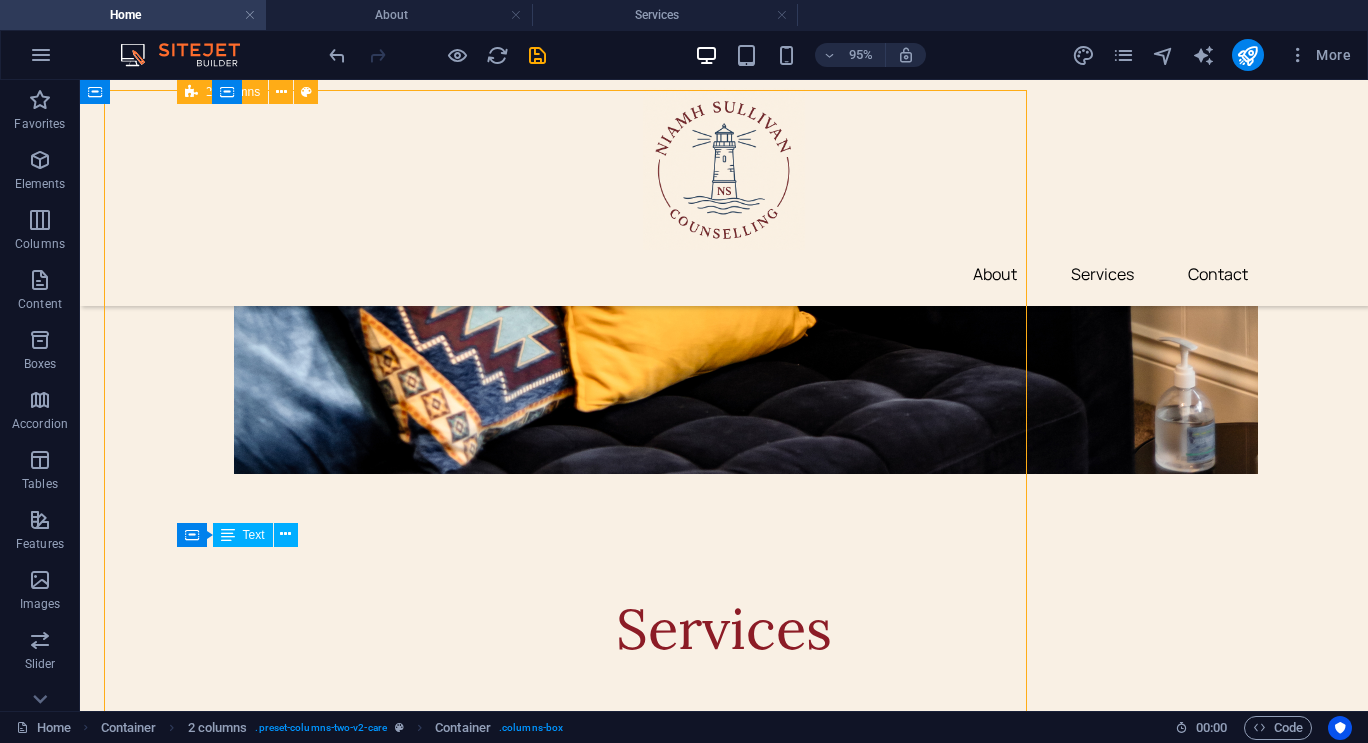 scroll, scrollTop: 2700, scrollLeft: 0, axis: vertical 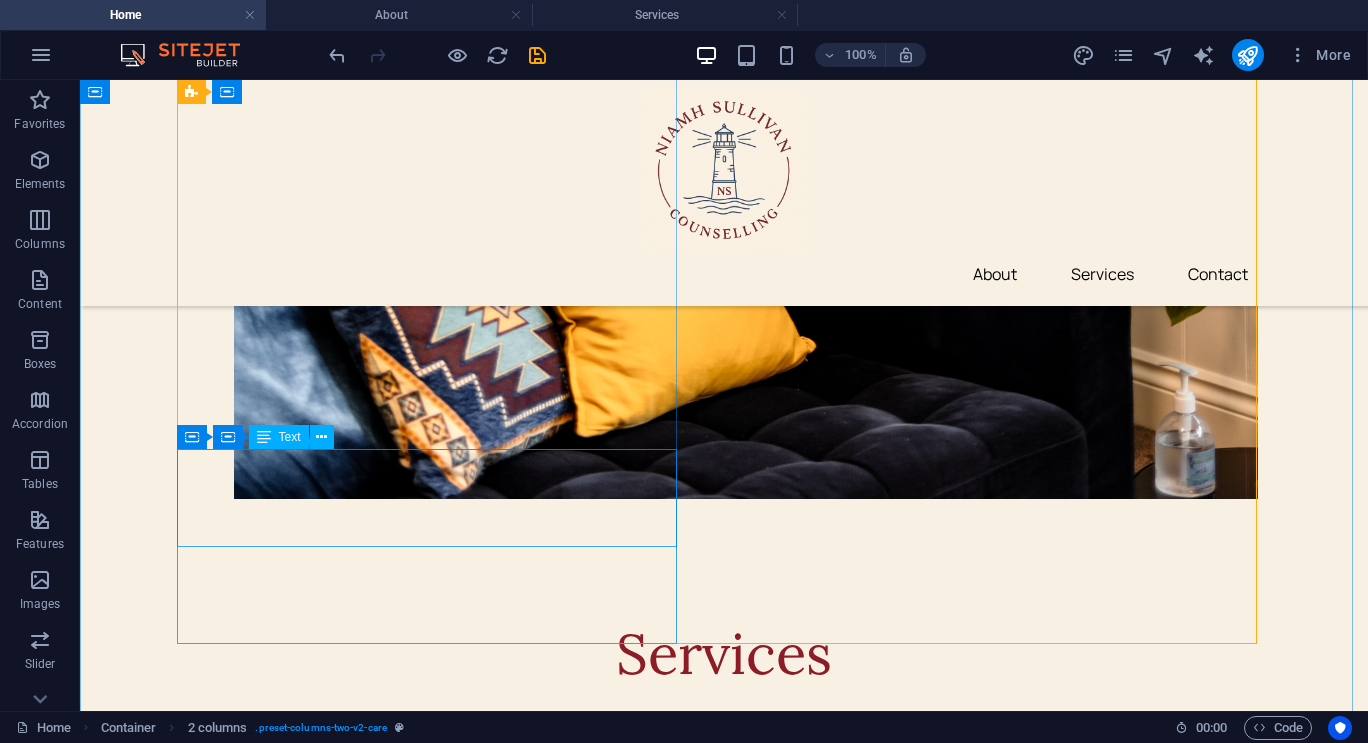 click on "[NUMBER] [STREET] [CITY], [STATE] [NUMBER] [STREET], [CITY], [STATE] [NUMBER] [STREET], [CITY], [STATE]" at bounding box center [434, 4154] 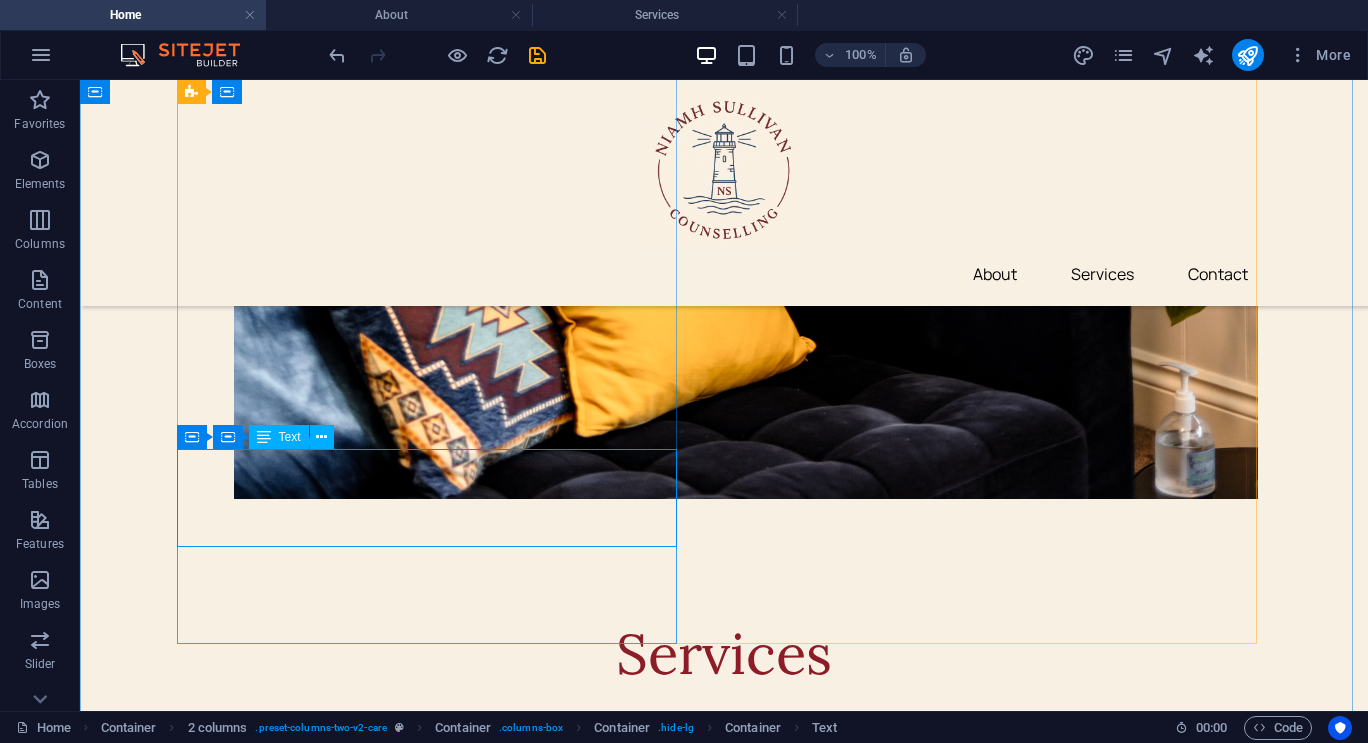 click on "[NUMBER] [STREET] [CITY], [STATE] [NUMBER] [STREET], [CITY], [STATE] [NUMBER] [STREET], [CITY], [STATE]" at bounding box center [434, 4154] 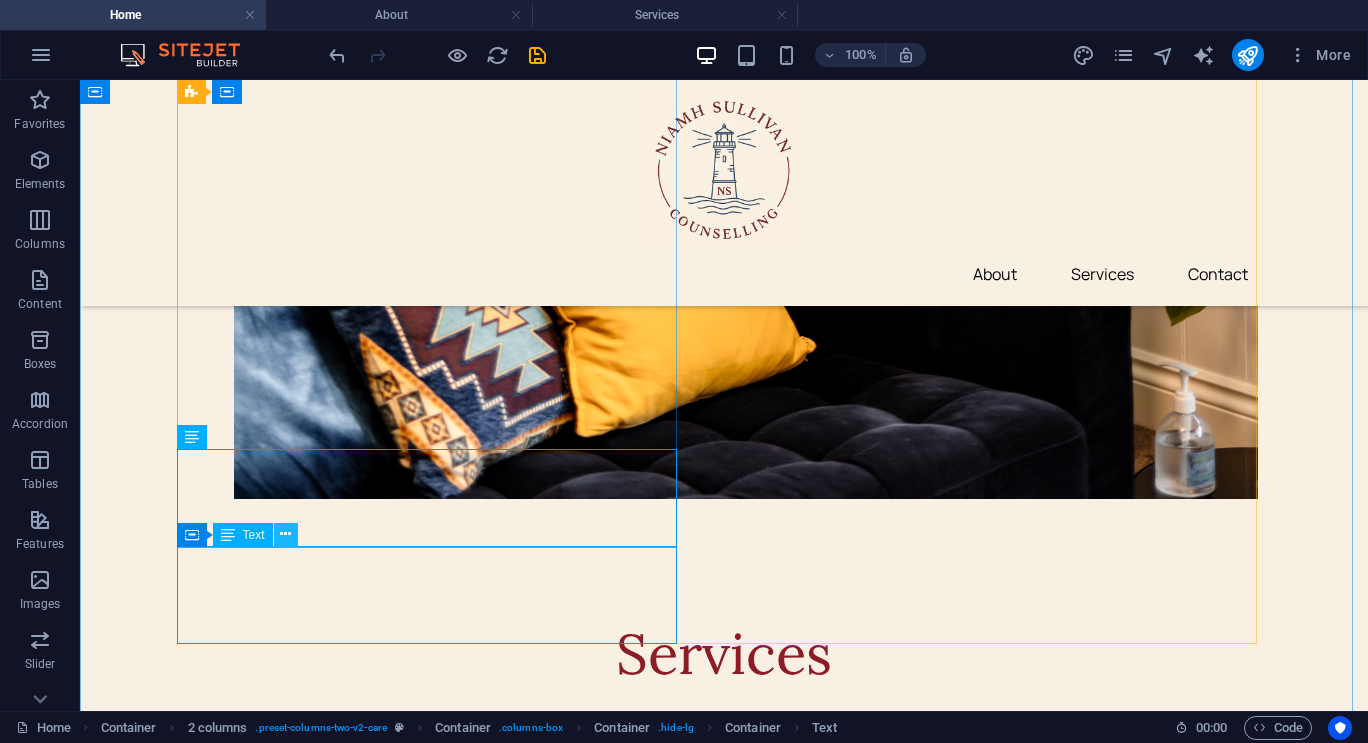 click at bounding box center [285, 534] 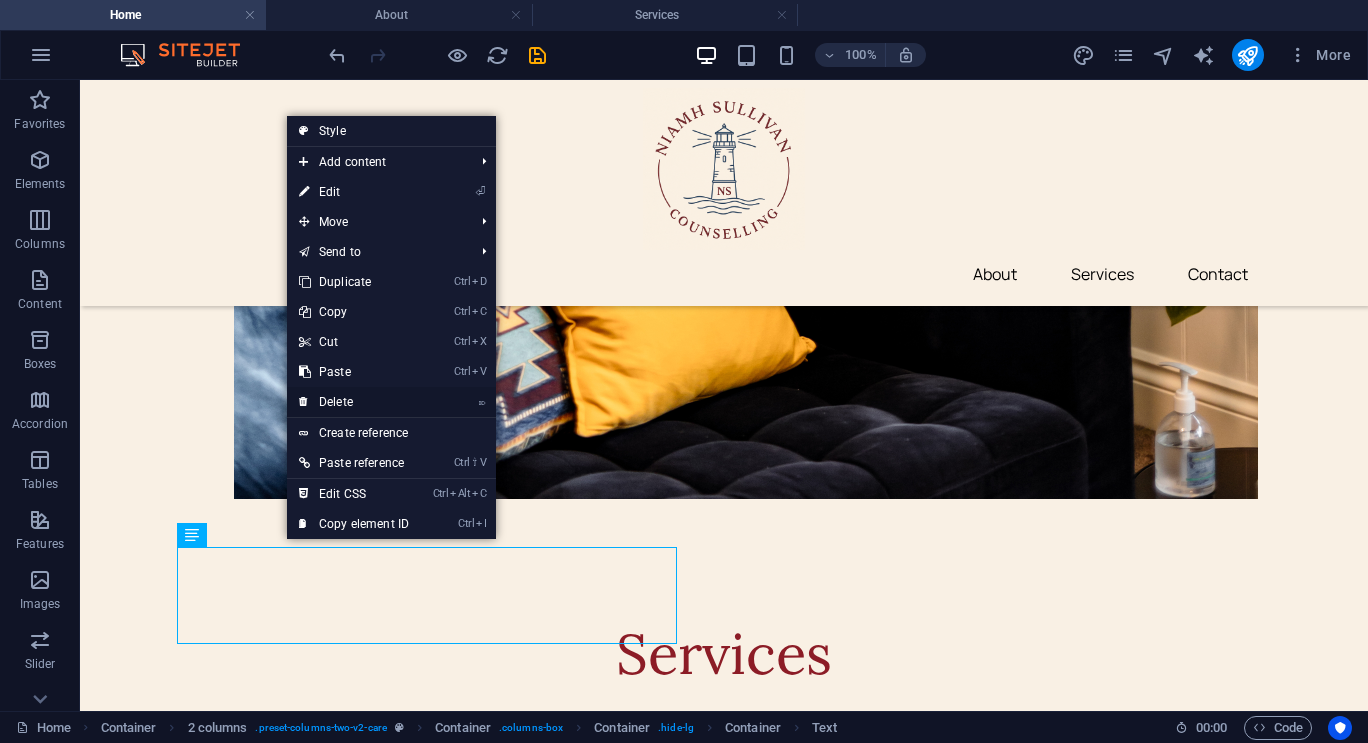 click on "⌦  Delete" at bounding box center (354, 402) 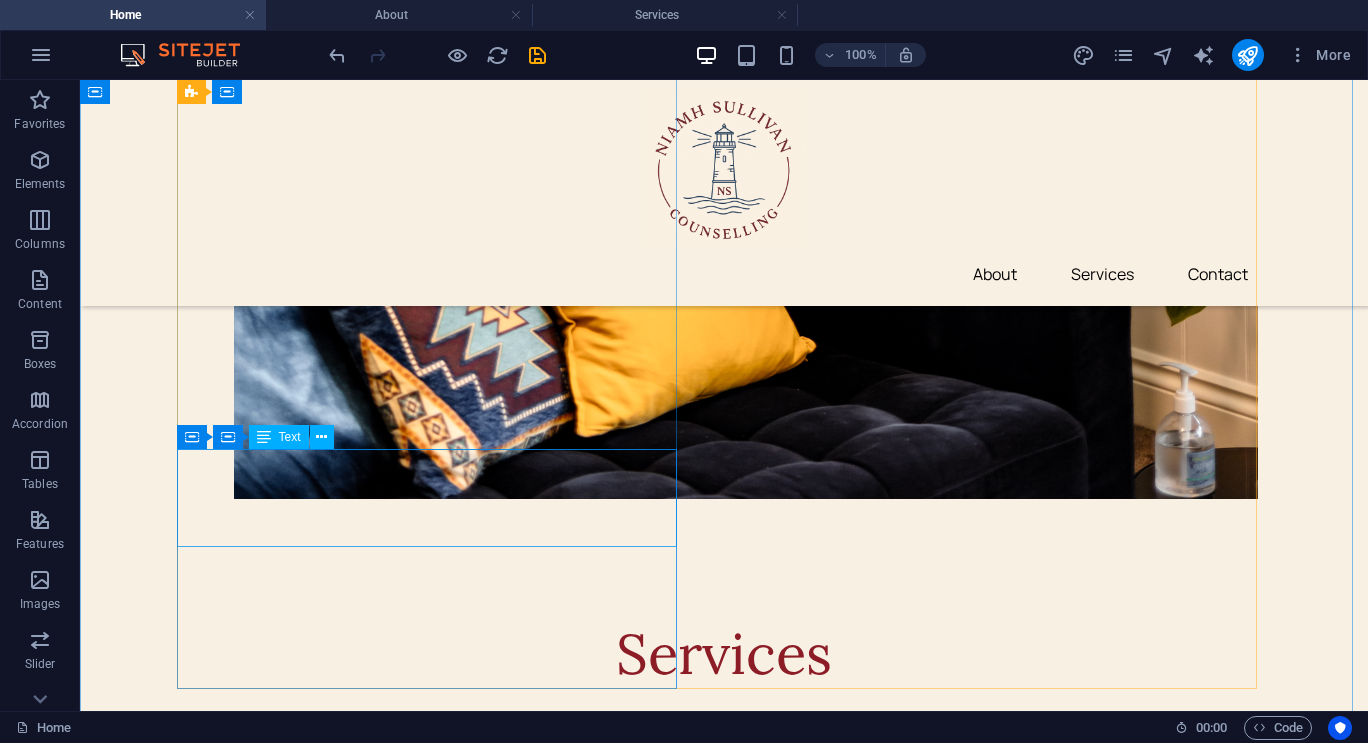 click on "[NUMBER] [STREET] [CITY], [STATE] [NUMBER] [STREET], [CITY], [STATE] [NUMBER] [STREET], [CITY], [STATE]" at bounding box center (434, 4154) 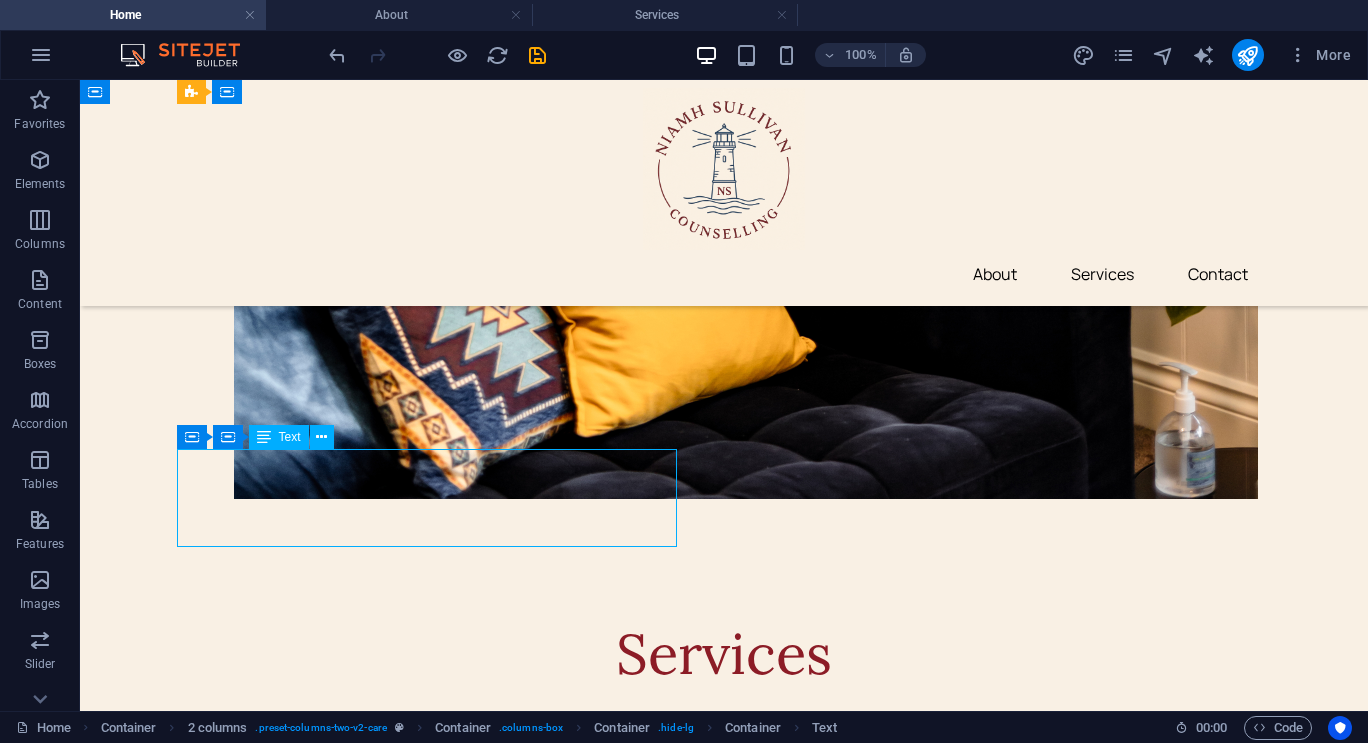 click on "[NUMBER] [STREET] [CITY], [STATE] [NUMBER] [STREET], [CITY], [STATE] [NUMBER] [STREET], [CITY], [STATE]" at bounding box center [434, 4154] 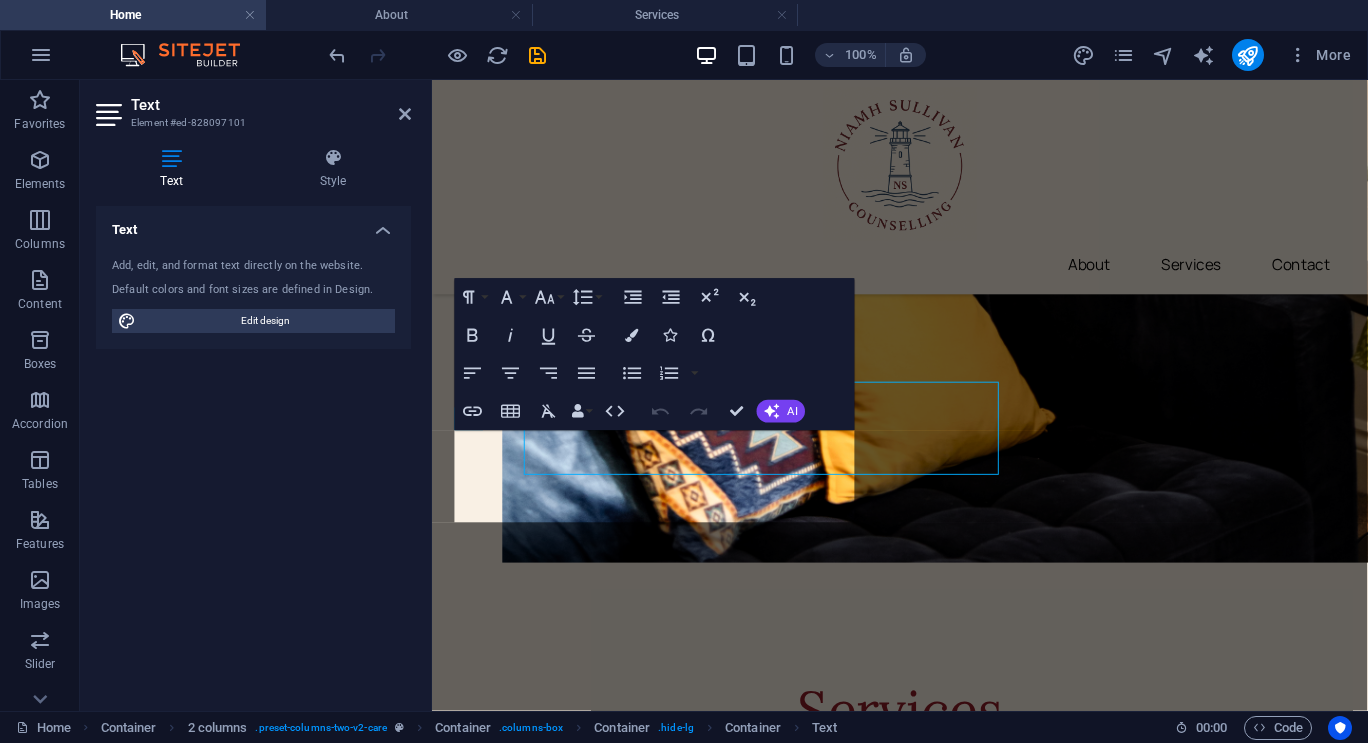 click on "[NUMBER] [STREET] [CITY], [STATE]" at bounding box center [682, 4367] 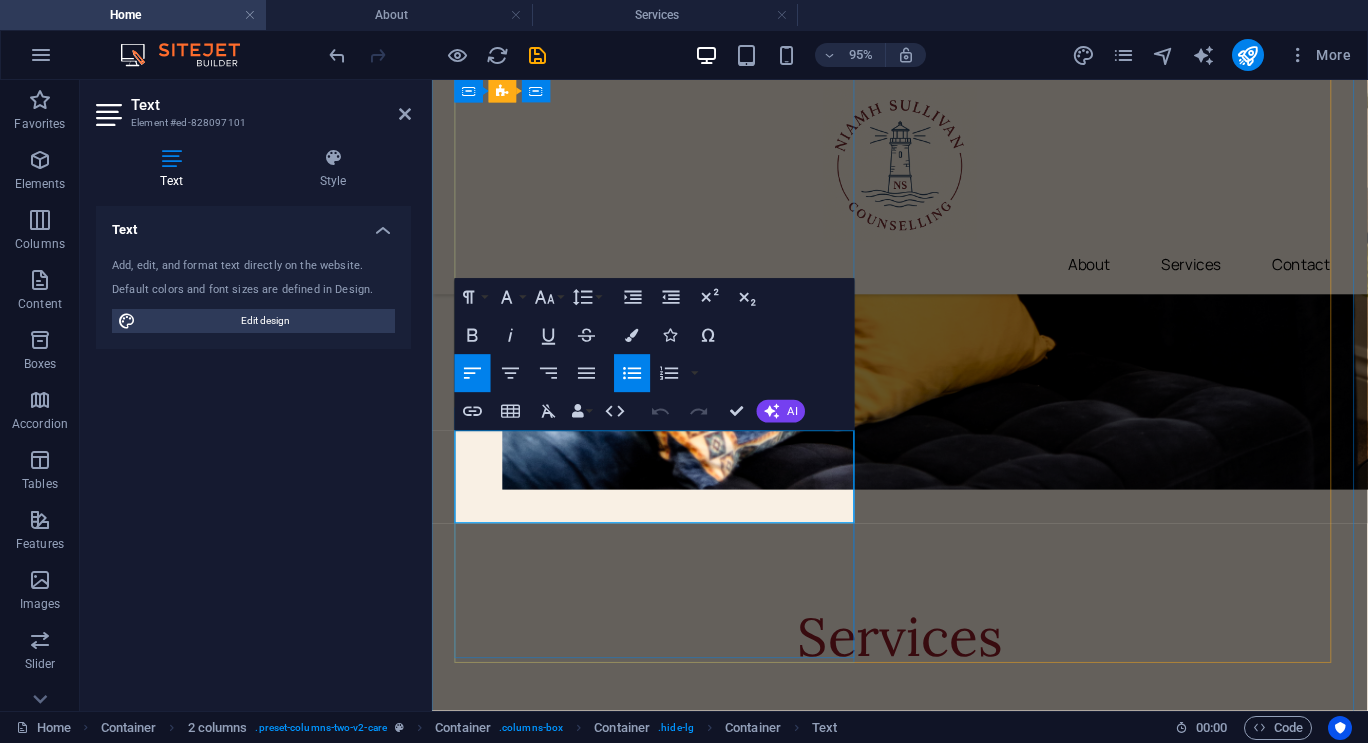 drag, startPoint x: 780, startPoint y: 530, endPoint x: 469, endPoint y: 474, distance: 316.0016 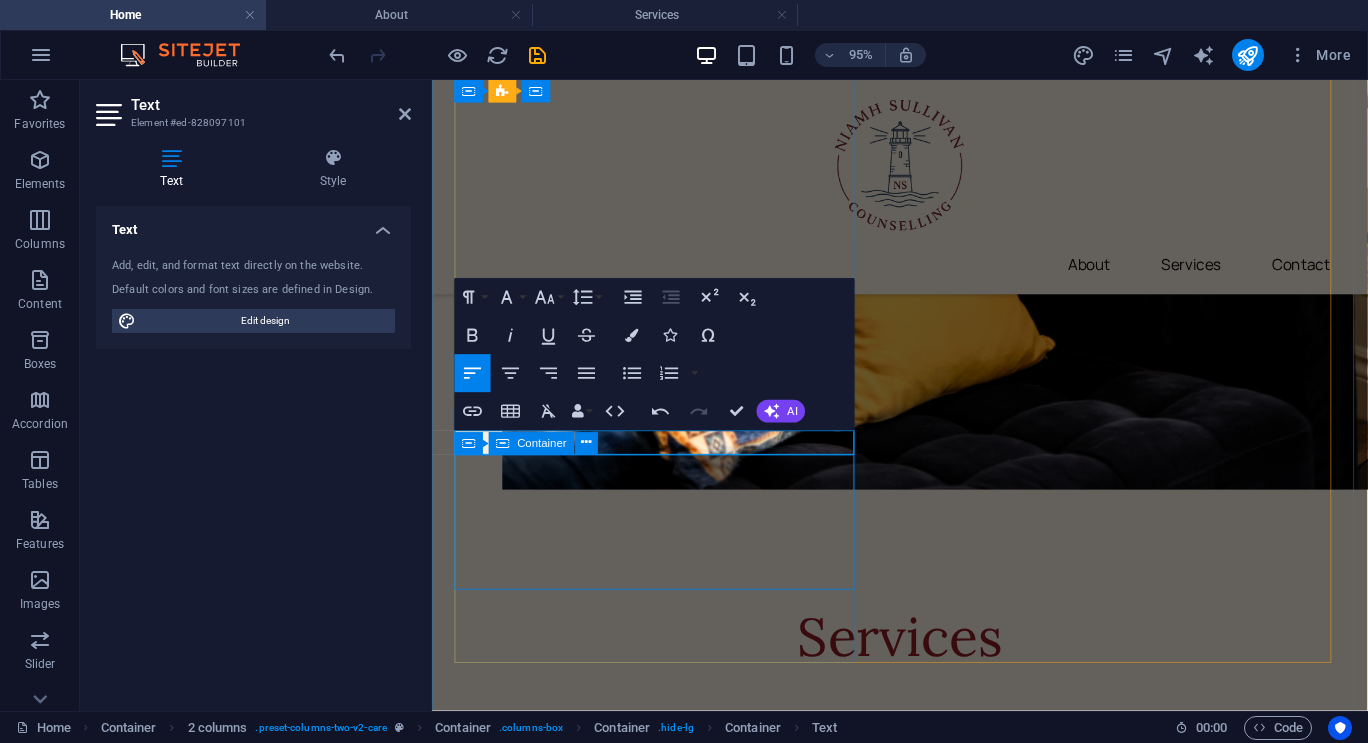 type 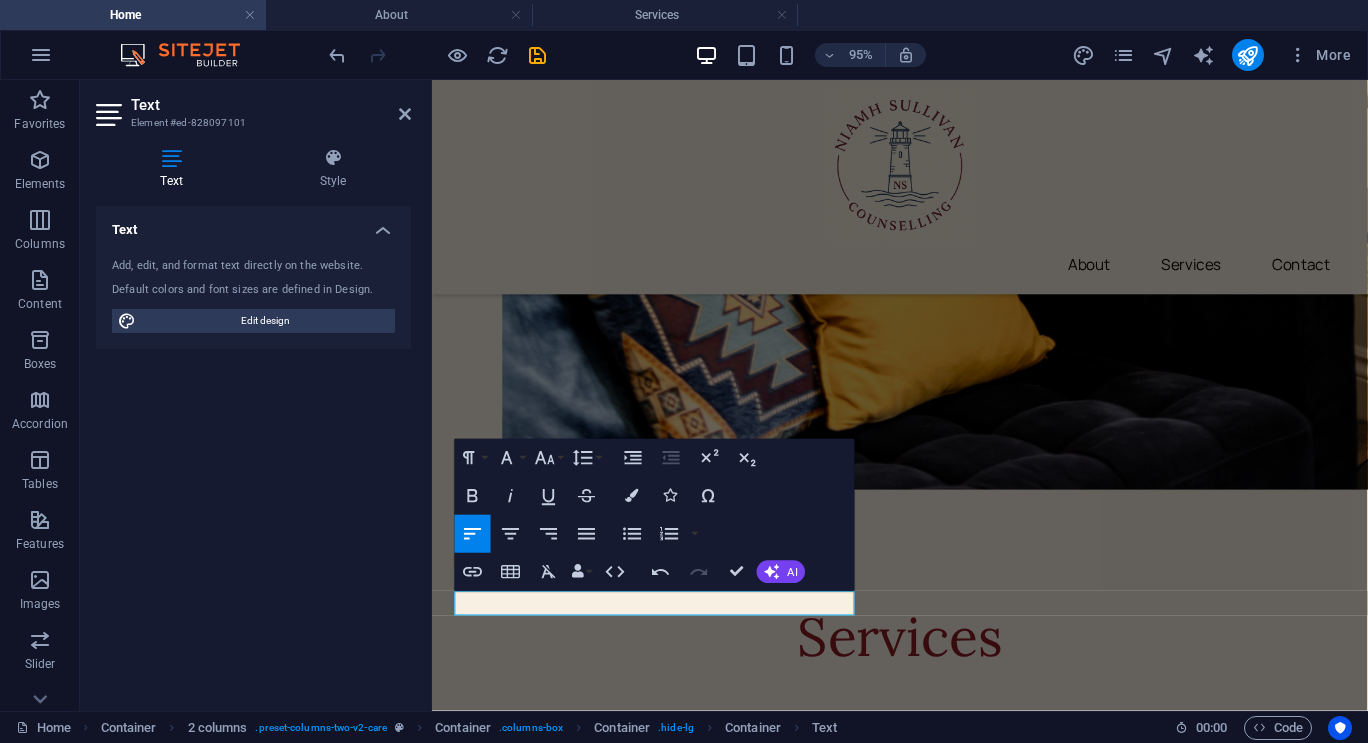 scroll, scrollTop: 2607, scrollLeft: 0, axis: vertical 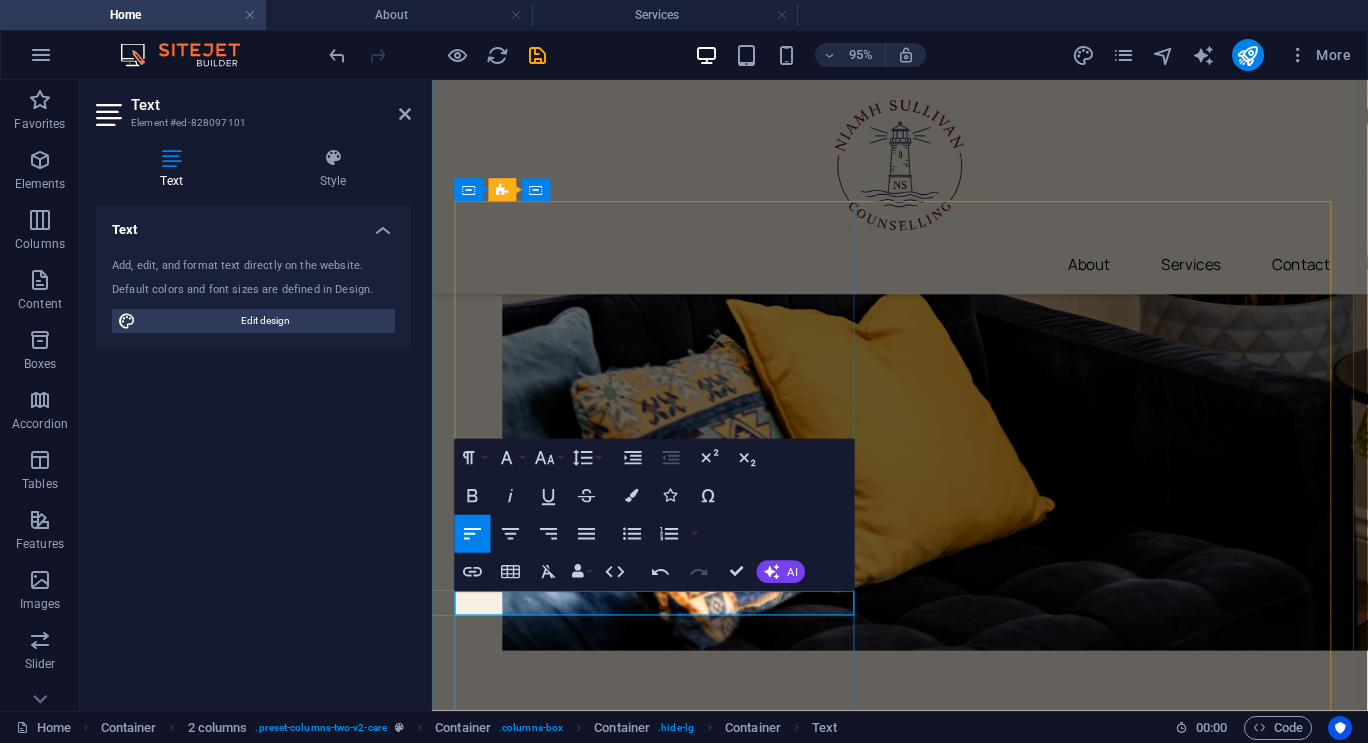 drag, startPoint x: 588, startPoint y: 638, endPoint x: 411, endPoint y: 618, distance: 178.12636 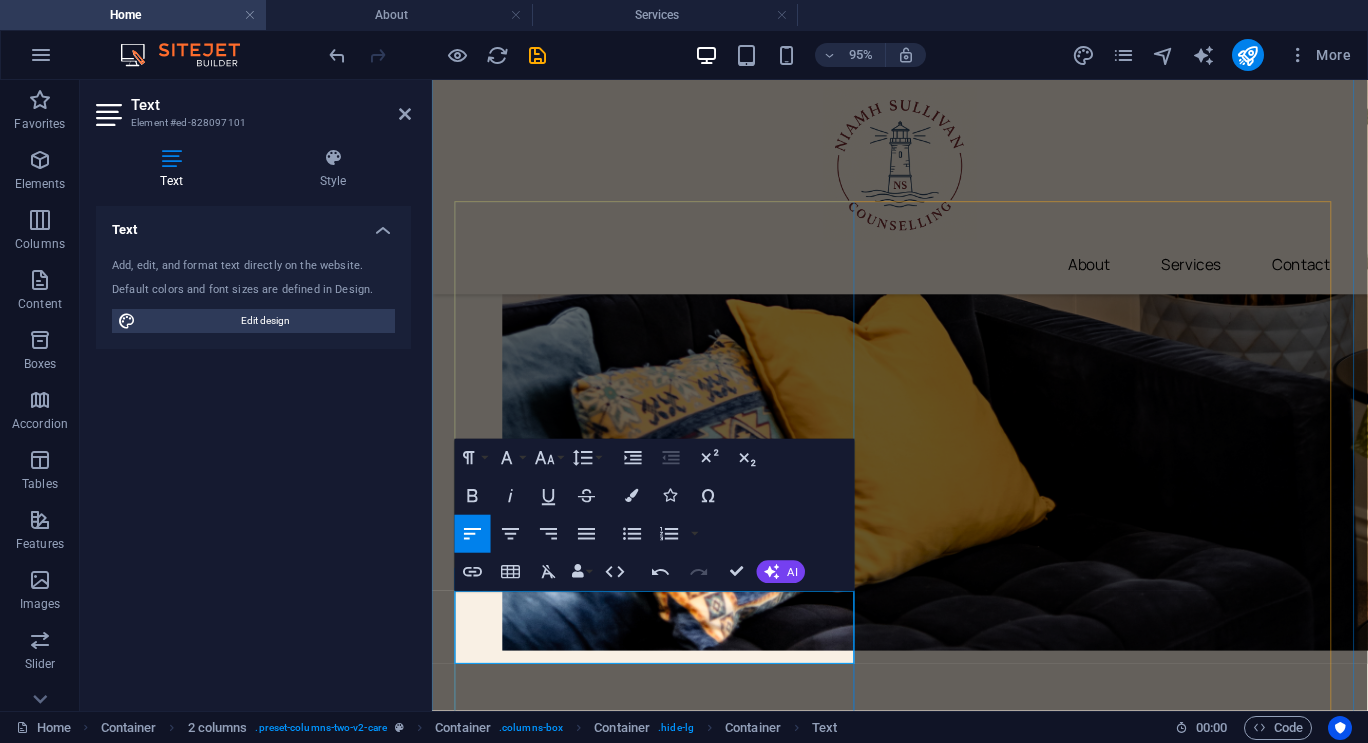 click on "[NUMBER] [STREET], [CITY], [POSTAL_CODE]" at bounding box center [670, 4468] 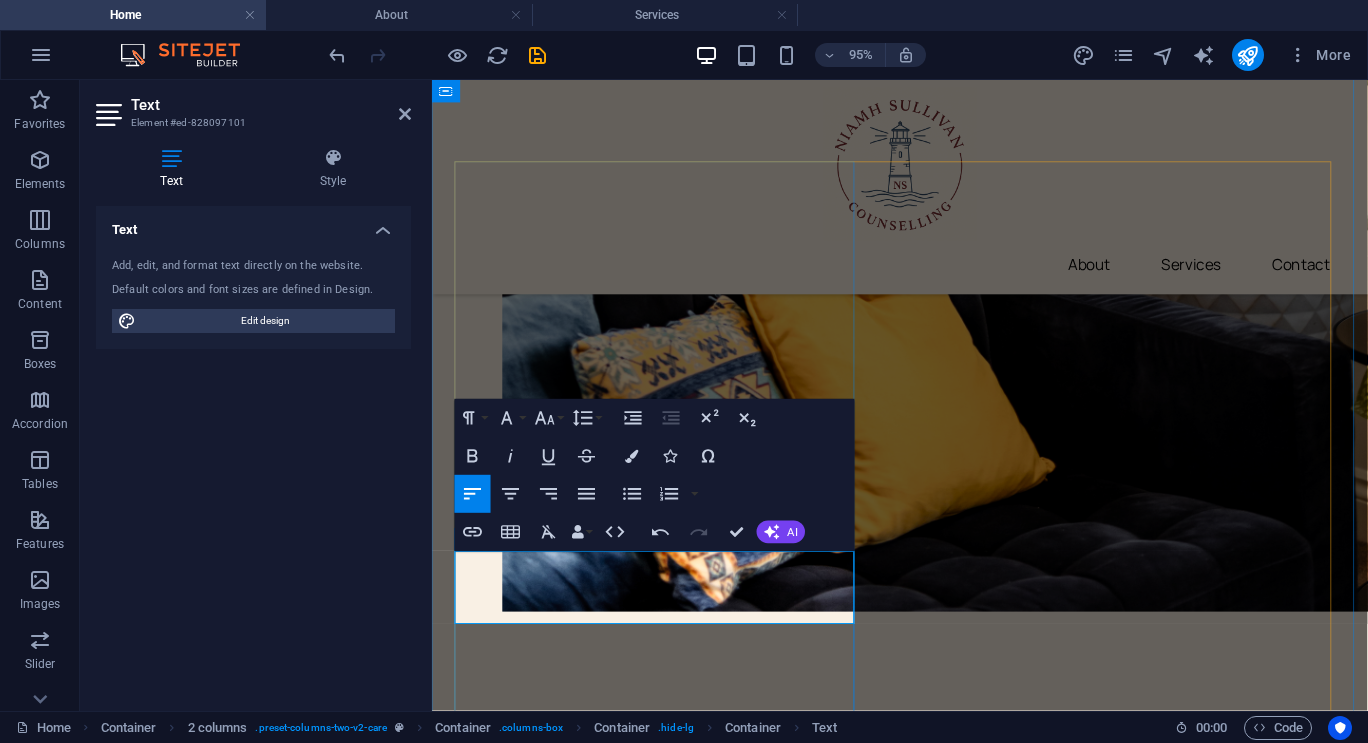 scroll, scrollTop: 2649, scrollLeft: 0, axis: vertical 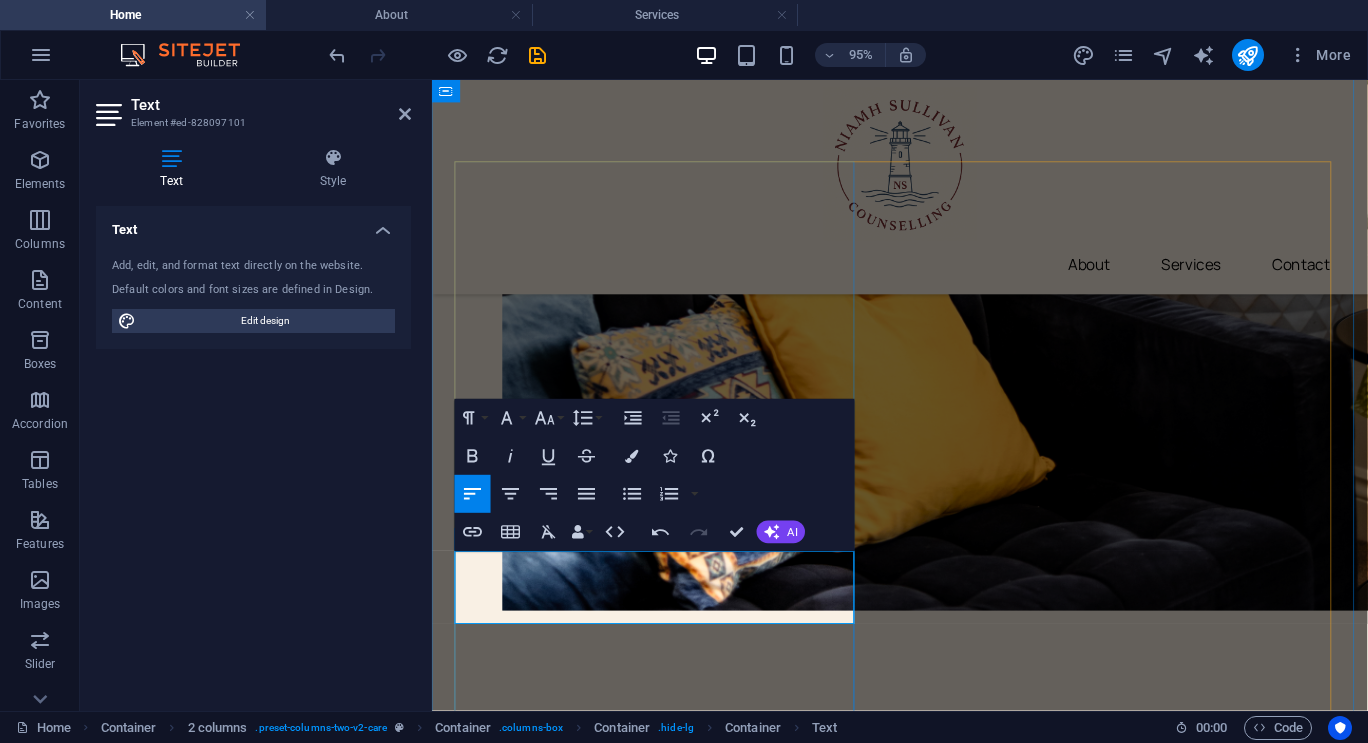 click on "Wooloongabba," at bounding box center (670, 4400) 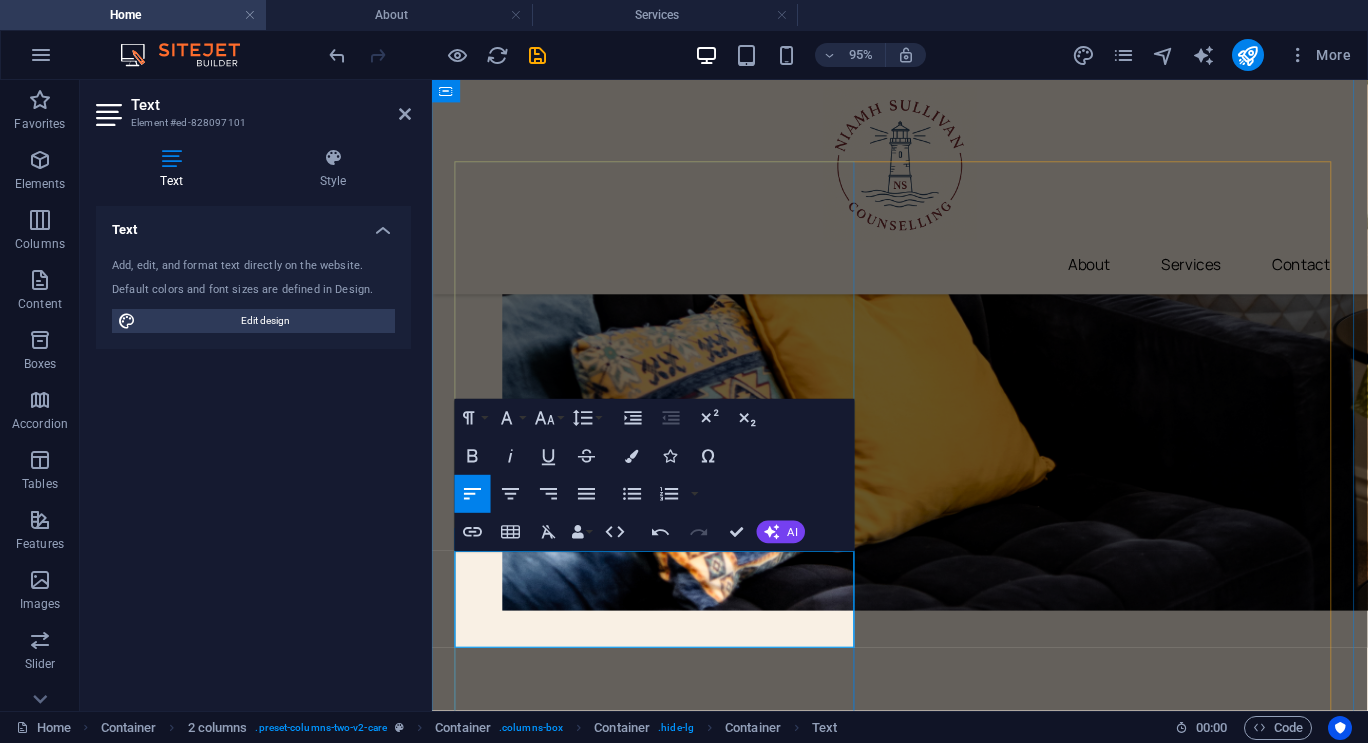 click on "4102" at bounding box center (670, 4451) 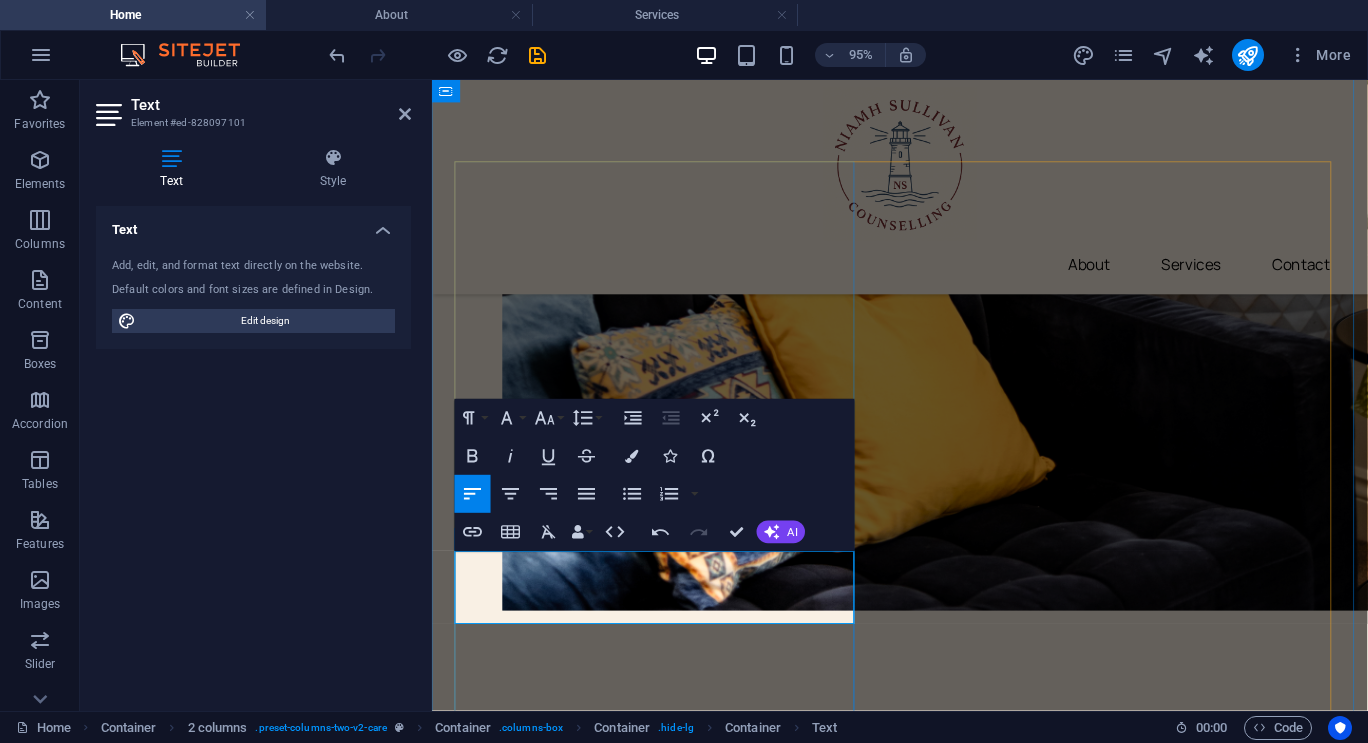 click on "4102" at bounding box center (670, 4426) 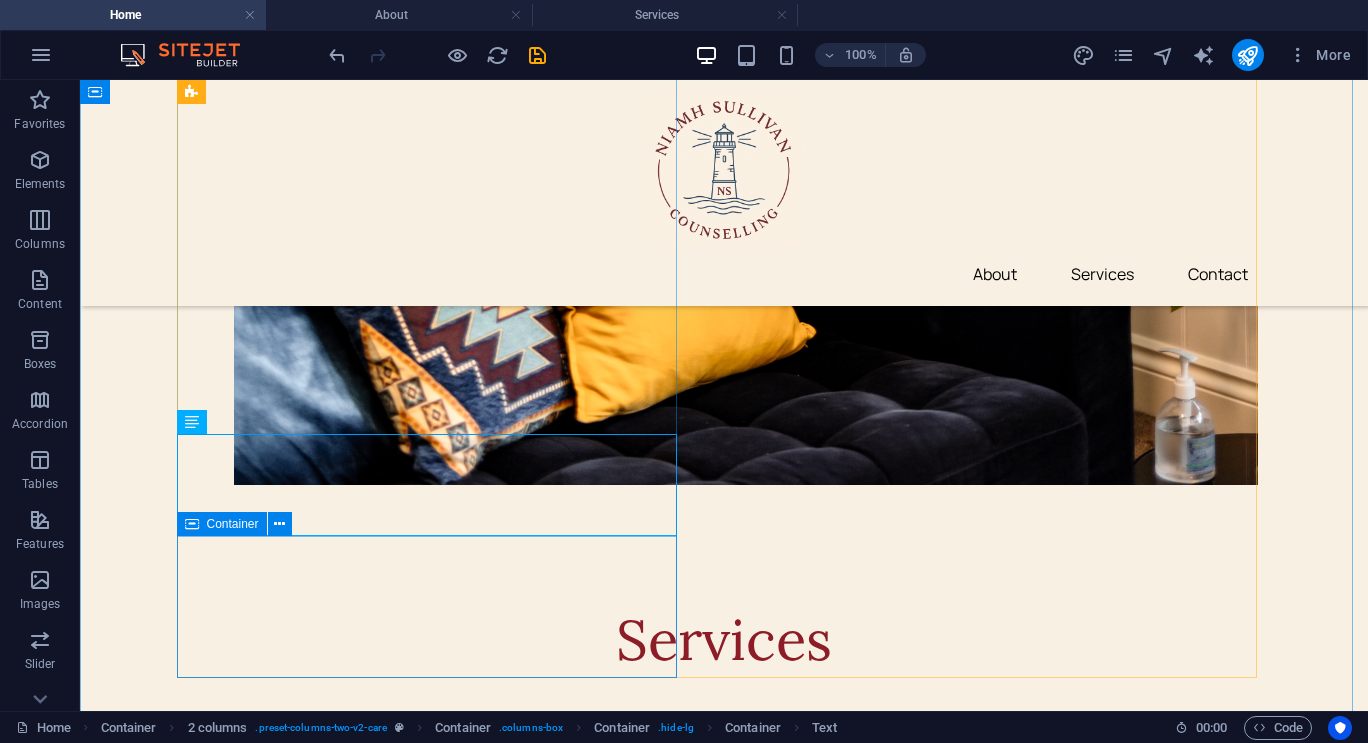 scroll, scrollTop: 2715, scrollLeft: 0, axis: vertical 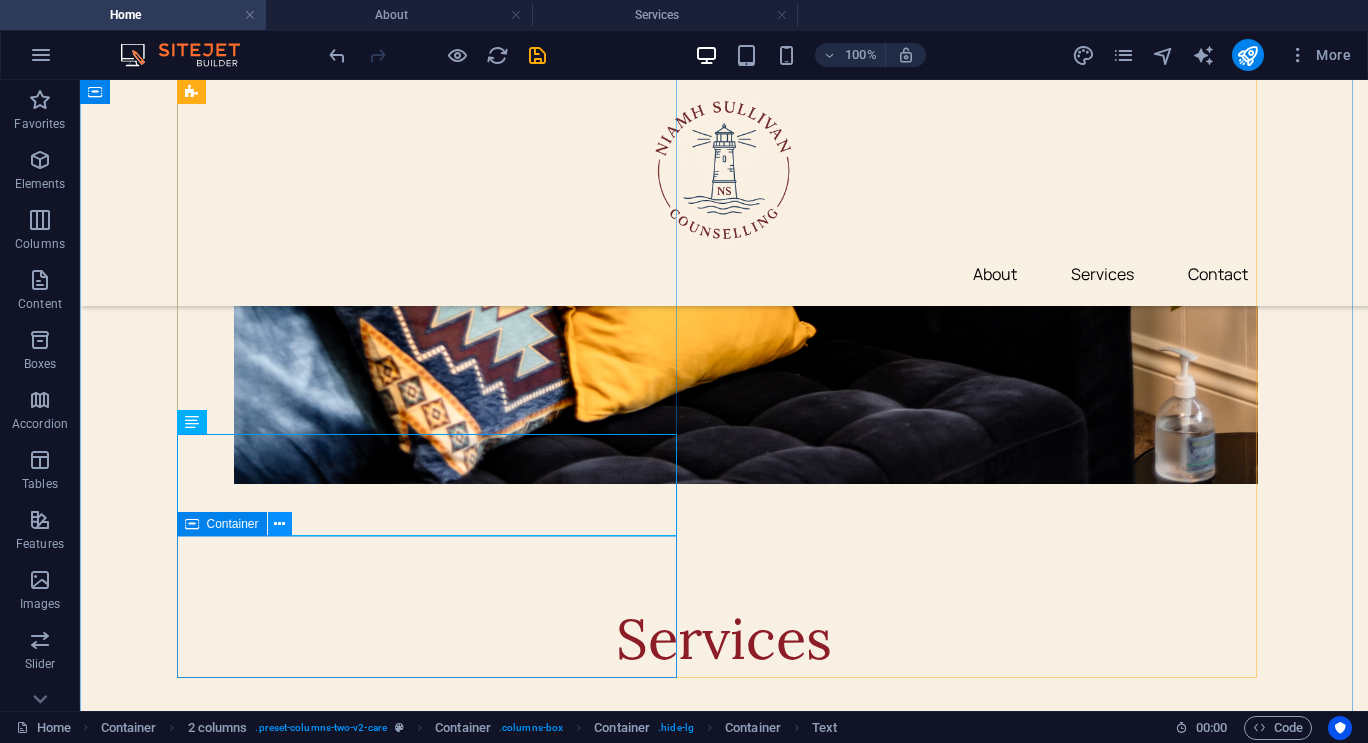 click at bounding box center [279, 524] 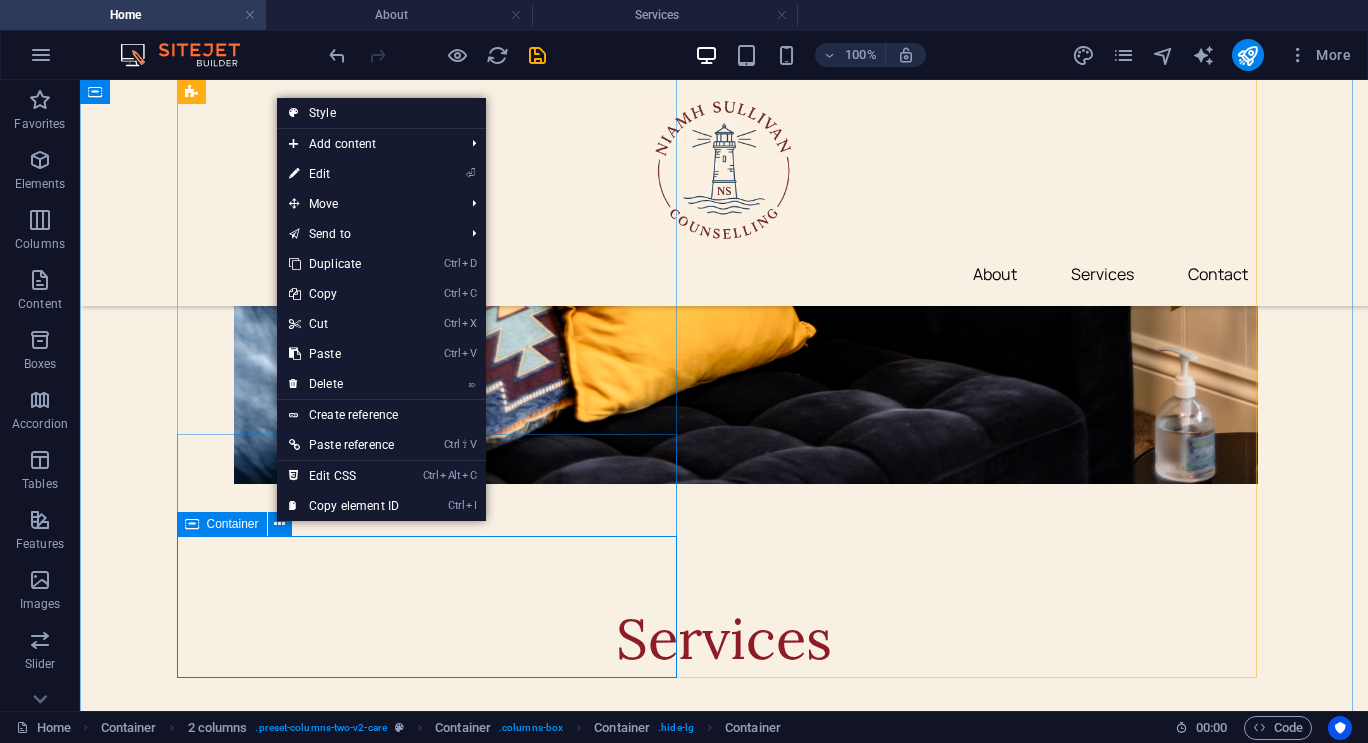 click on "Drop content here or  Add elements  Paste clipboard" at bounding box center [434, 4263] 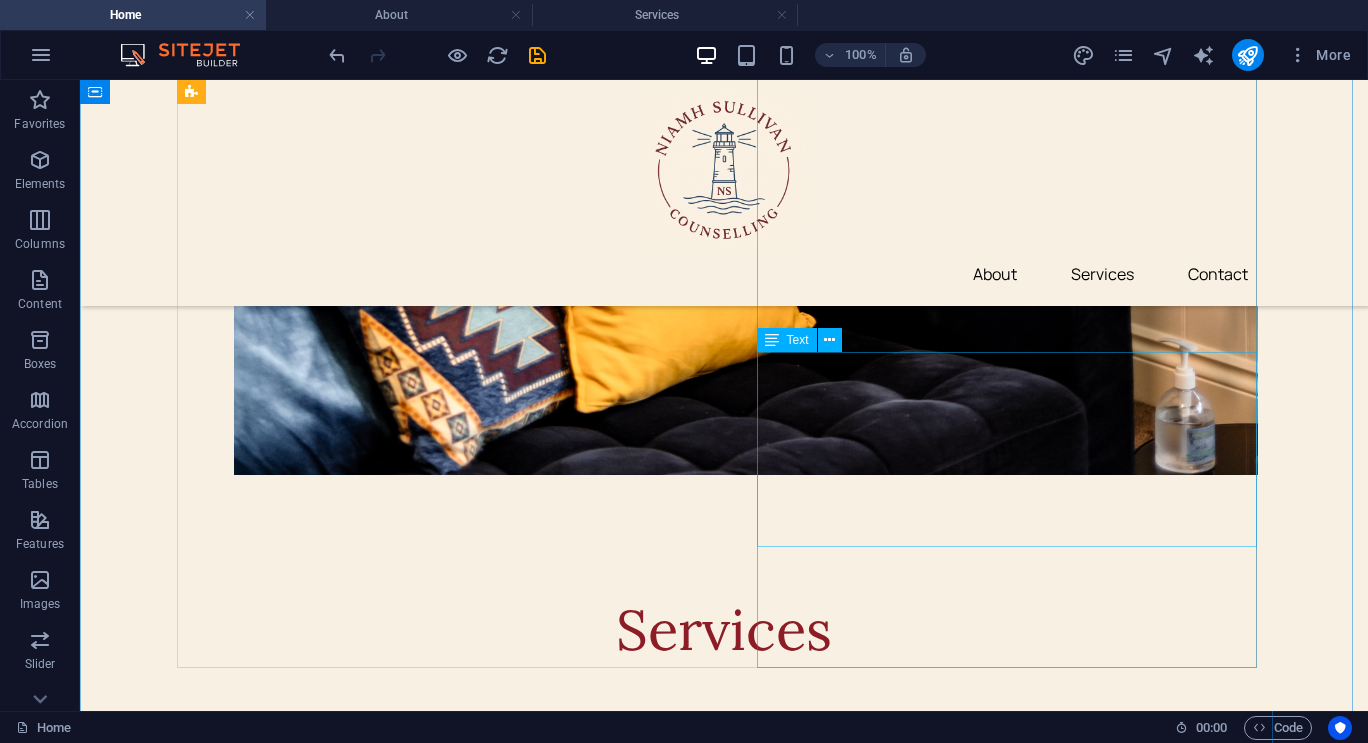 scroll, scrollTop: 2725, scrollLeft: 0, axis: vertical 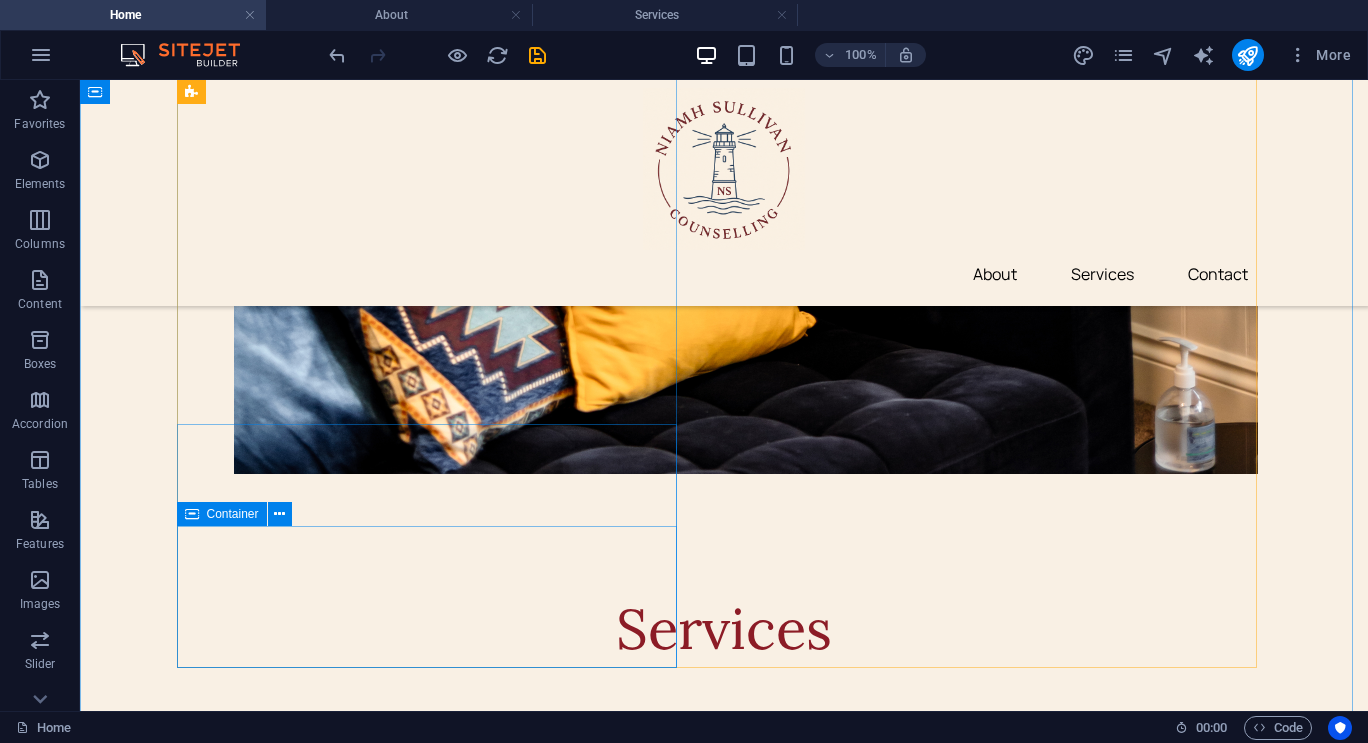 click on "Add elements" at bounding box center (375, 4283) 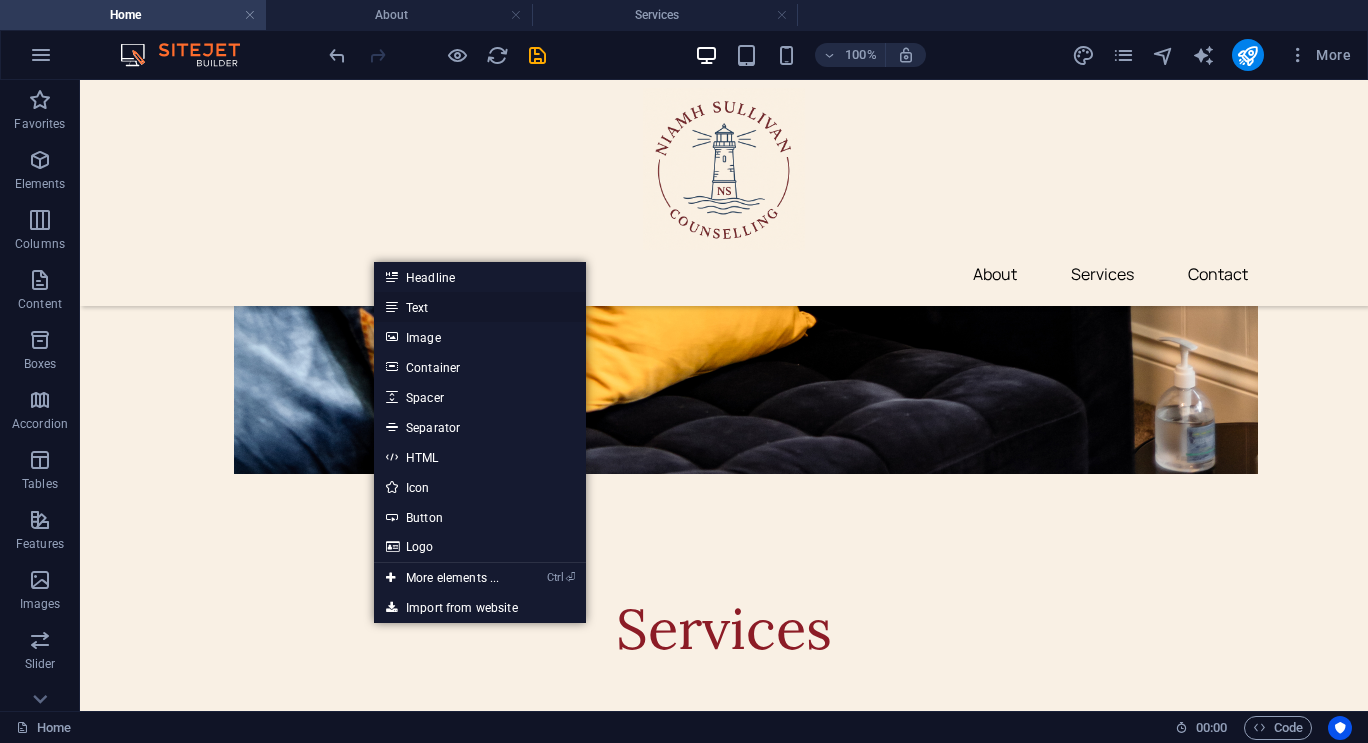 click on "Text" at bounding box center (480, 307) 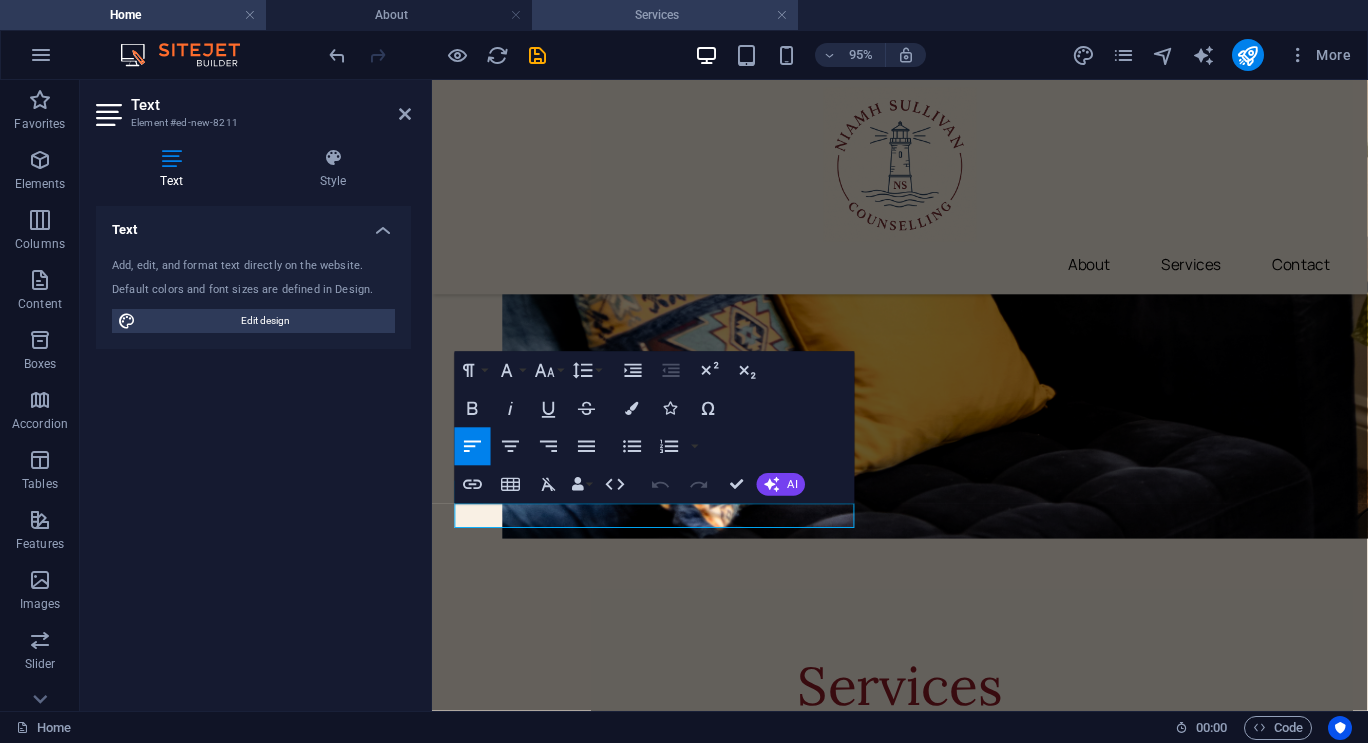 scroll, scrollTop: 2801, scrollLeft: 0, axis: vertical 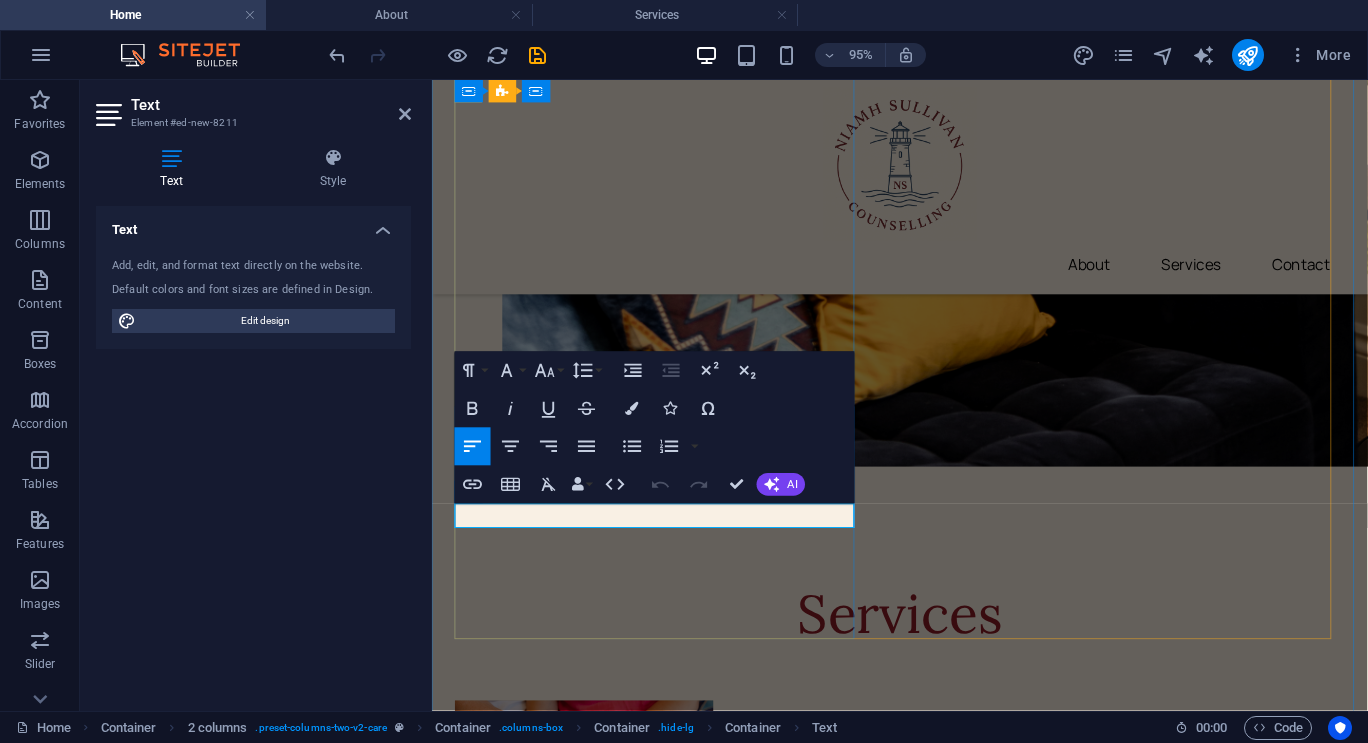 click on "New text element" at bounding box center (670, 4325) 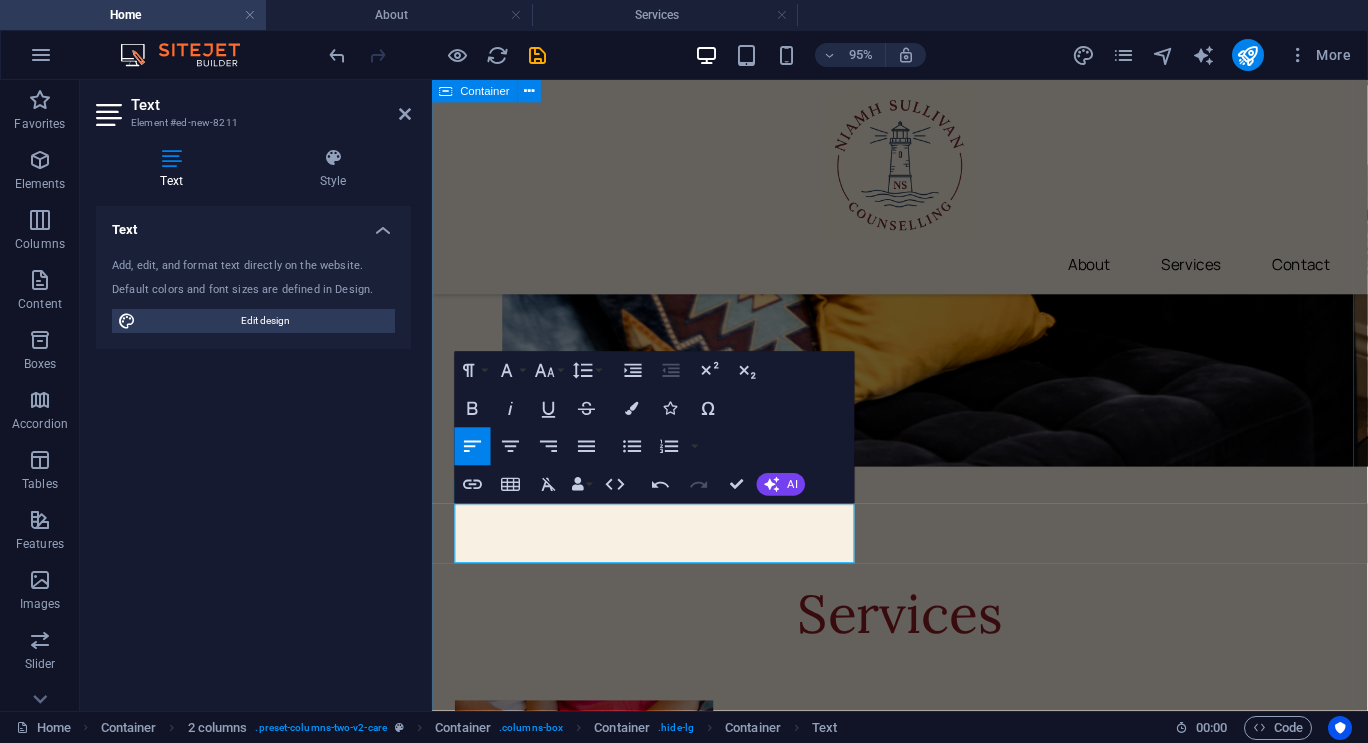 drag, startPoint x: 635, startPoint y: 574, endPoint x: 446, endPoint y: 532, distance: 193.61043 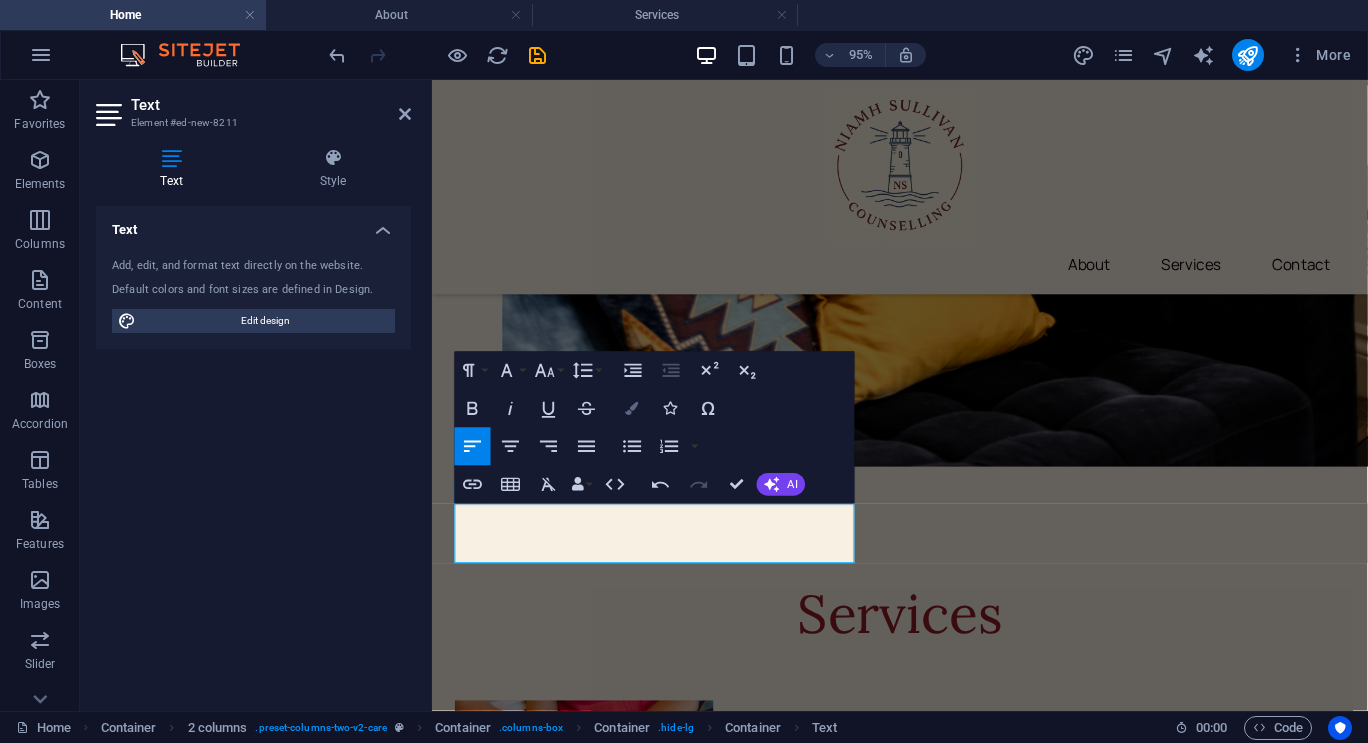 click at bounding box center [632, 408] 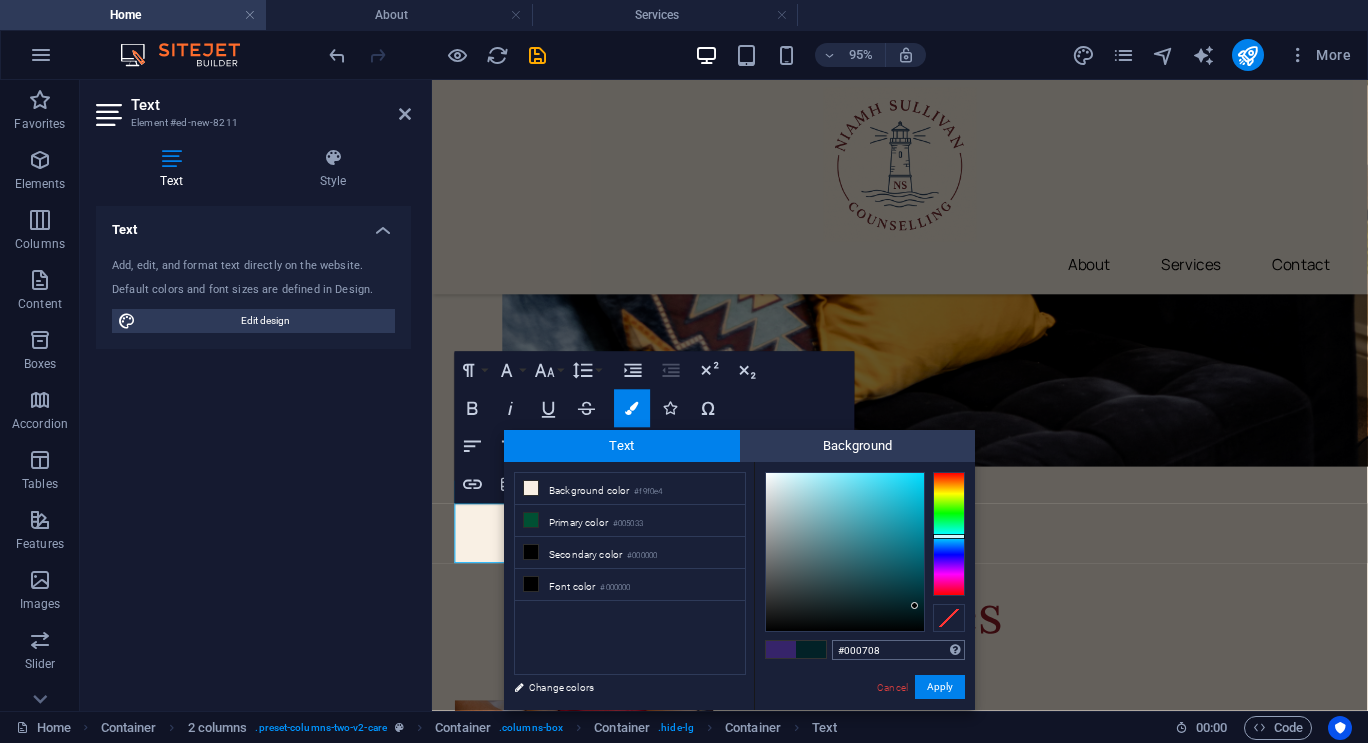 type on "#000000" 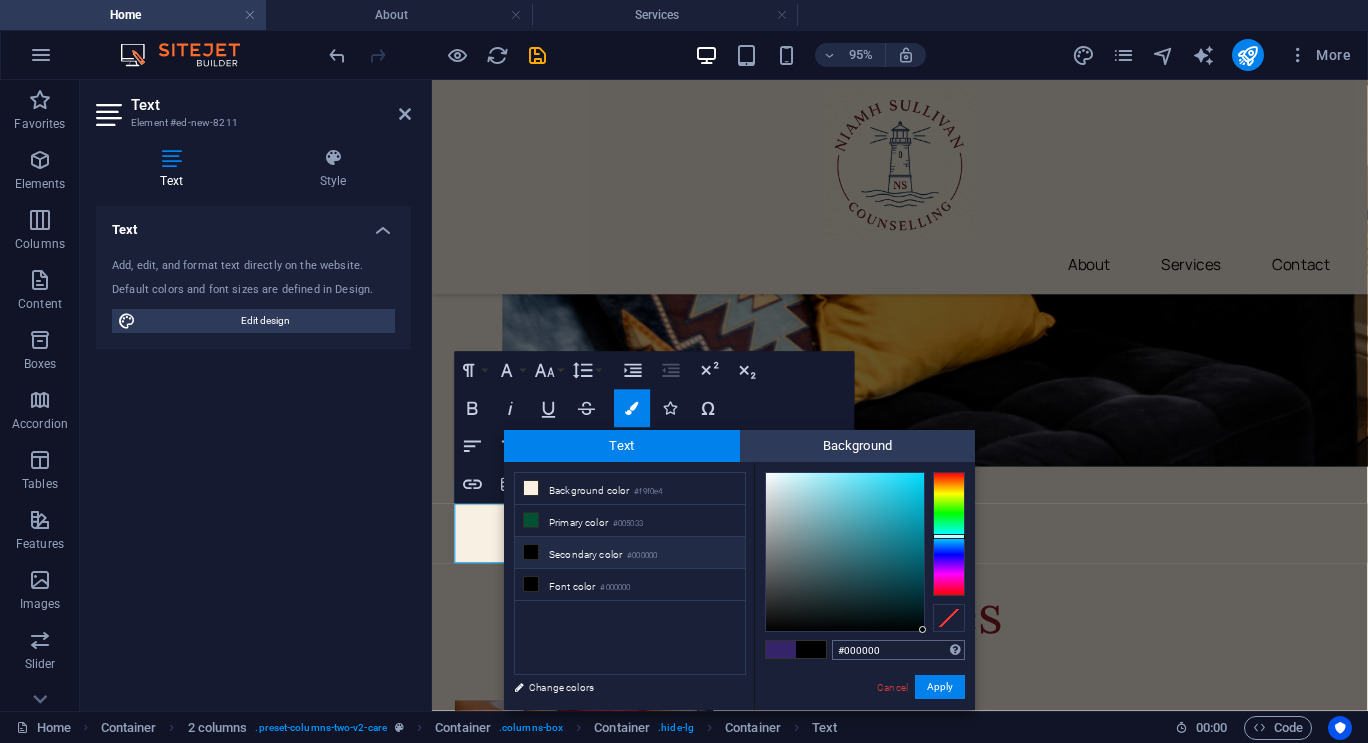 drag, startPoint x: 915, startPoint y: 606, endPoint x: 924, endPoint y: 651, distance: 45.891174 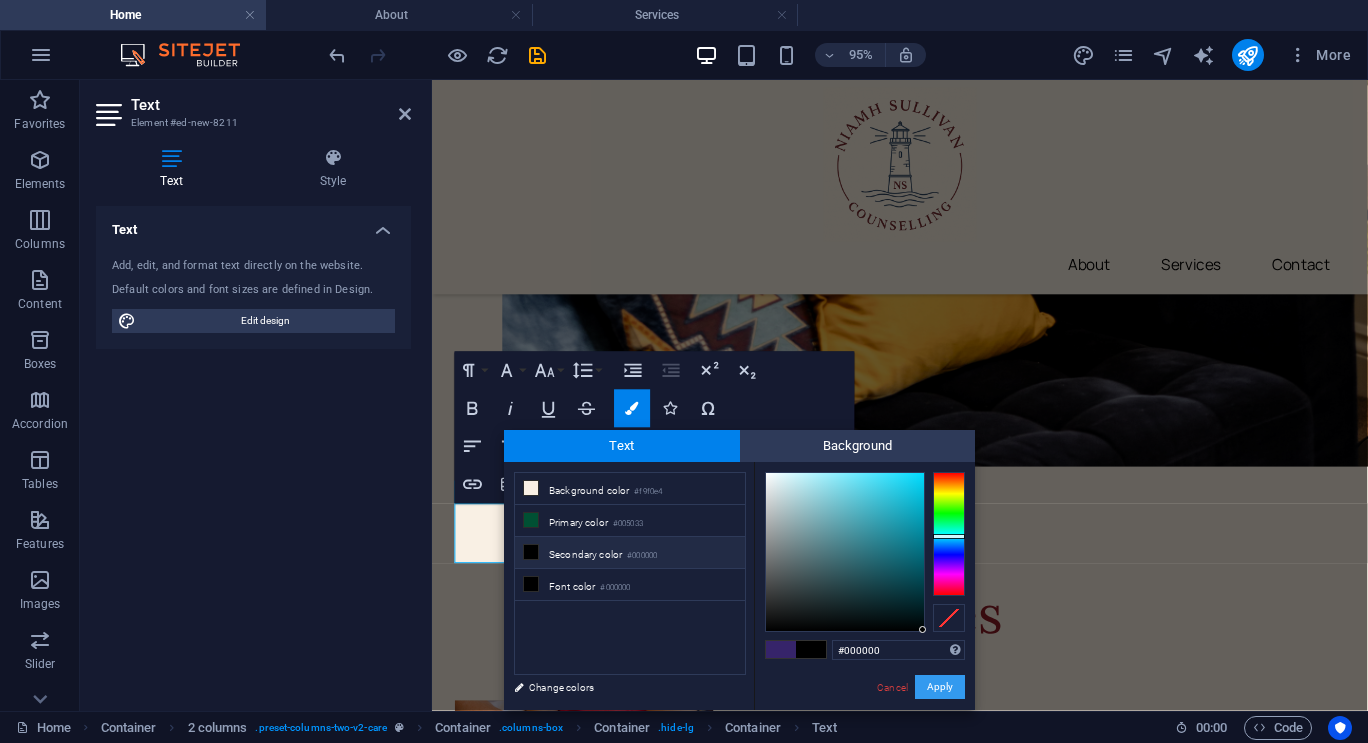 click on "Apply" at bounding box center (940, 687) 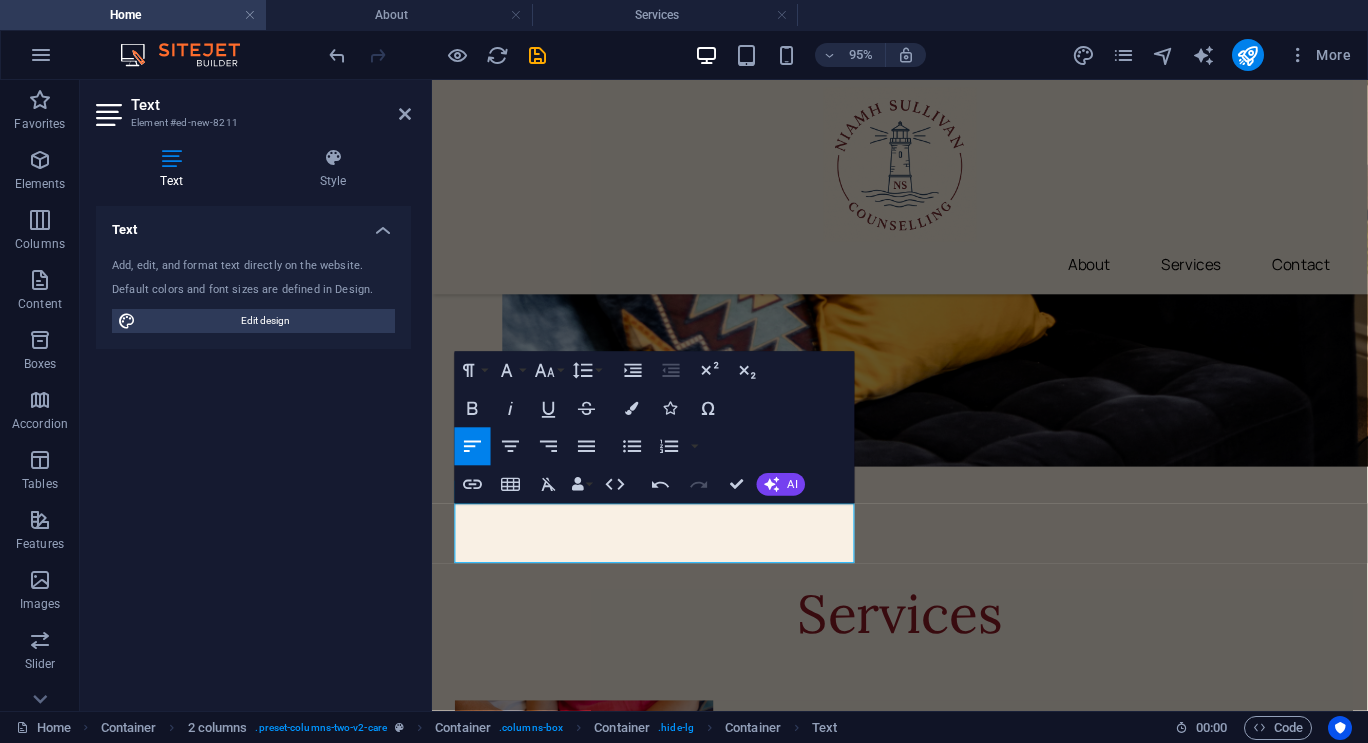 click on "Container   H1   Container   Container   Container   Container   Unequal Columns   Container   Text   Spacer   Container   H2   Spacer   Container   Image   Container   Cards   Container   H3   Container   Spacer   Text   Spacer   Spacer   Container   Image   Overlay   Container   Container   Text   Overlay   Container   Image   Container   Text   Container   Container   Image   Overlay   Container   Container   H3   Container   Spacer   Text   Container   Placeholder   Container   Preset   Container   Unequal Columns   Container   H2   Container   Text   Container   Container   Accordion   H3   Container   H3   Container   Container   Text   Container   Boxes   Container   Spacer   Container   Container   H3   Spacer   Container   Image   2 columns   2 columns   Container   Container   Container   Text   Container   Container   Container   Text   Container   Spacer   Container   Text   Text   Container   Container   H2   Container   H2   Spacer   Text   Slider   Slider   Container" at bounding box center [900, 395] 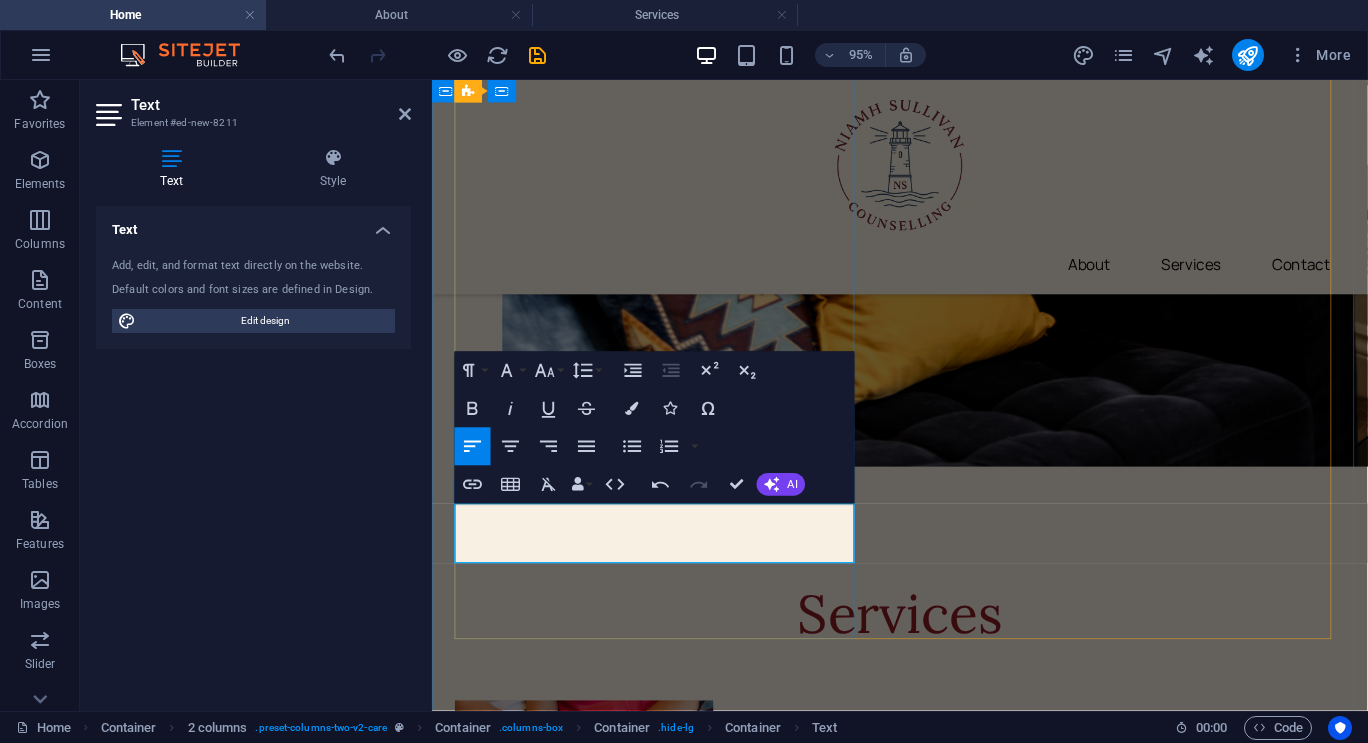 click on "F [PHONE]" at bounding box center (670, 4343) 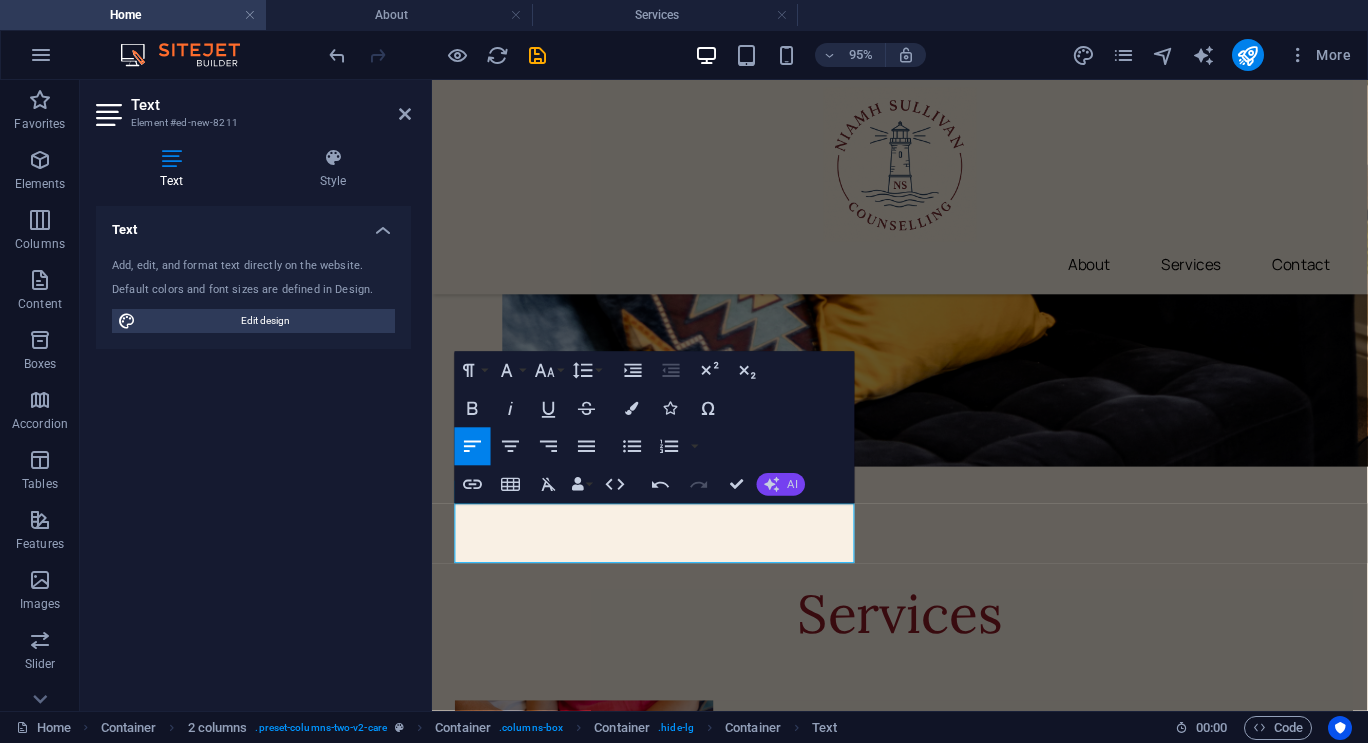 click on "AI" at bounding box center (781, 485) 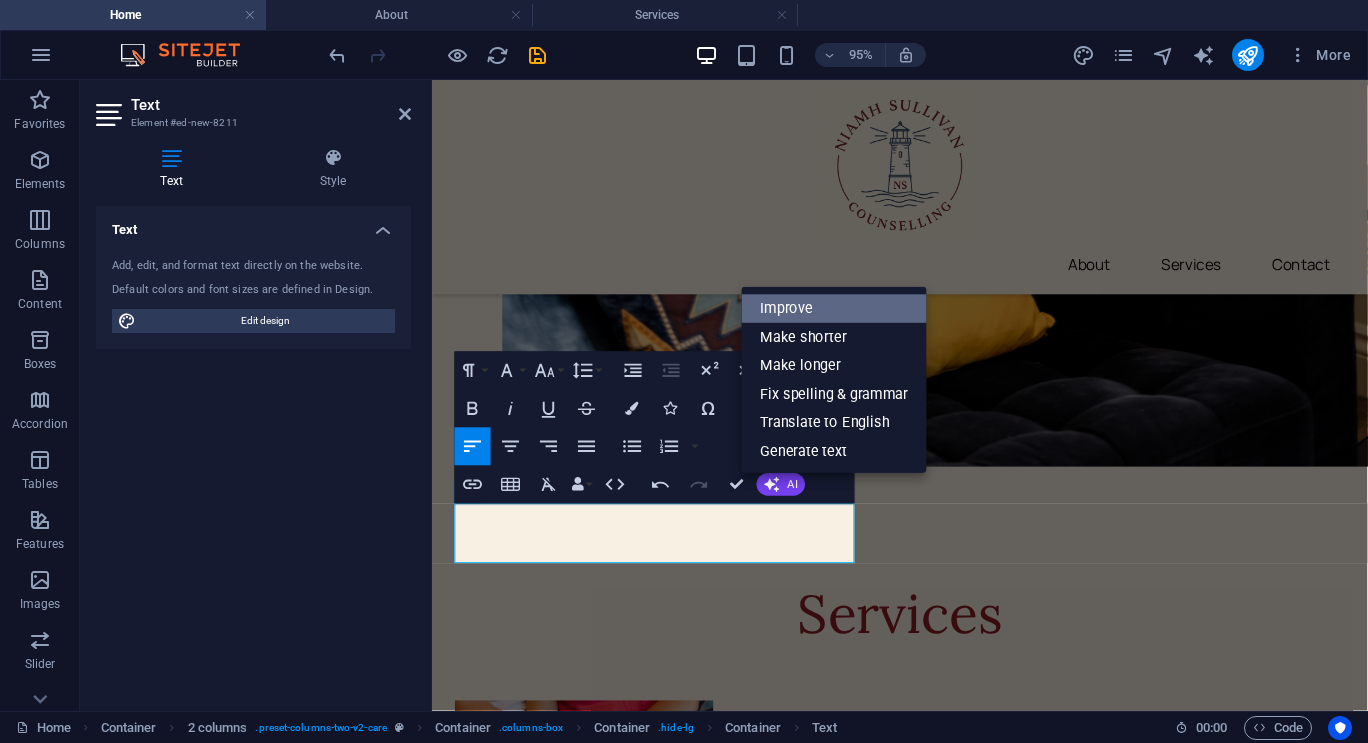 click on "Improve" at bounding box center (834, 309) 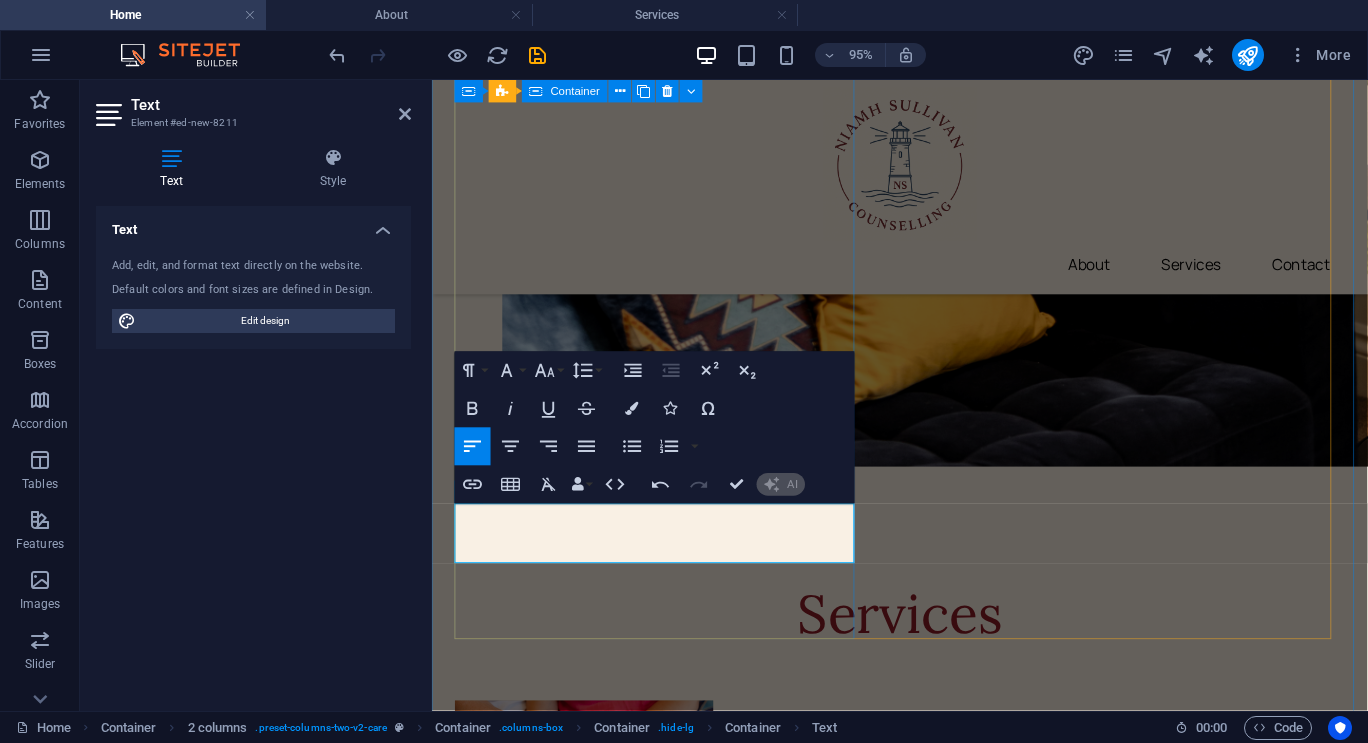 type 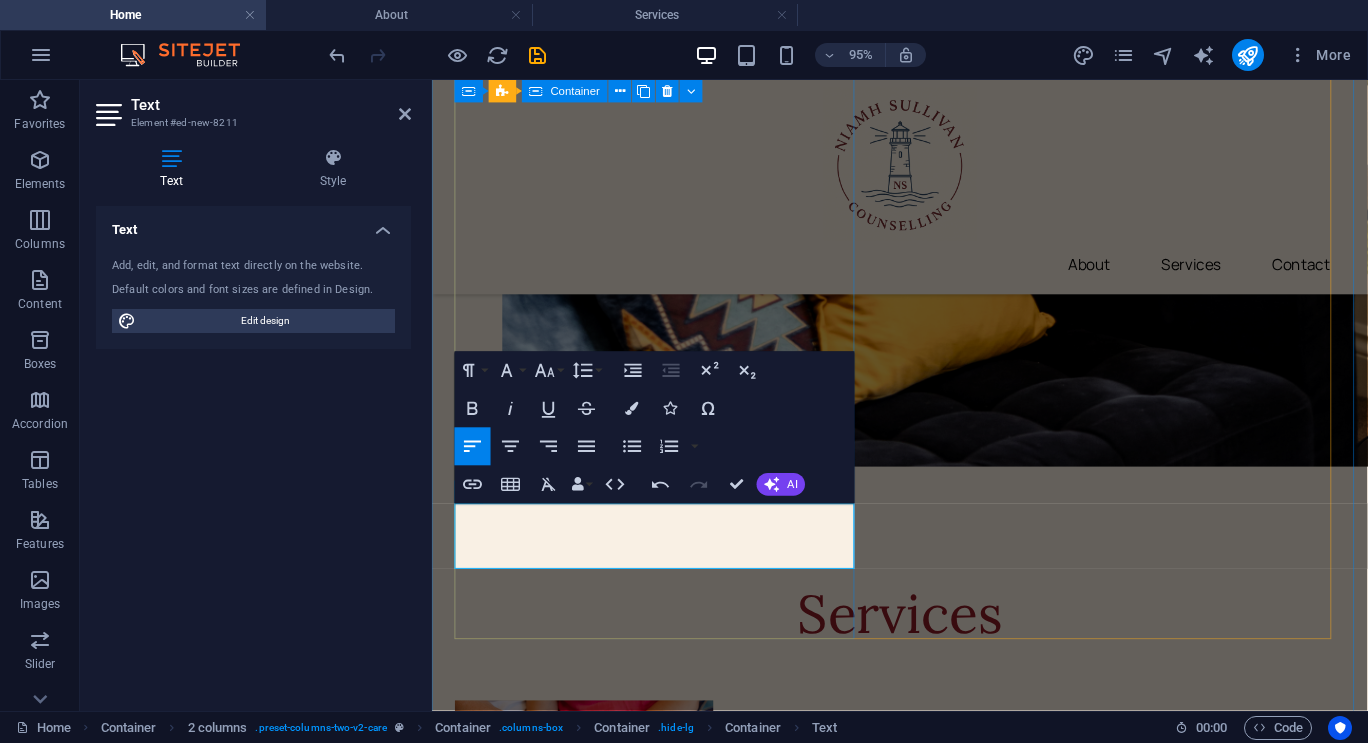 click on "To navigate the map with touch gestures double-tap and hold your finger on the map, then drag the map. ← Move left → Move right ↑ Move up ↓ Move down + Zoom in - Zoom out Home Jump left by 75% End Jump right by 75% Page Up Jump up by 75% Page Down Jump down by 75% Map Terrain Satellite Labels Keyboard shortcuts Map Data Map data ©2025 Google Map data ©2025 Google 1 km  Click to toggle between metric and imperial units Terms Report a map error [NUMBER] [STREET],  [CITY],  [POSTAL_CODE] [STATE] M: [PHONE]   F: [PHONE]   E: [EMAIL]" at bounding box center [670, 4106] 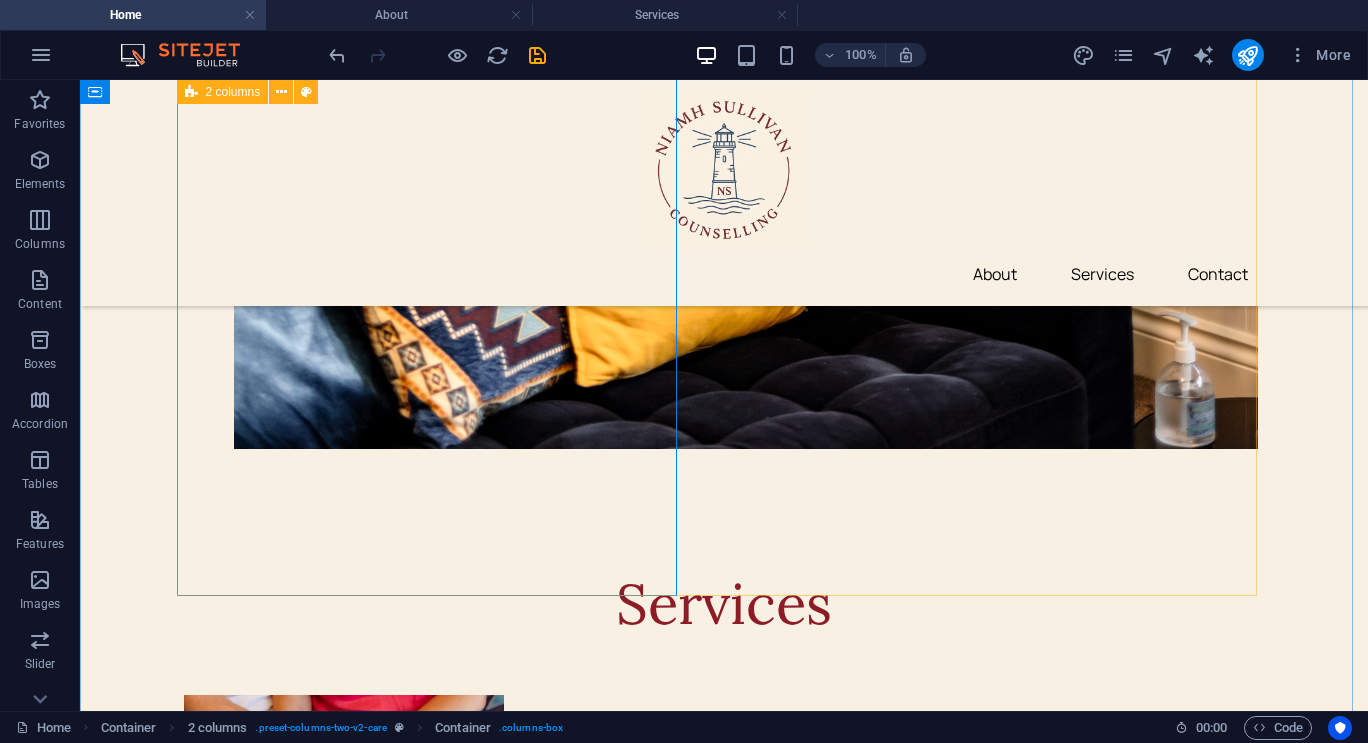 scroll, scrollTop: 2725, scrollLeft: 0, axis: vertical 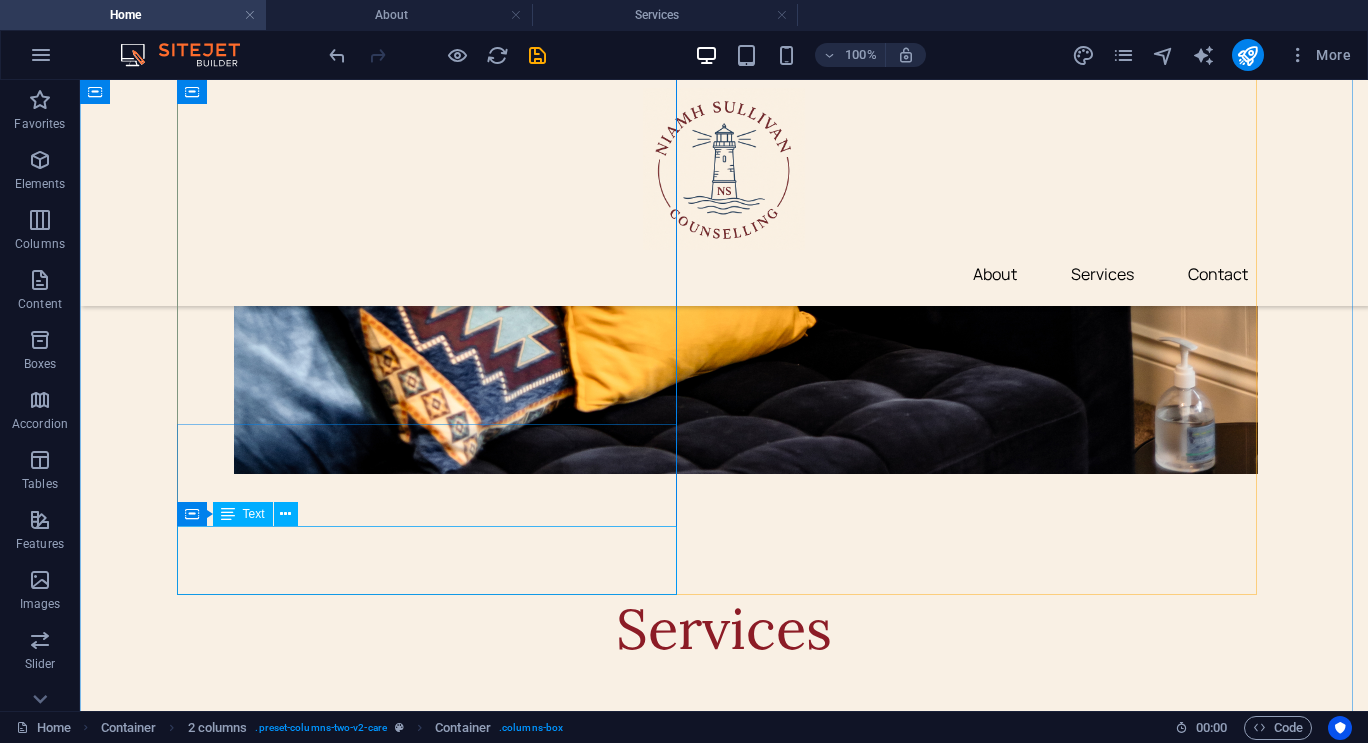 click on "M: [PHONE]   F: [PHONE]   E: [EMAIL]" at bounding box center (434, 4232) 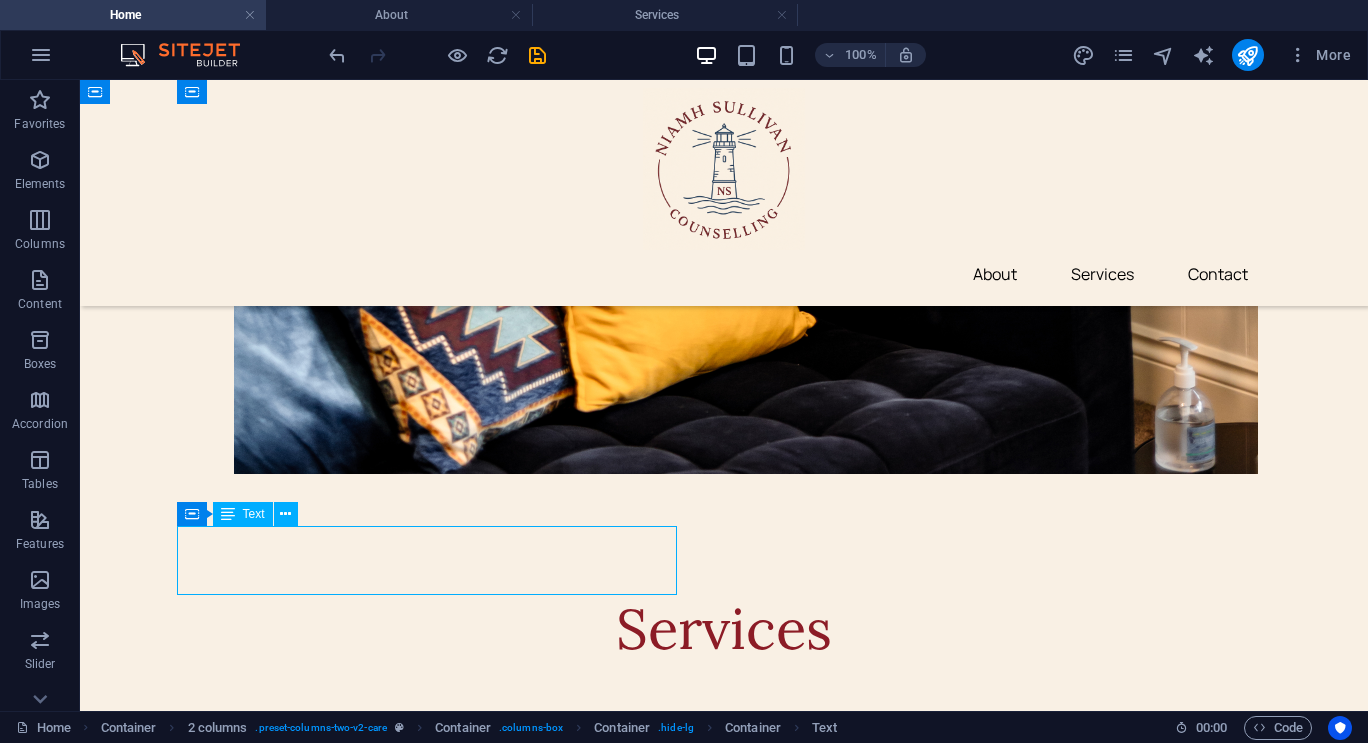 click on "M: [PHONE]   F: [PHONE]   E: [EMAIL]" at bounding box center [434, 4232] 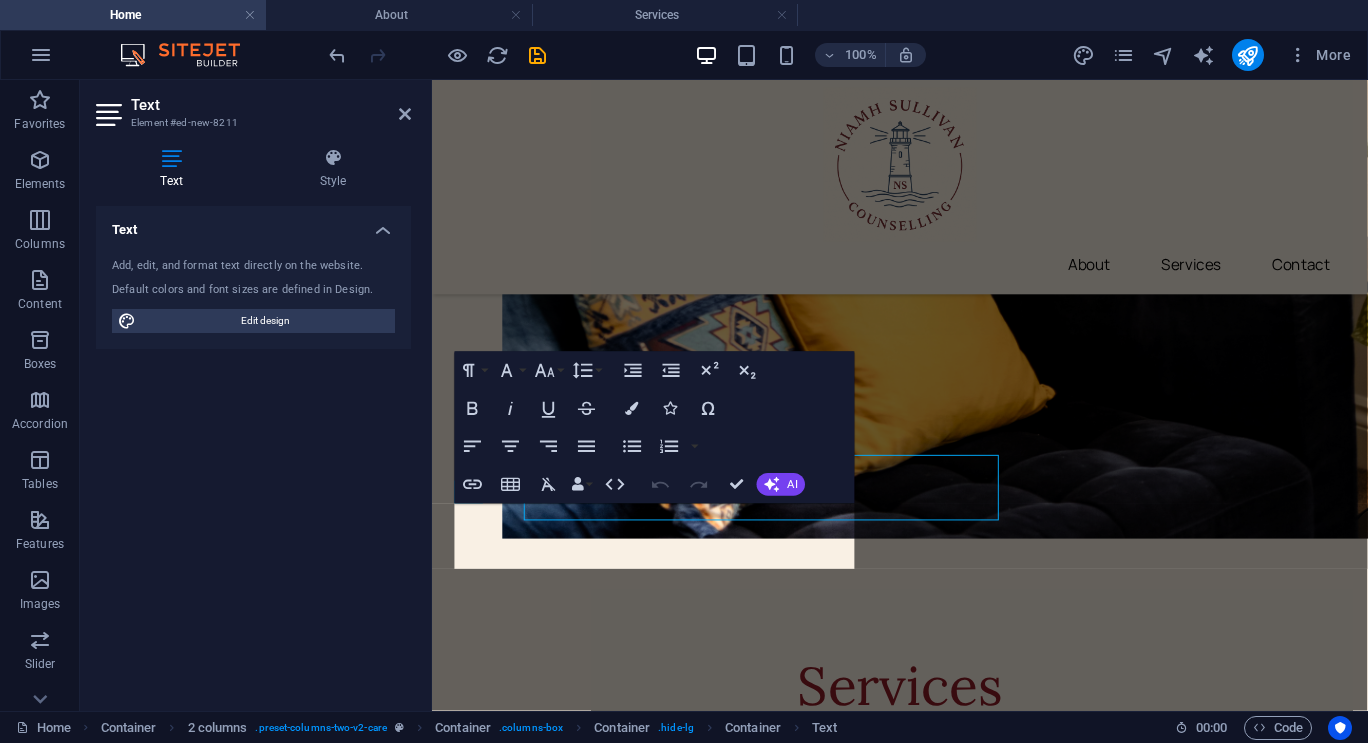 scroll, scrollTop: 2801, scrollLeft: 0, axis: vertical 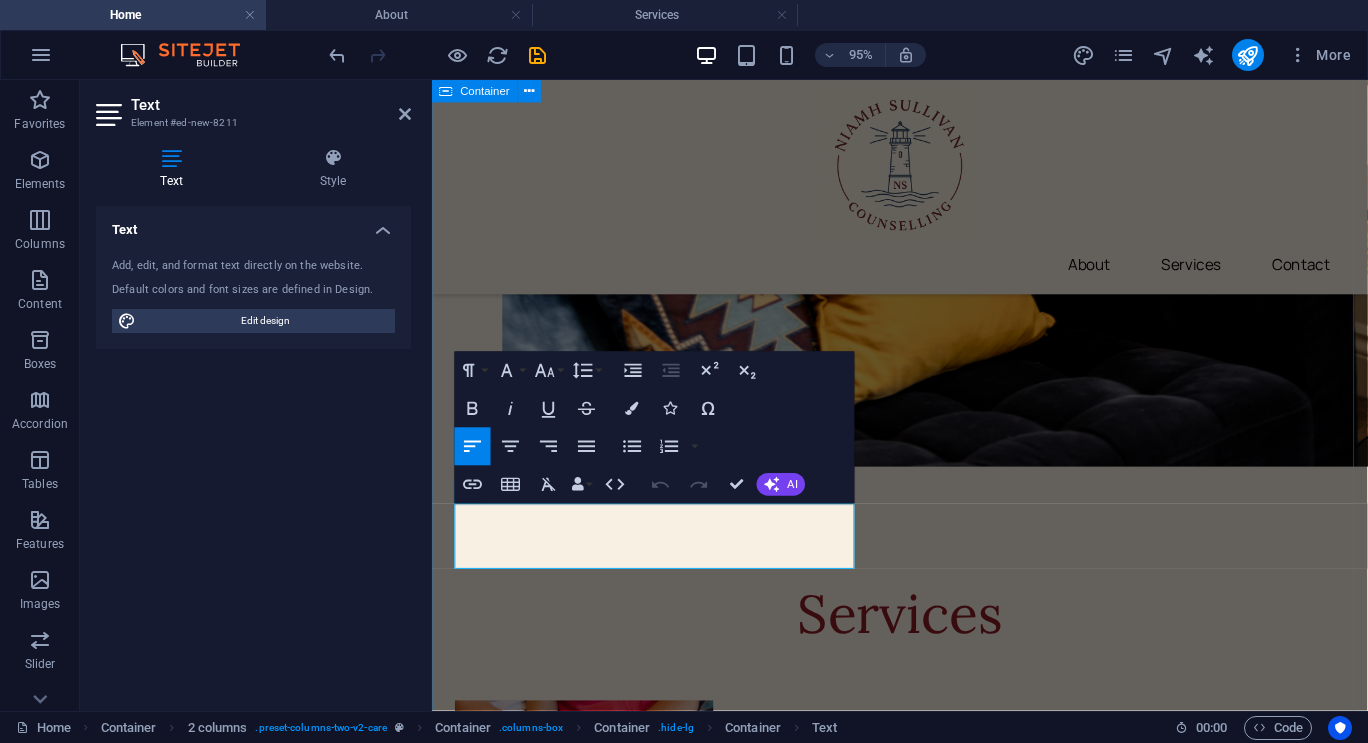 drag, startPoint x: 554, startPoint y: 581, endPoint x: 443, endPoint y: 535, distance: 120.15407 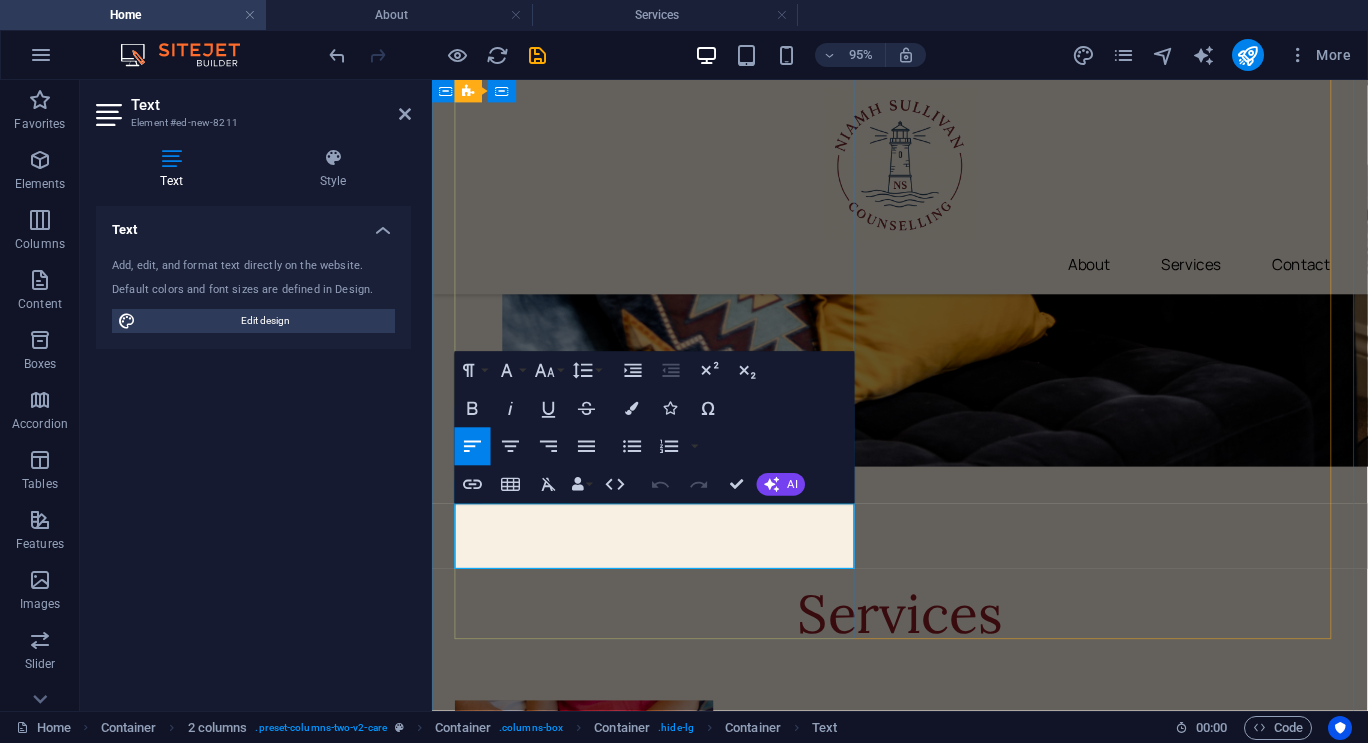 click on "M: [PHONE]   F: [PHONE]   E: [EMAIL]" at bounding box center (670, 4362) 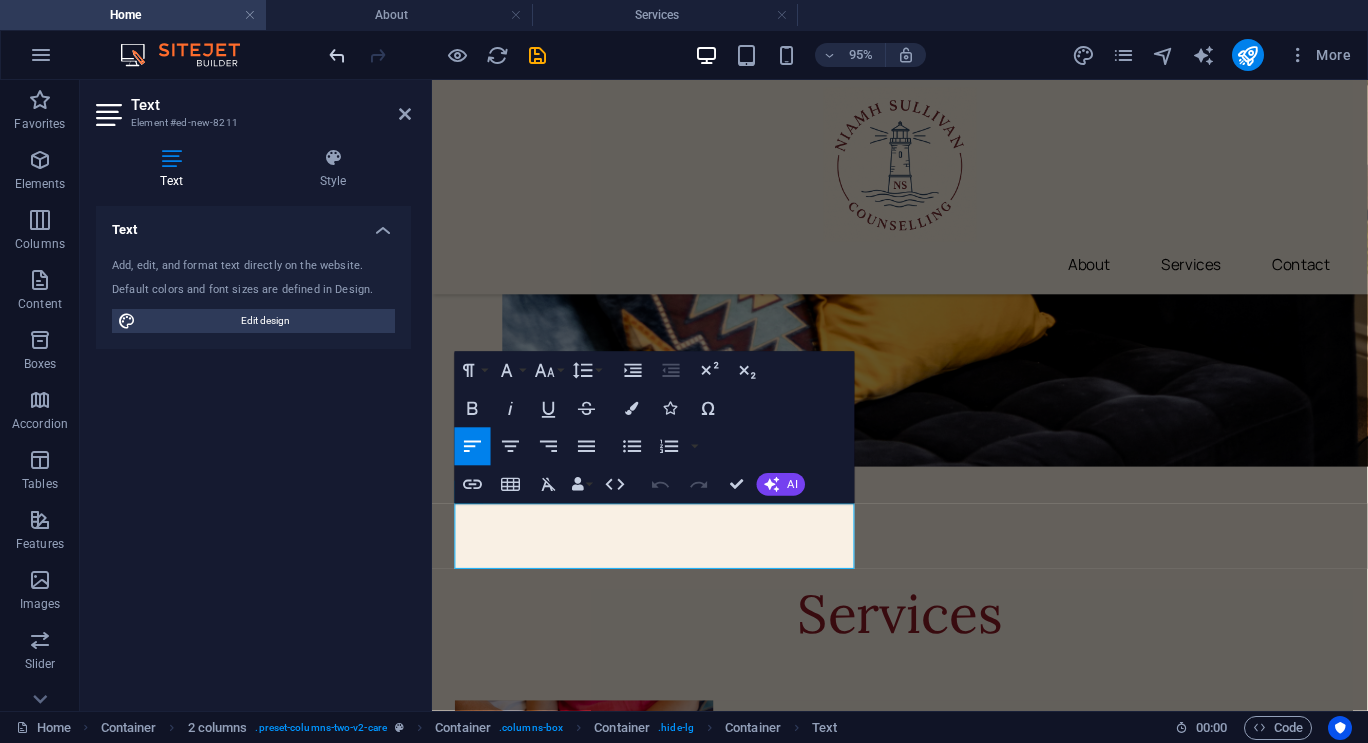click at bounding box center (337, 55) 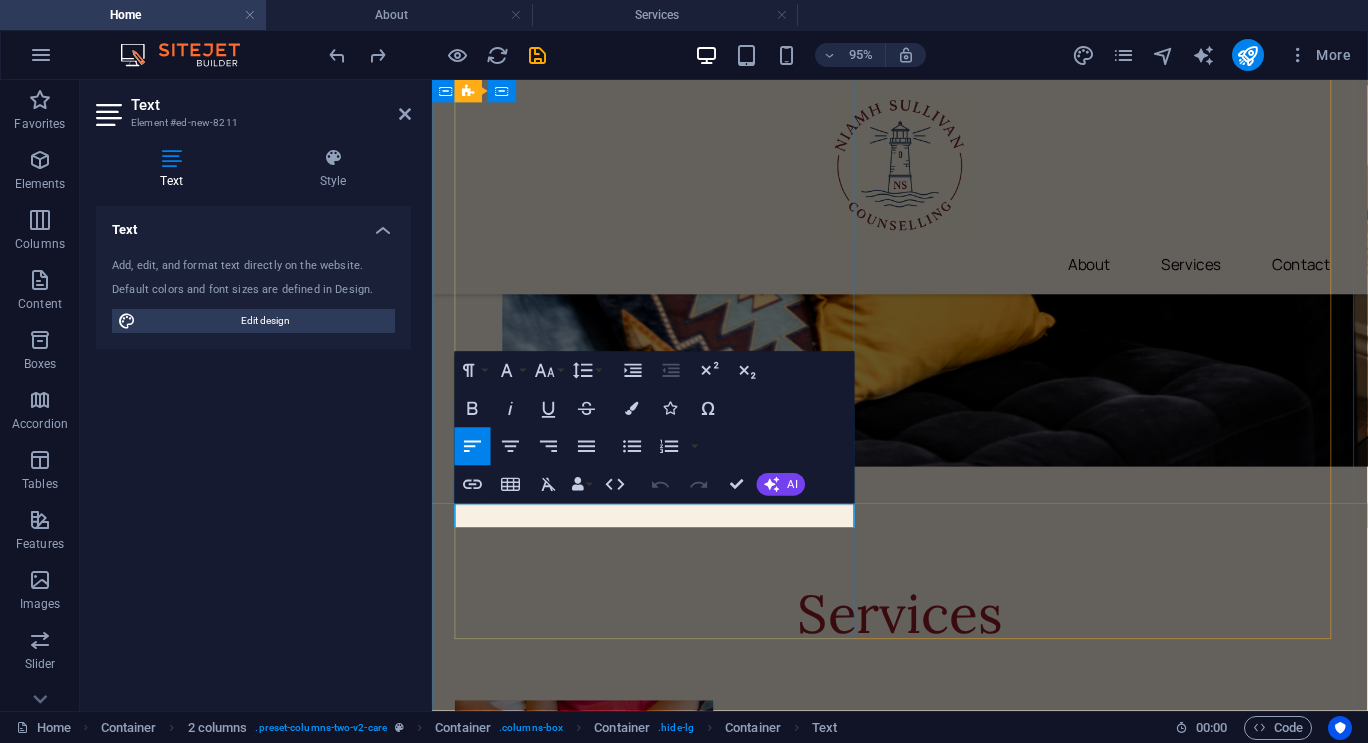 click on "New text element" at bounding box center (670, 4325) 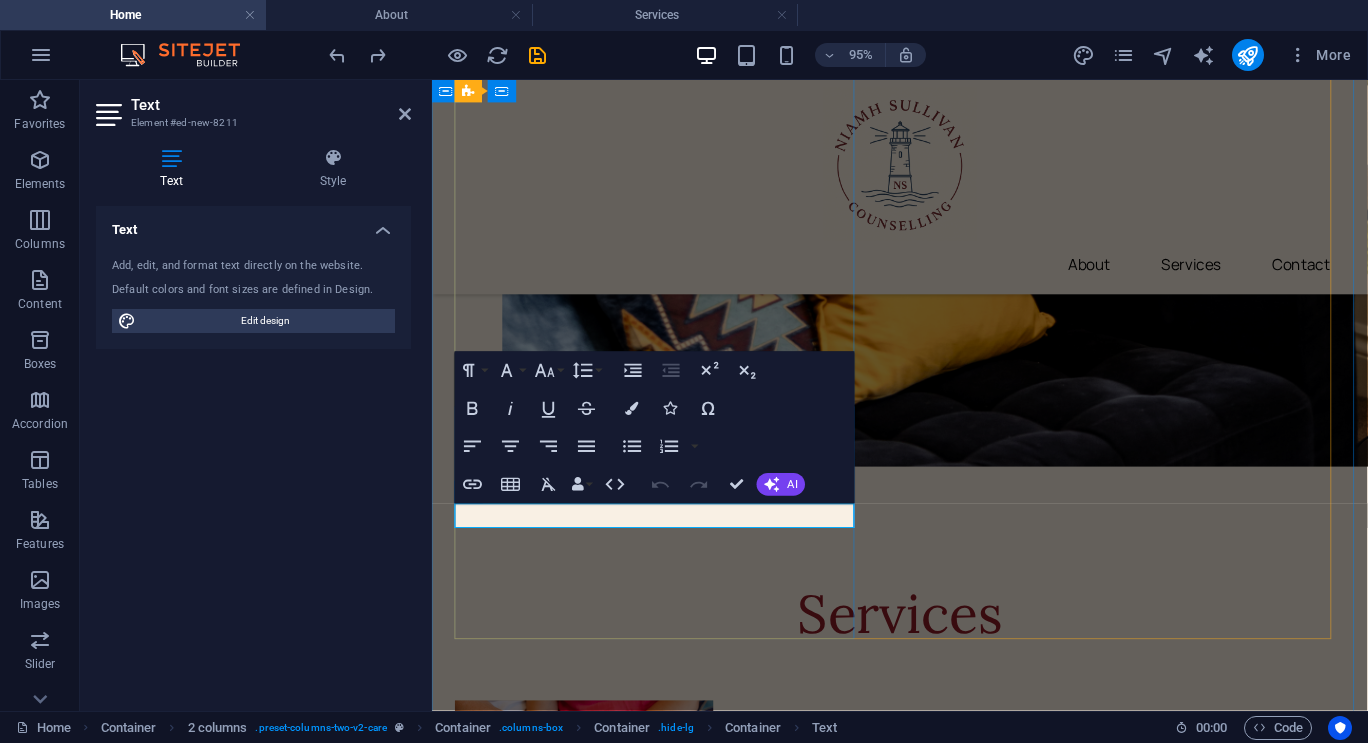 click on "New text element" at bounding box center [670, 4325] 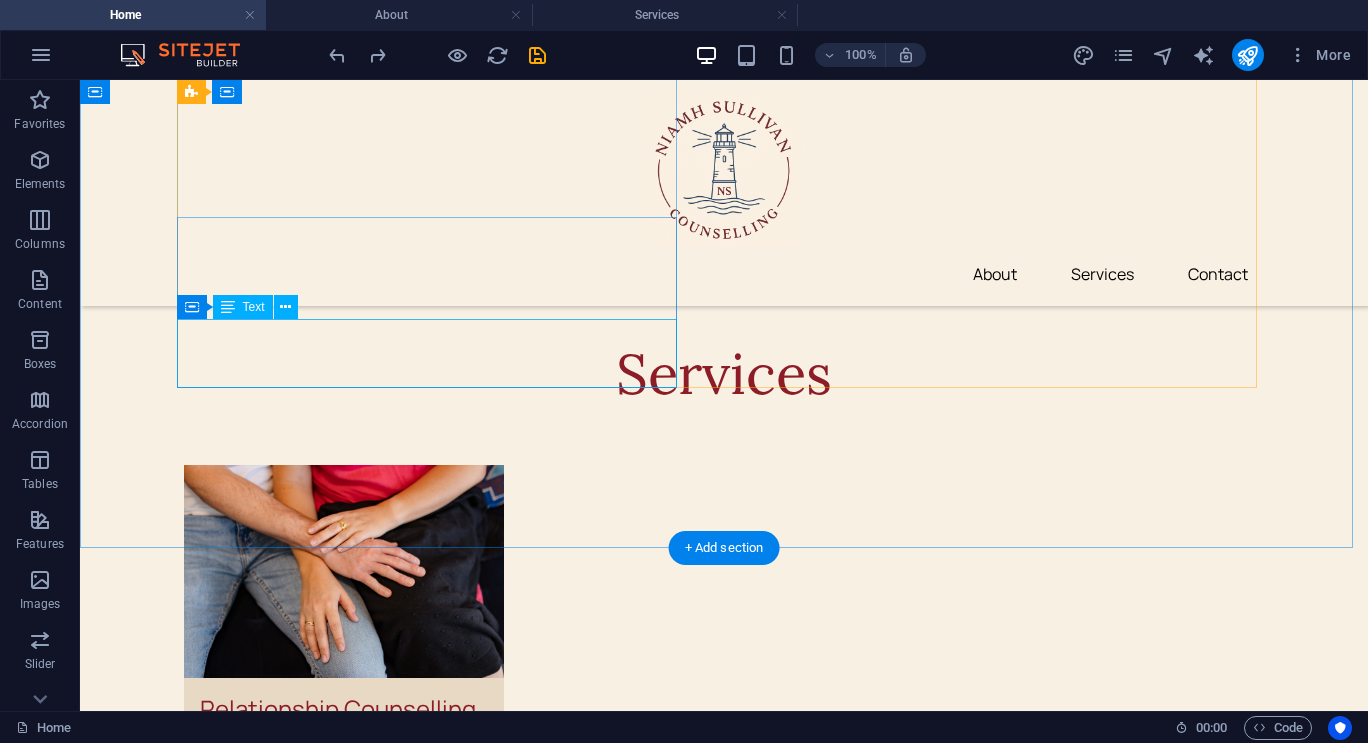 scroll, scrollTop: 2906, scrollLeft: 0, axis: vertical 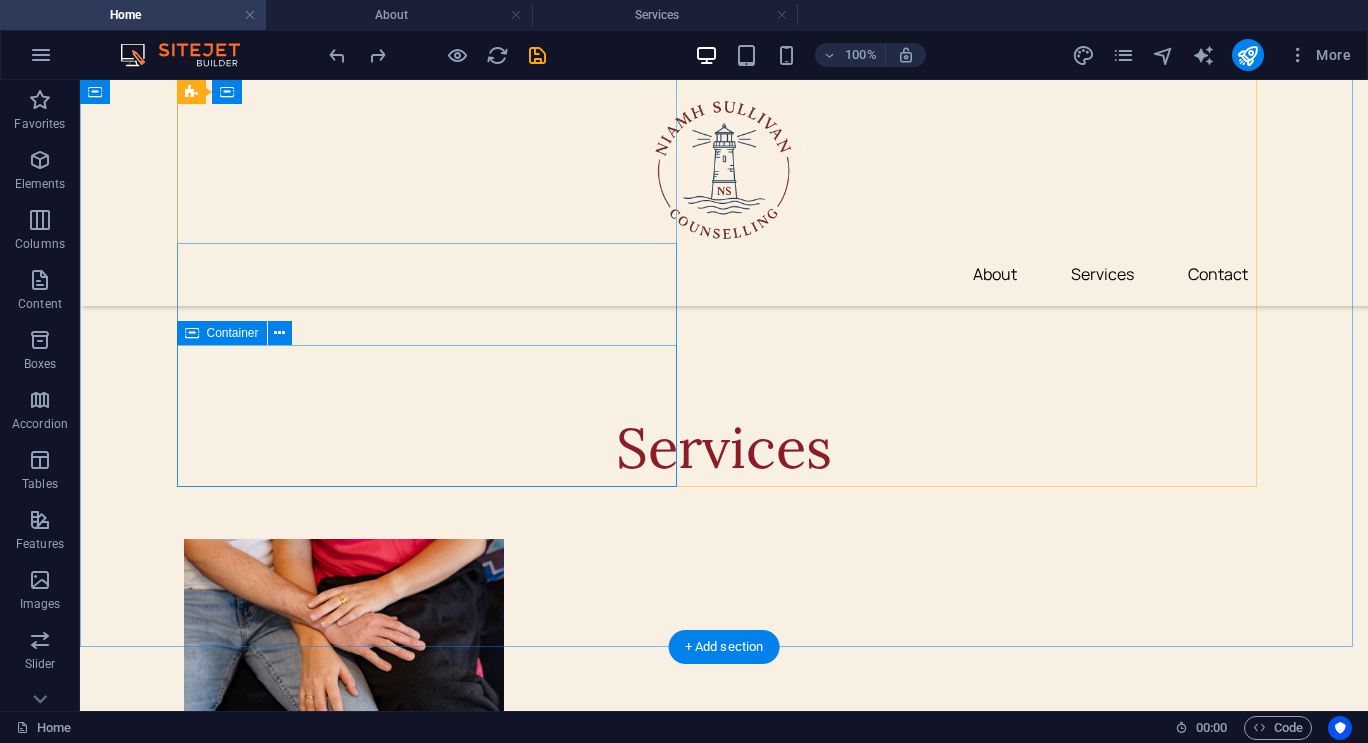 click on "Add elements" at bounding box center (375, 4102) 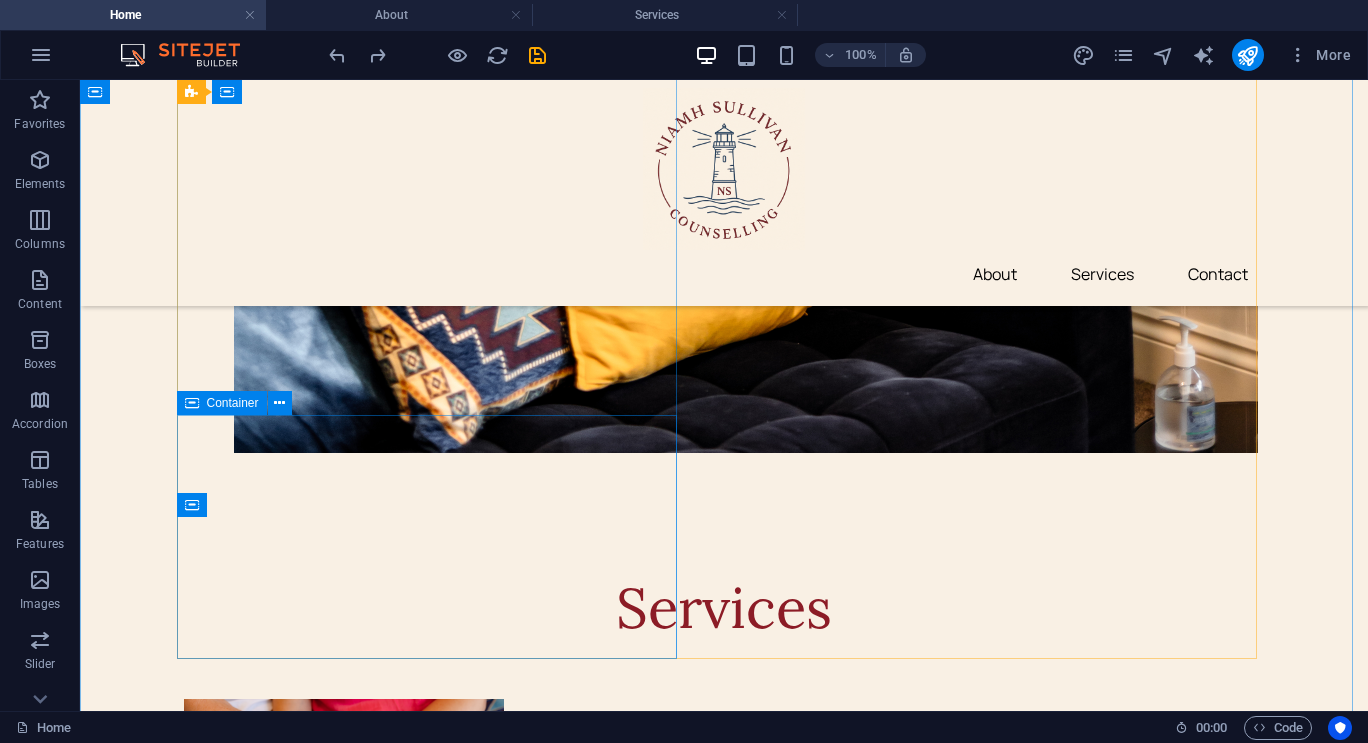 scroll, scrollTop: 2740, scrollLeft: 0, axis: vertical 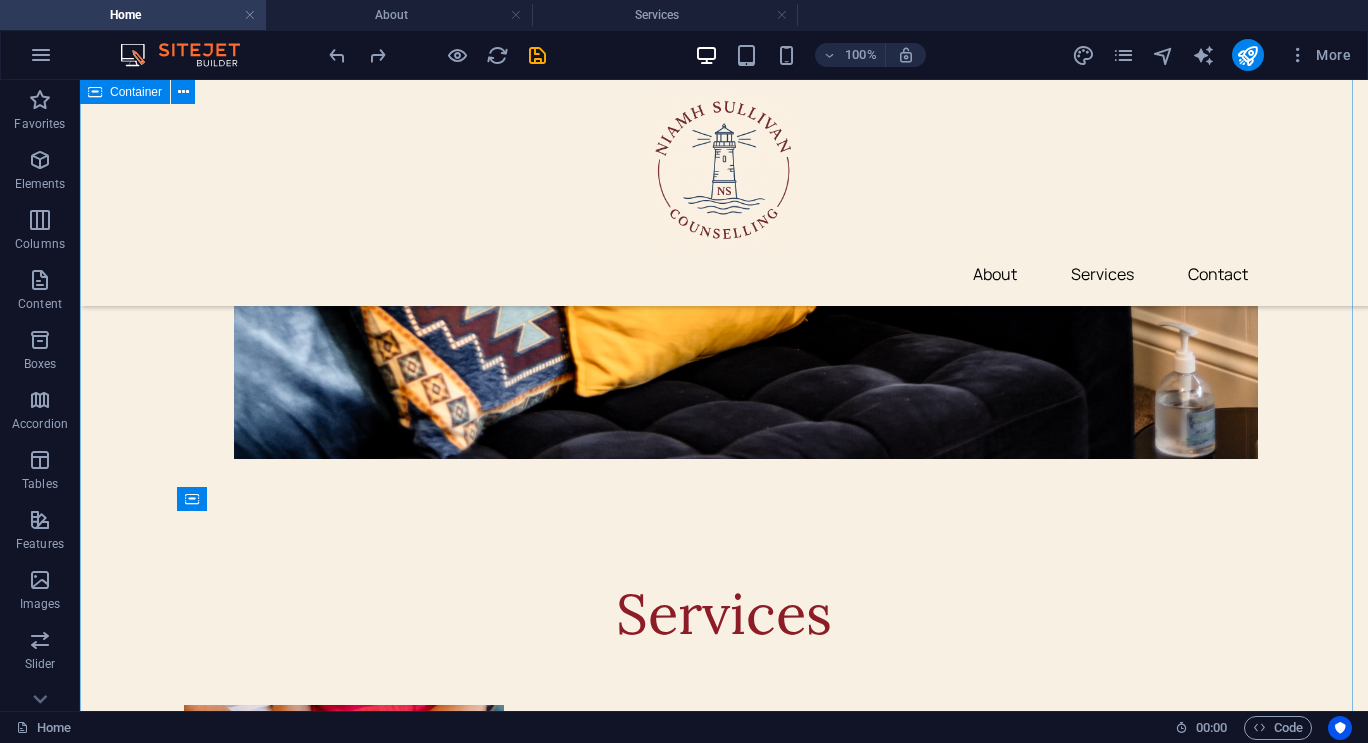 click on "To navigate the map with touch gestures double-tap and hold your finger on the map, then drag the map. ← Move left → Move right ↑ Move up ↓ Move down + Zoom in - Zoom out Home Jump left by 75% End Jump right by 75% Page Up Jump up by 75% Page Down Jump down by 75% Map Terrain Satellite Labels Keyboard shortcuts Map Data Map data ©2025 Google Map data ©2025 Google 1 km  Click to toggle between metric and imperial units Terms Report a map error [NUMBER] [STREET],  [CITY],  [POSTAL_CODE] [STATE] Drop content here or  Add elements  Paste clipboard Contact It is a long established fact that a reader will be distracted by the readable content of a page when looking at its. Visit our locations It is a long established fact that a reader will be distracted by the readable content of a page when looking at its.
[NUMBER] [STREET] [CITY], [STATE]
[NUMBER] [STREET], [CITY], [STATE]
[NUMBER] [STREET], [CITY], [STATE]
[NUMBER] [STREET], [CITY], [STATE]
[NUMBER] [STREET], [CITY], [STATE]" at bounding box center [724, 4270] 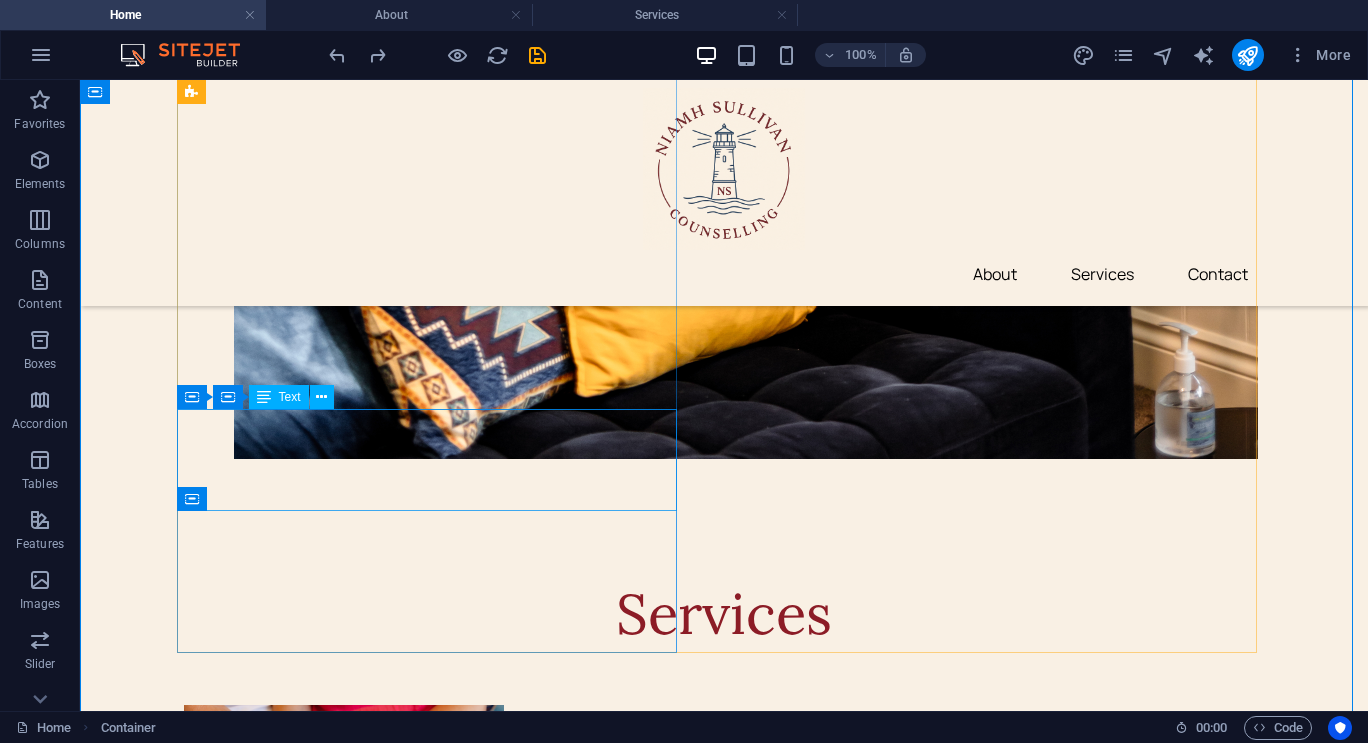 click on "[NUMBER] [STREET],  [CITY],  [POSTAL_CODE] [STATE]" at bounding box center [434, 4116] 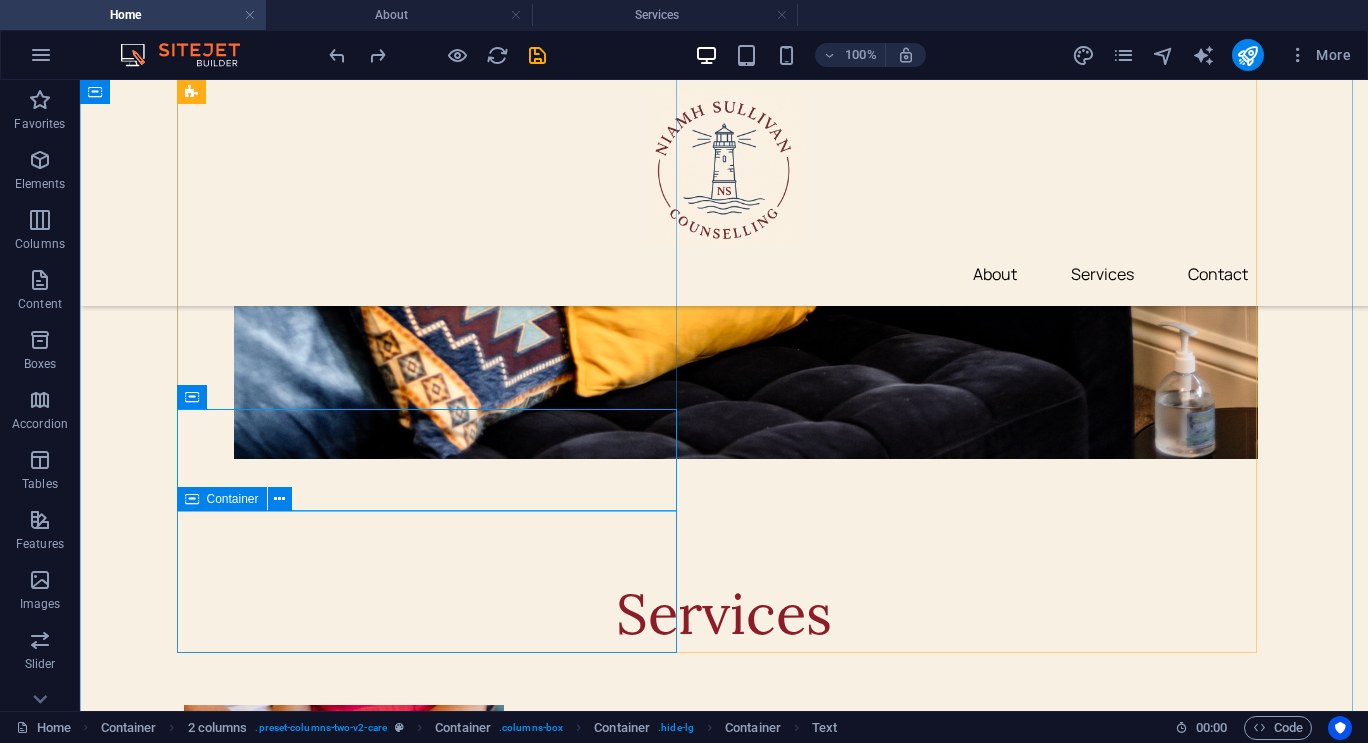 click on "Drop content here or  Add elements  Paste clipboard" at bounding box center (434, 4238) 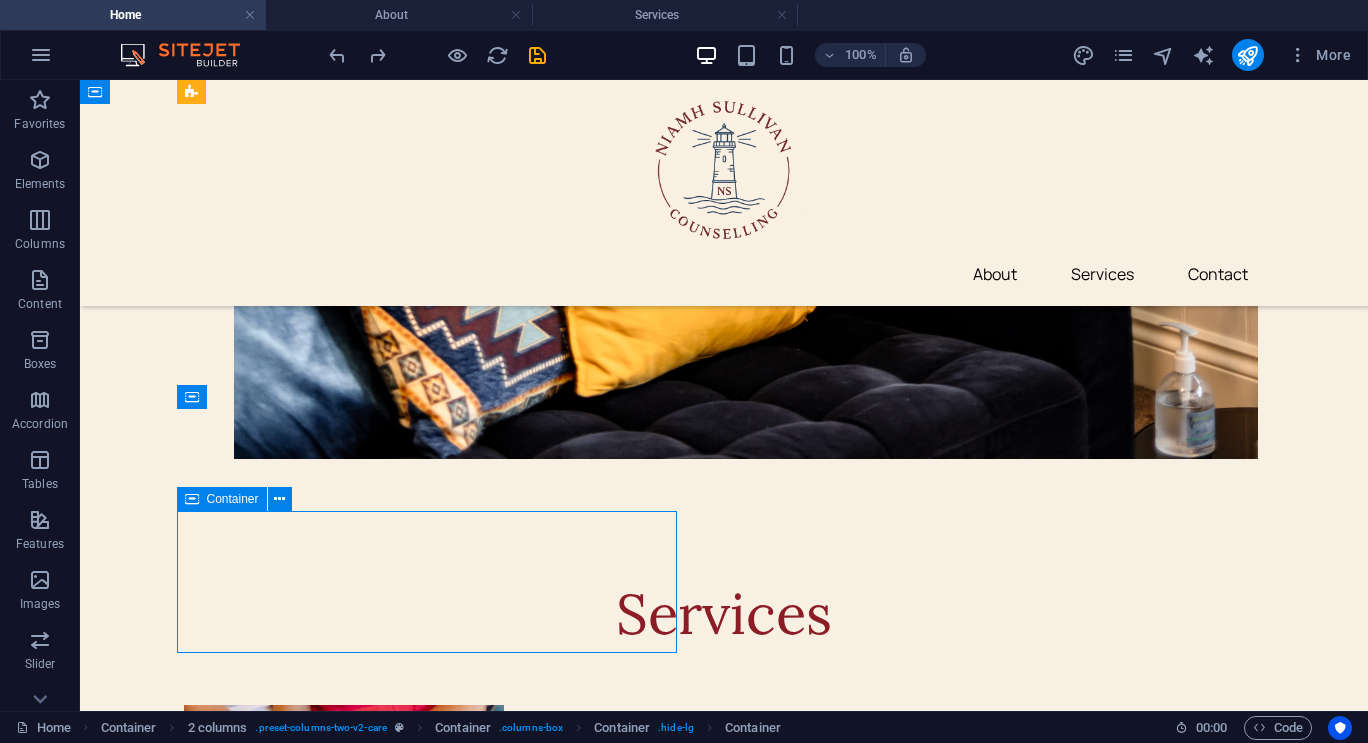 drag, startPoint x: 226, startPoint y: 564, endPoint x: 1051, endPoint y: 81, distance: 955.98846 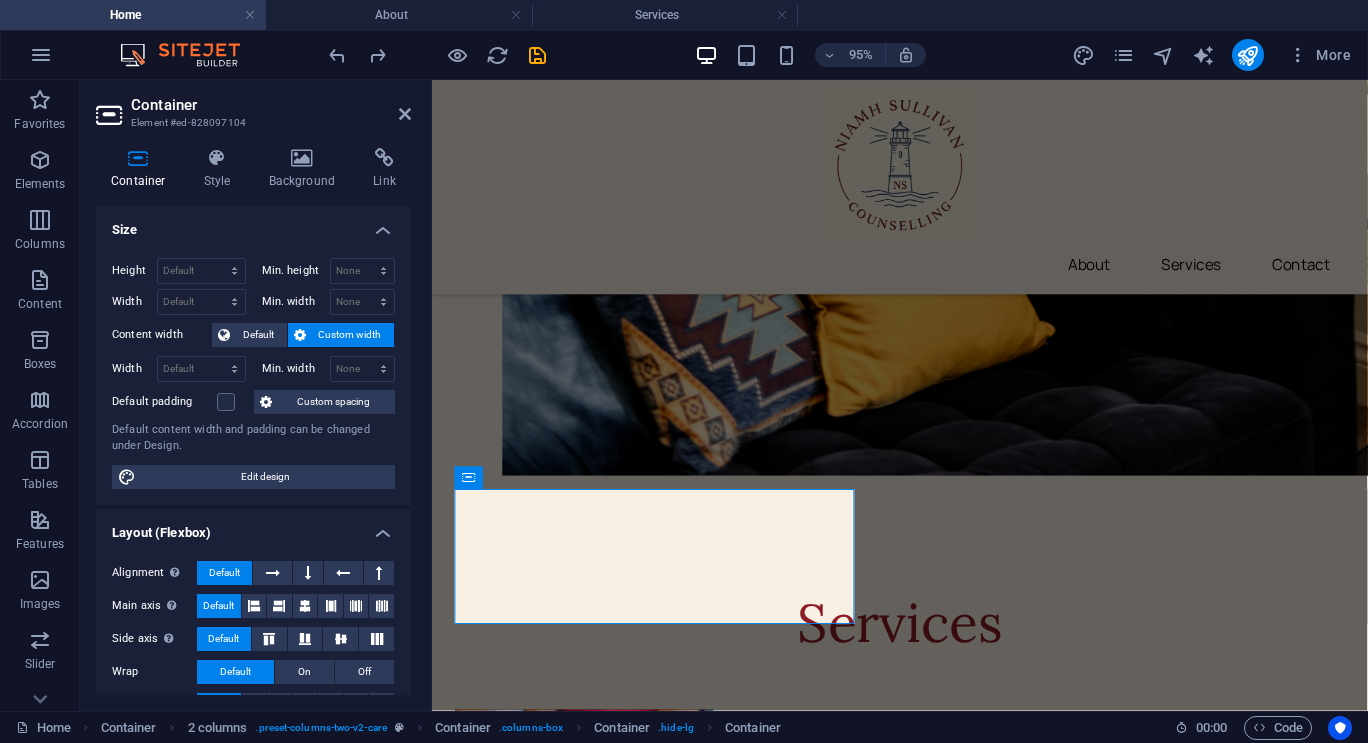 scroll, scrollTop: 2816, scrollLeft: 0, axis: vertical 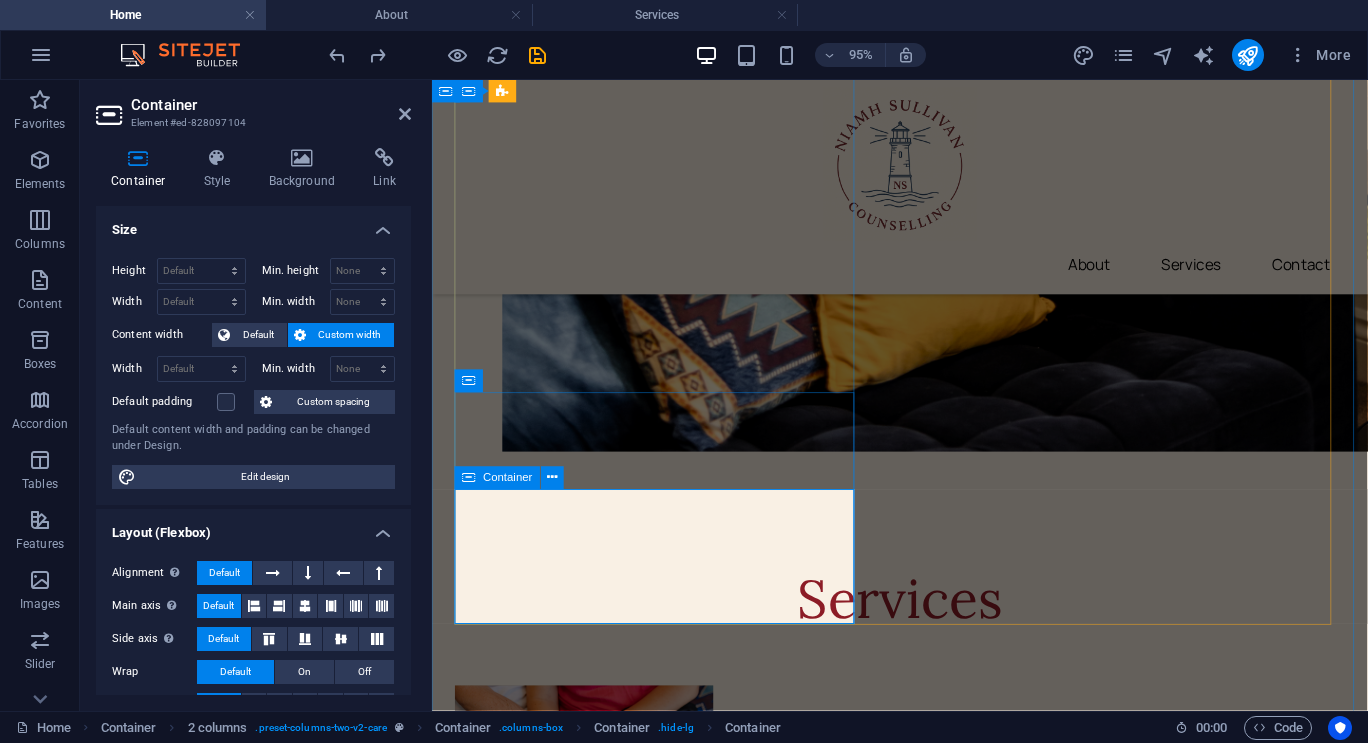 click on "Drop content here or  Add elements  Paste clipboard" at bounding box center [670, 4368] 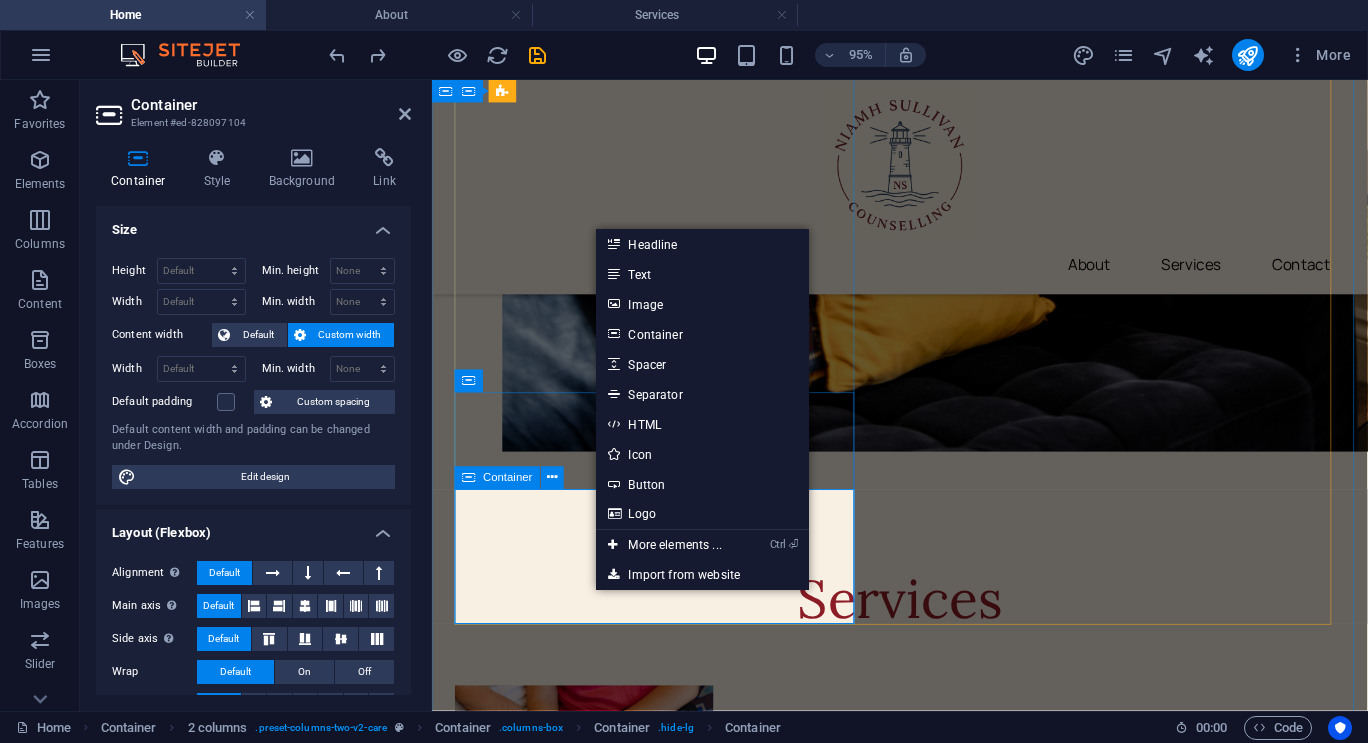 click on "Paste clipboard" at bounding box center [724, 4398] 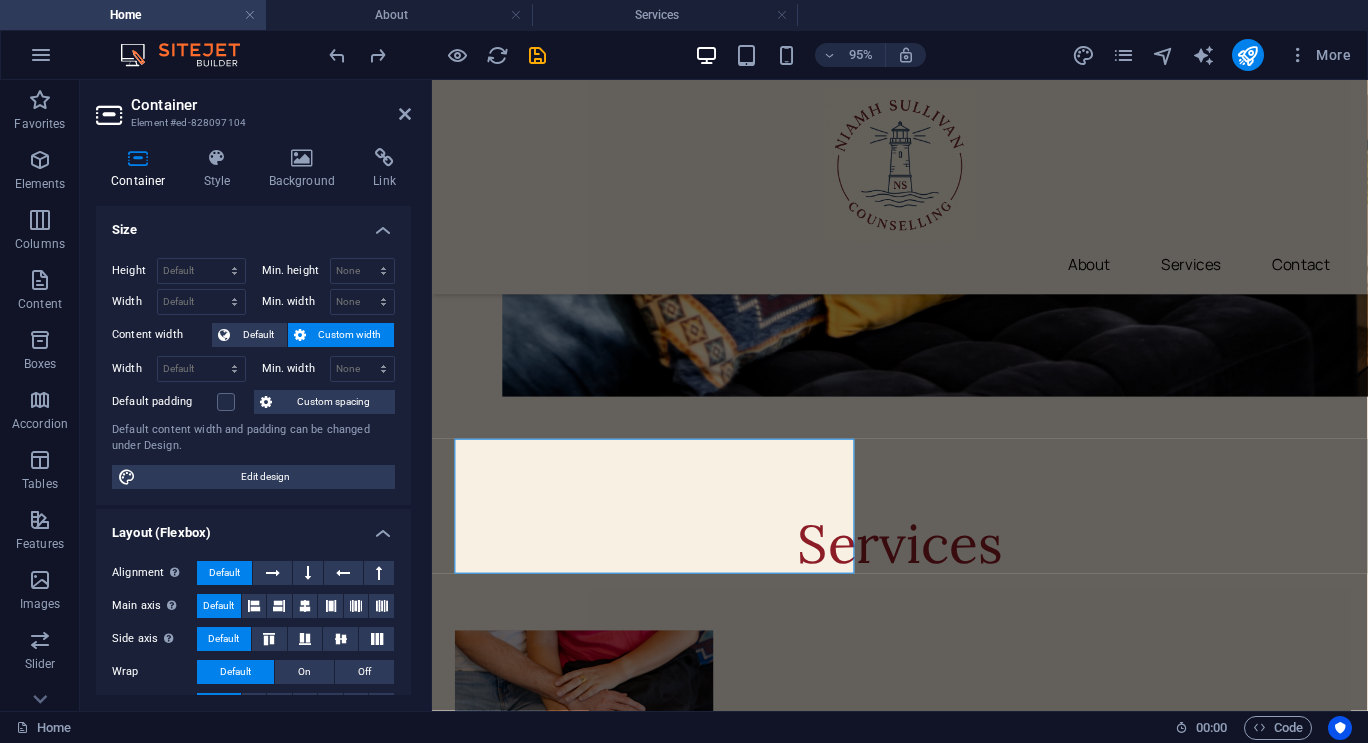 scroll, scrollTop: 2865, scrollLeft: 0, axis: vertical 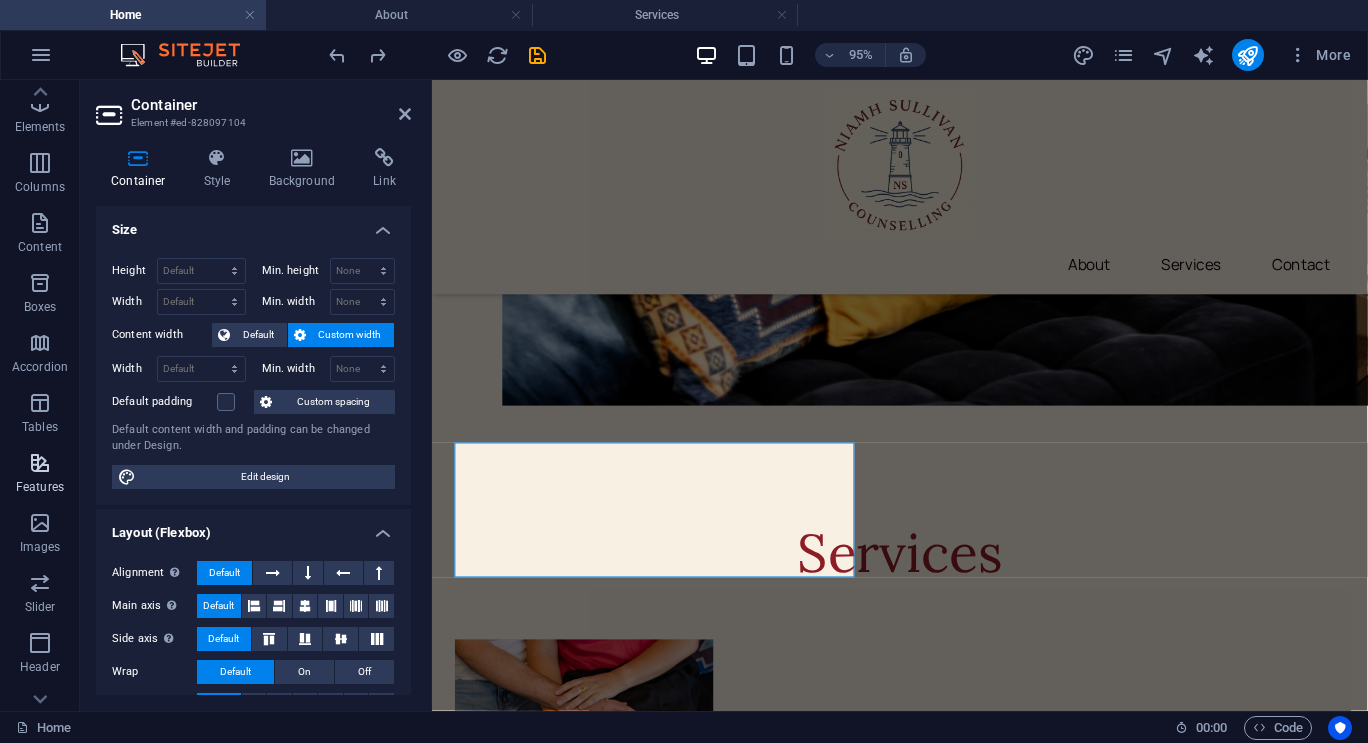 click at bounding box center [40, 463] 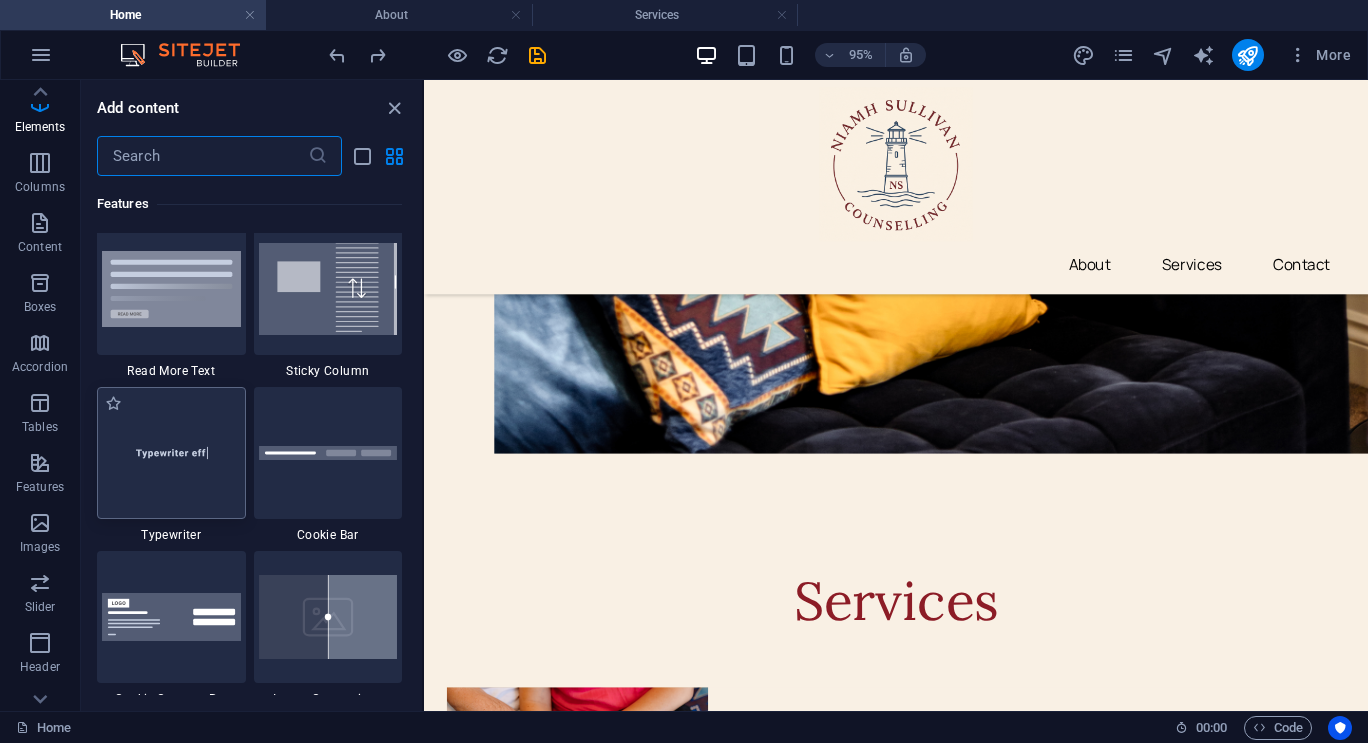 scroll, scrollTop: 7806, scrollLeft: 0, axis: vertical 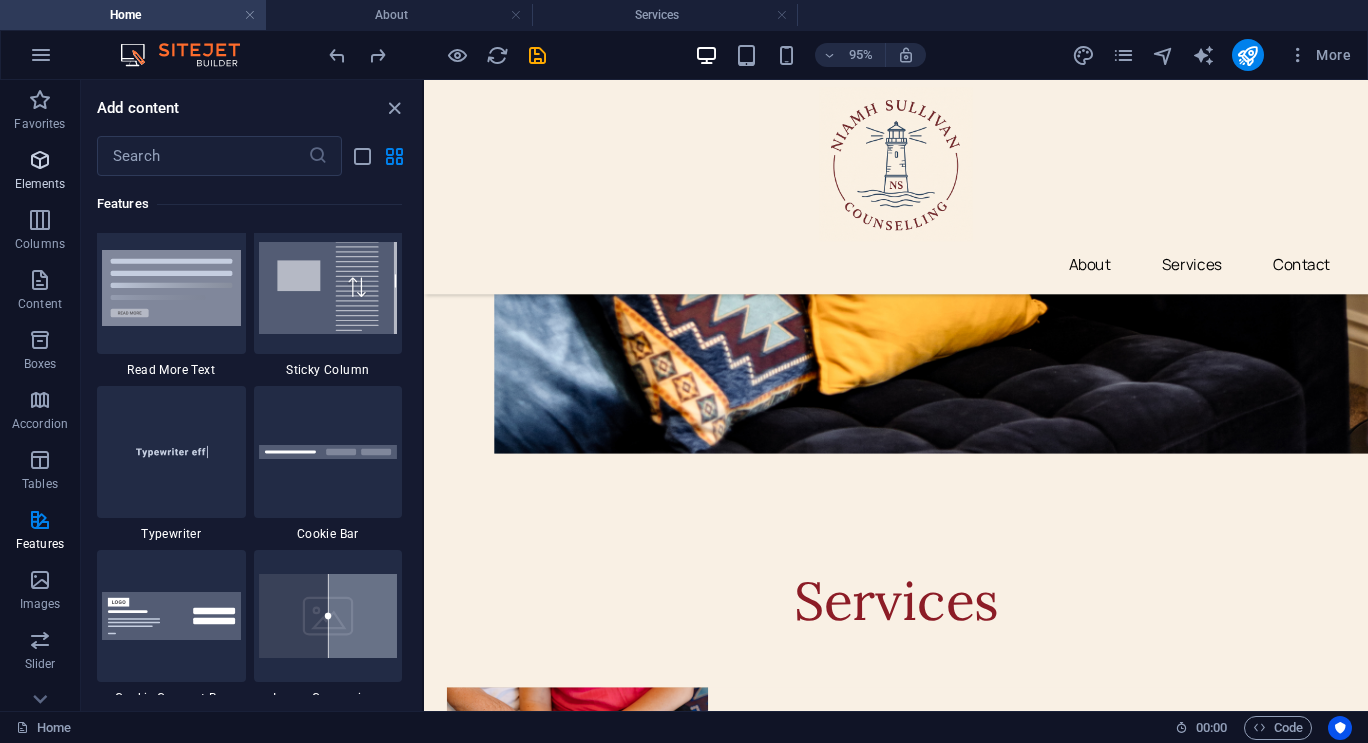 click on "Elements" at bounding box center (40, 170) 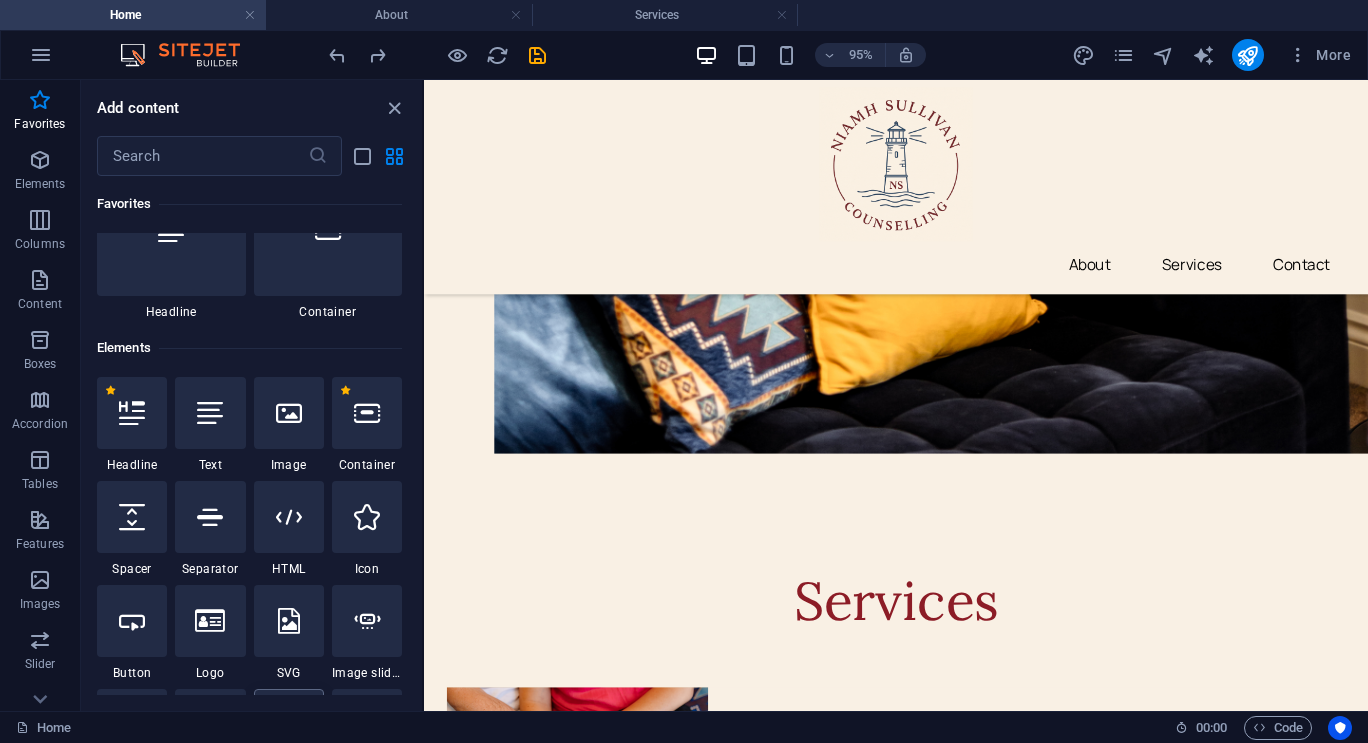 scroll, scrollTop: 68, scrollLeft: 0, axis: vertical 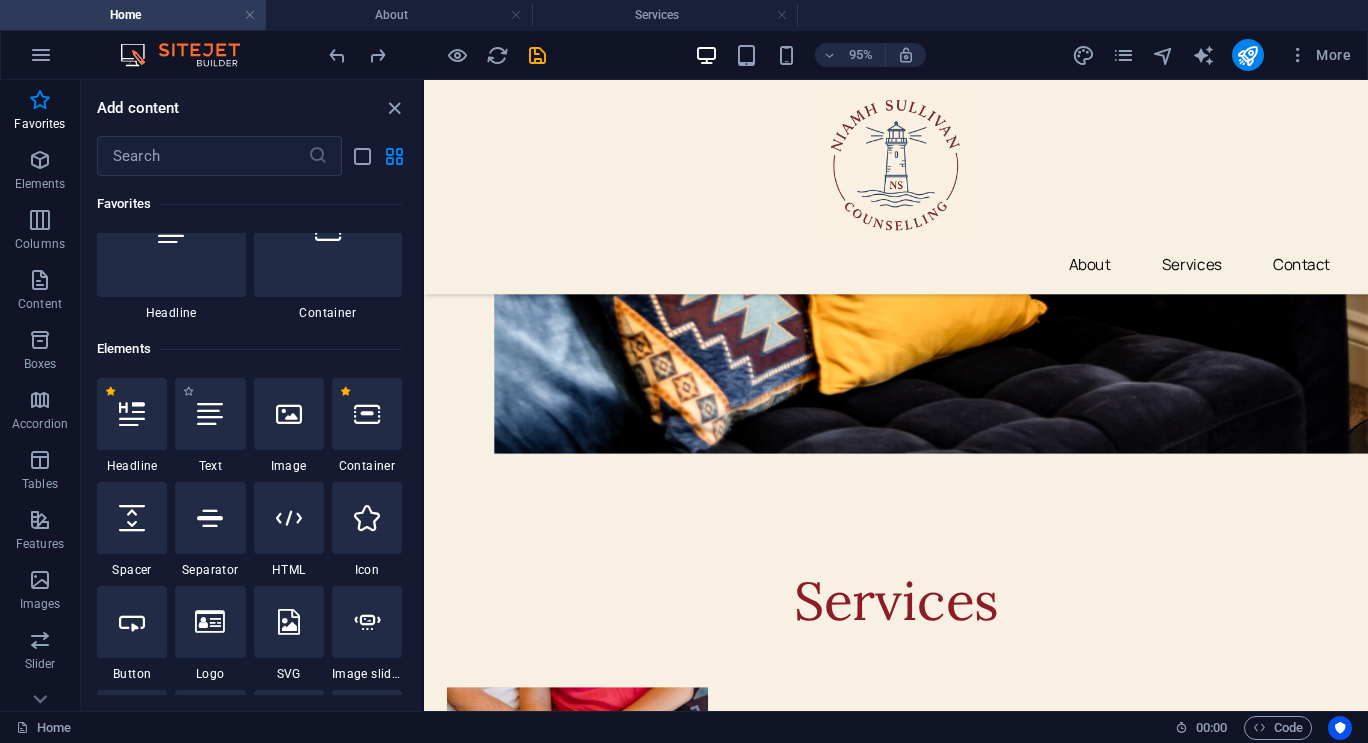 click on "1 Star Text" at bounding box center [210, 426] 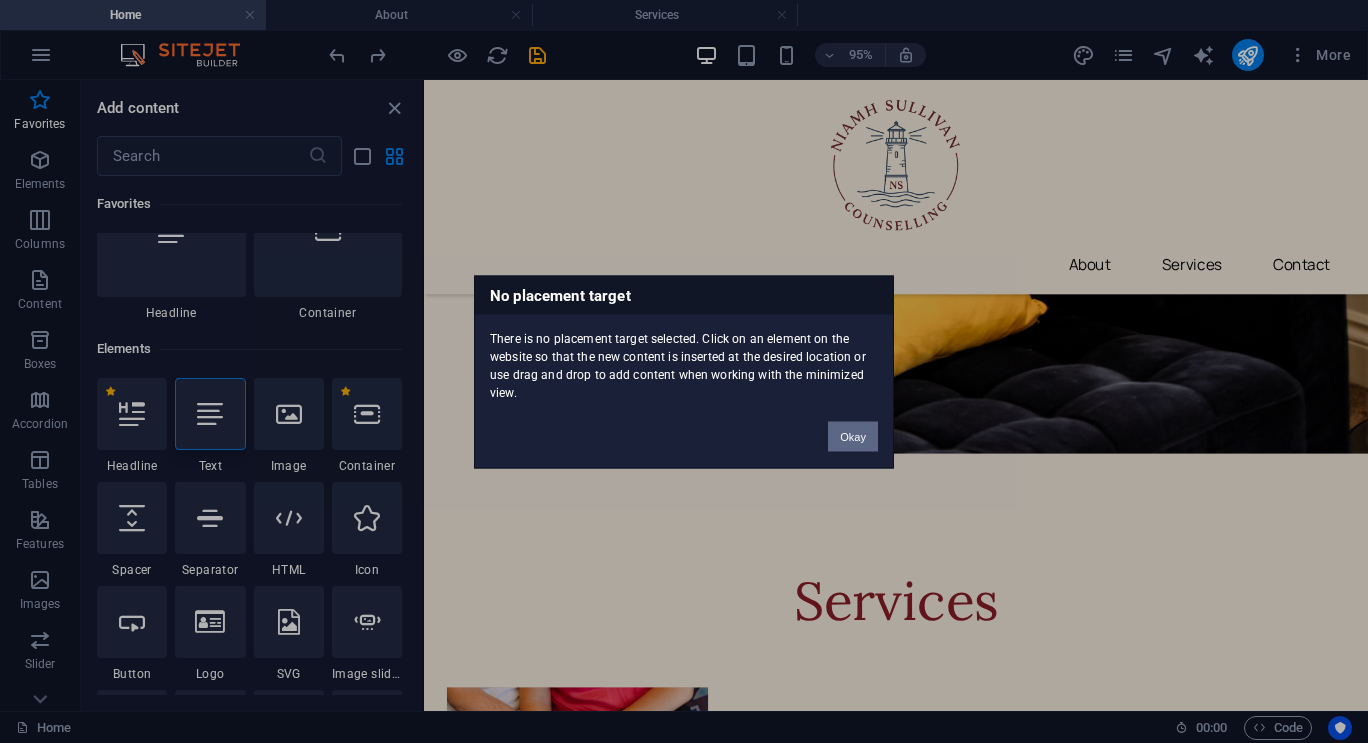 click on "Okay" at bounding box center [853, 436] 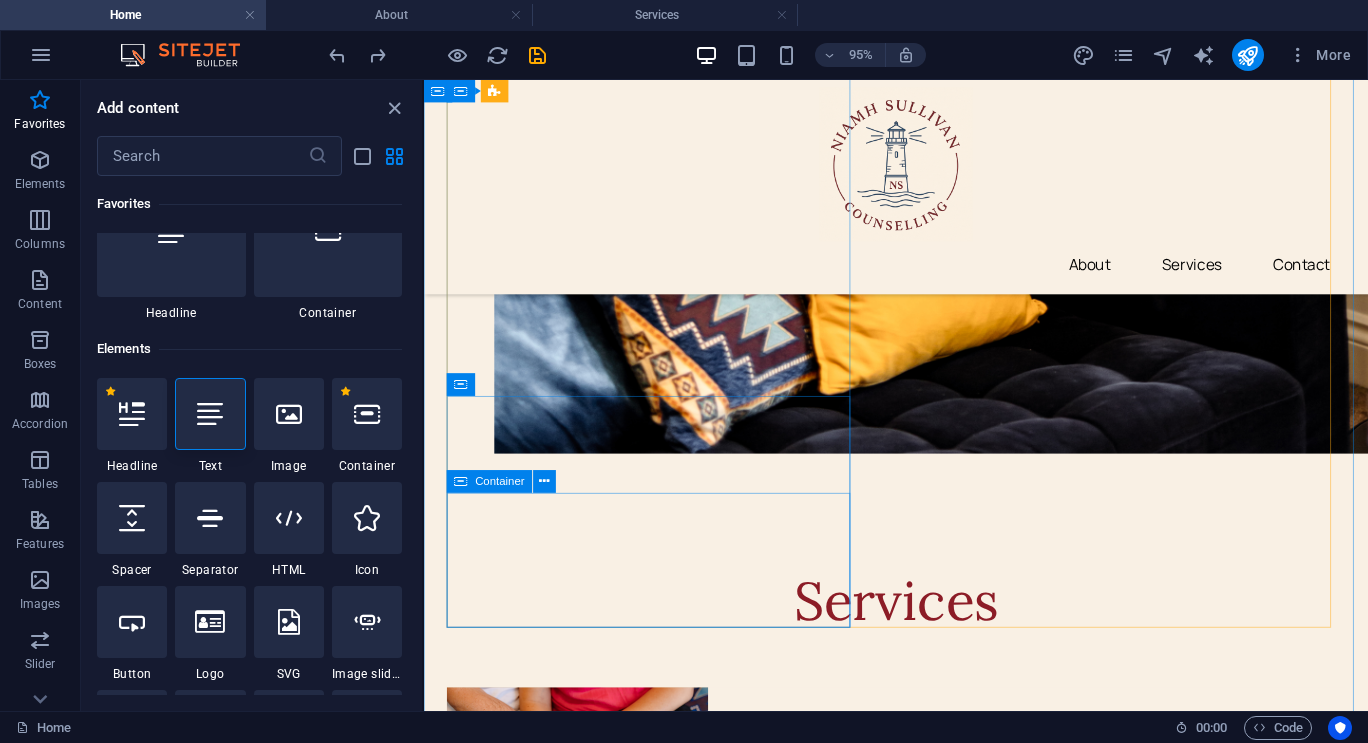 click on "Add elements" at bounding box center (605, 4351) 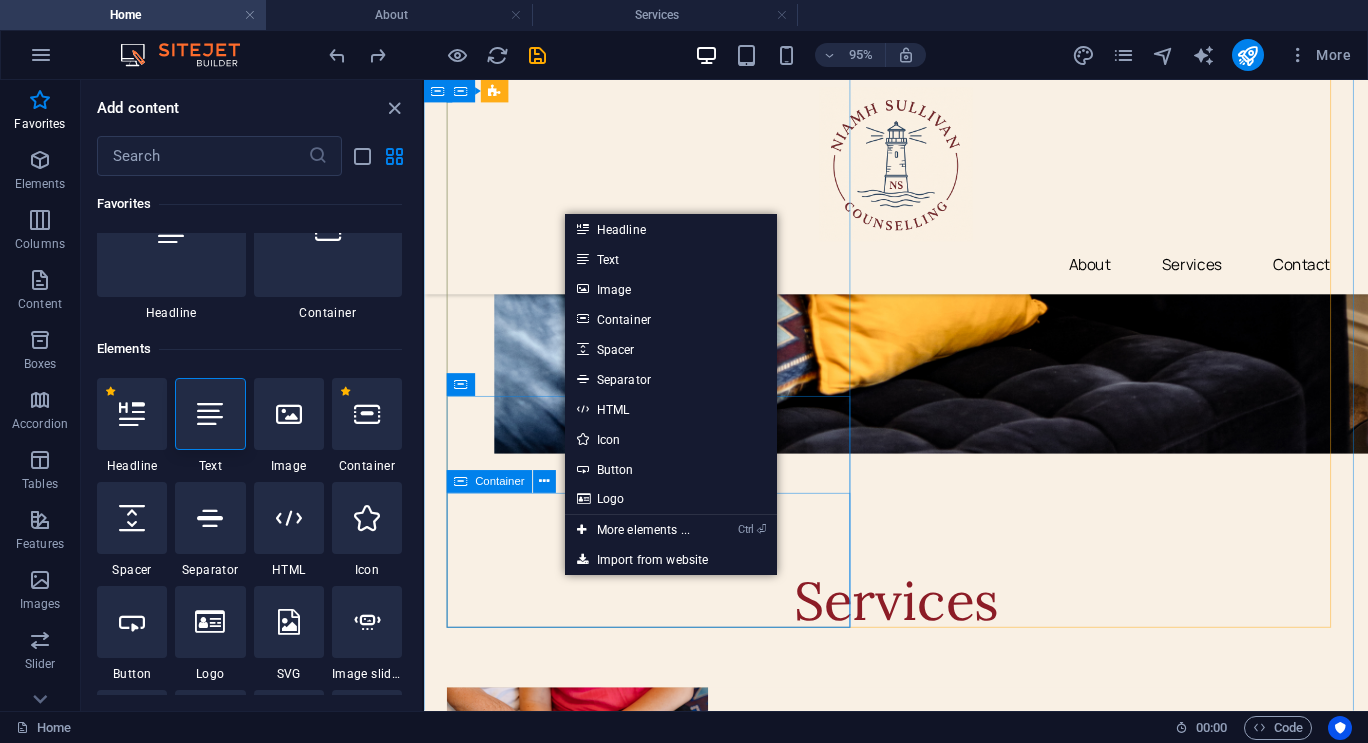 click on "Drop content here or  Add elements  Paste clipboard" at bounding box center [664, 4321] 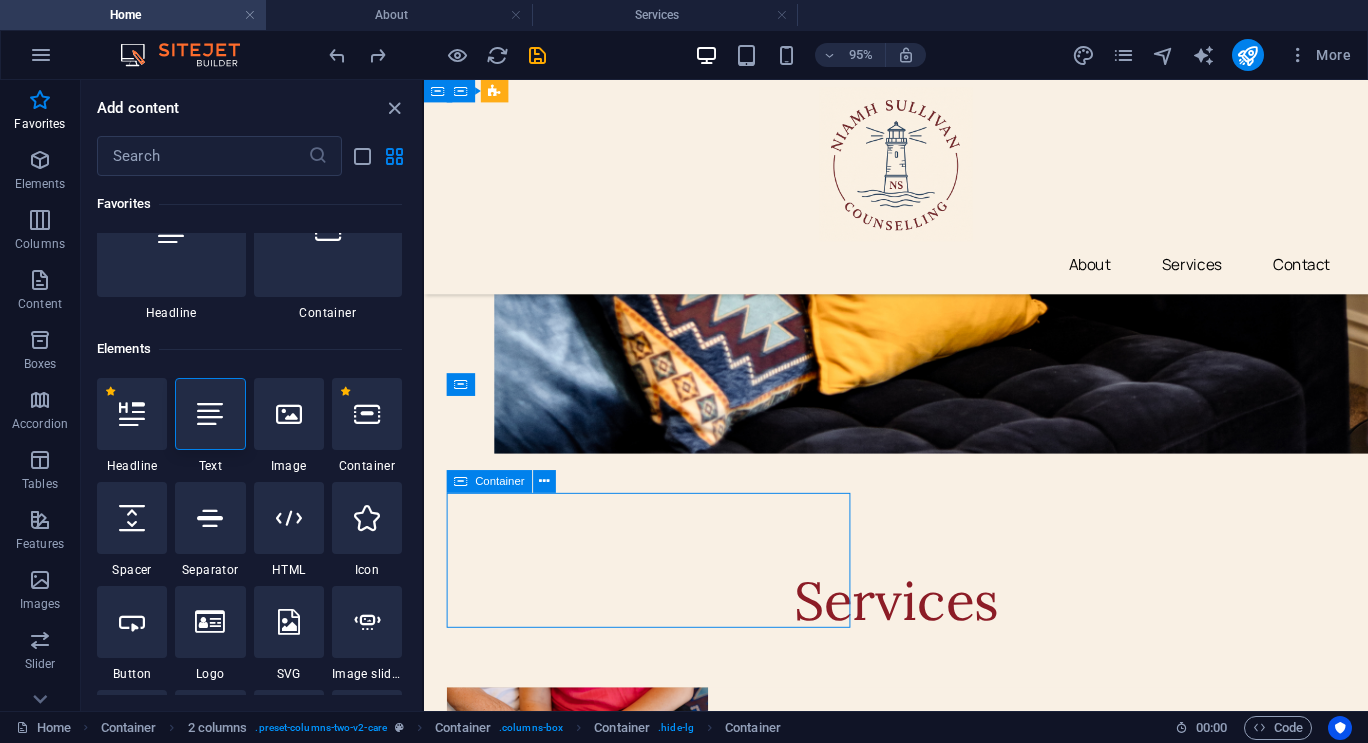 click on "Drop content here or  Add elements  Paste clipboard" at bounding box center (664, 4321) 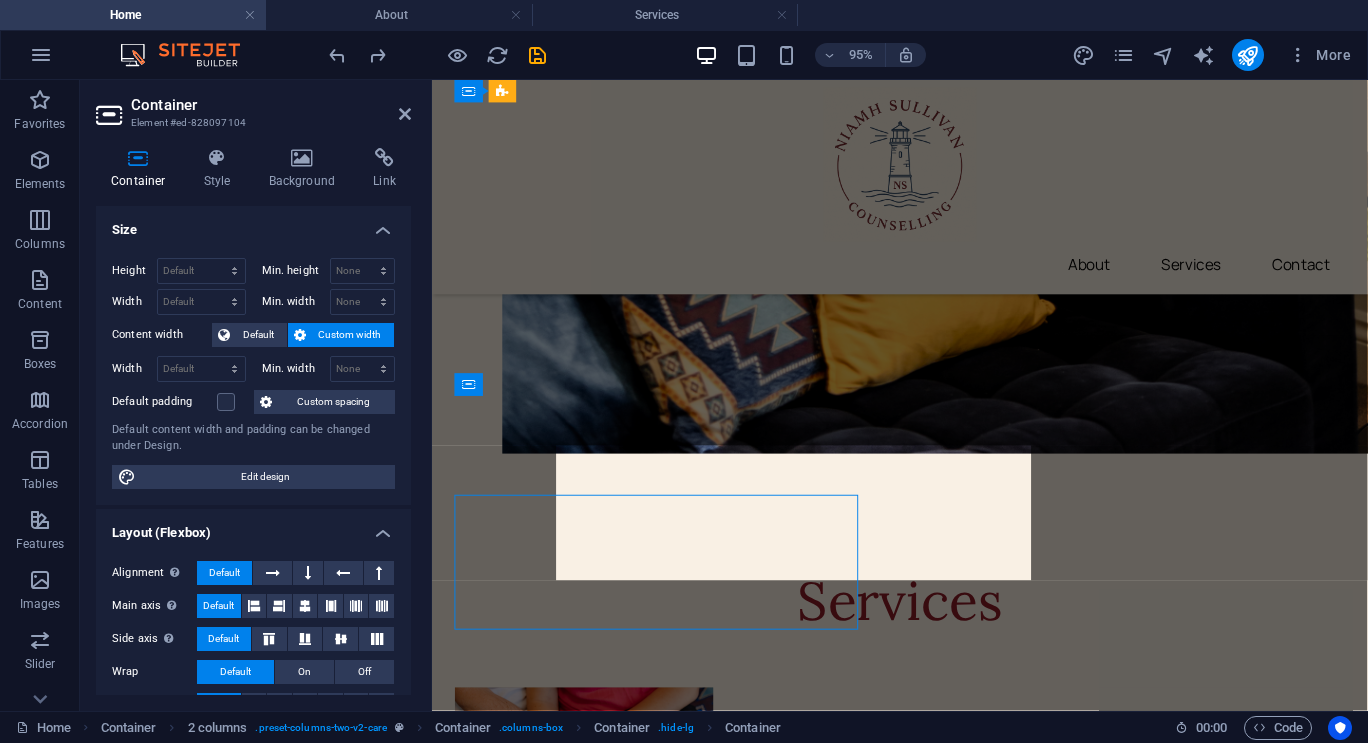 scroll, scrollTop: 2812, scrollLeft: 0, axis: vertical 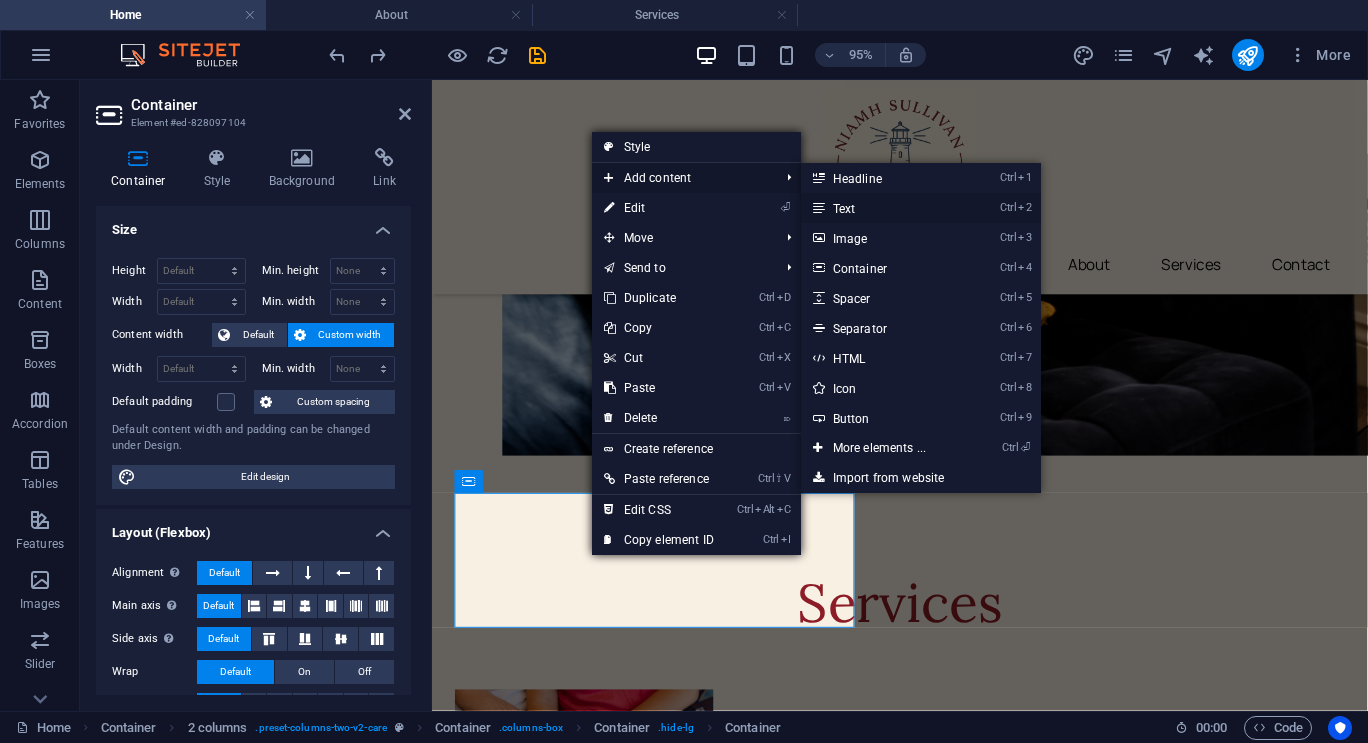 click on "Ctrl 2  Text" at bounding box center [883, 208] 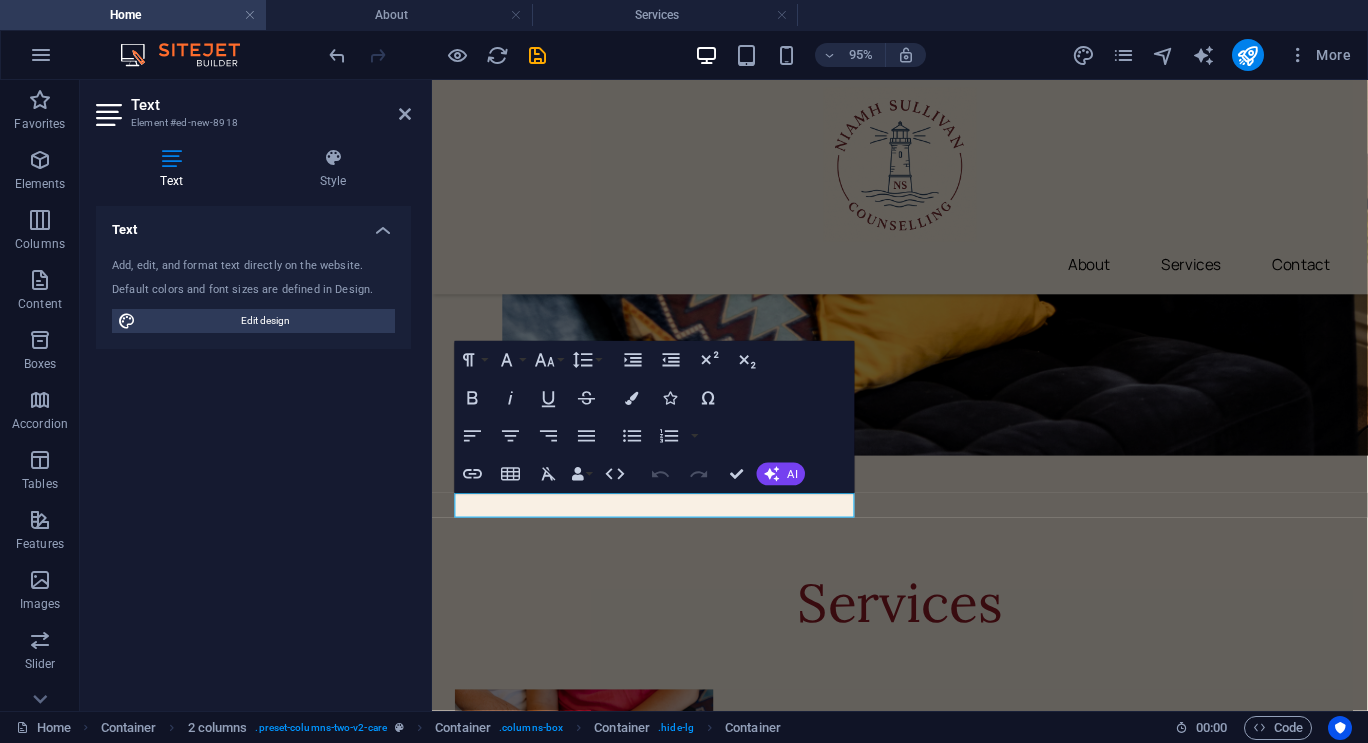 click on "New text element" at bounding box center (670, 4314) 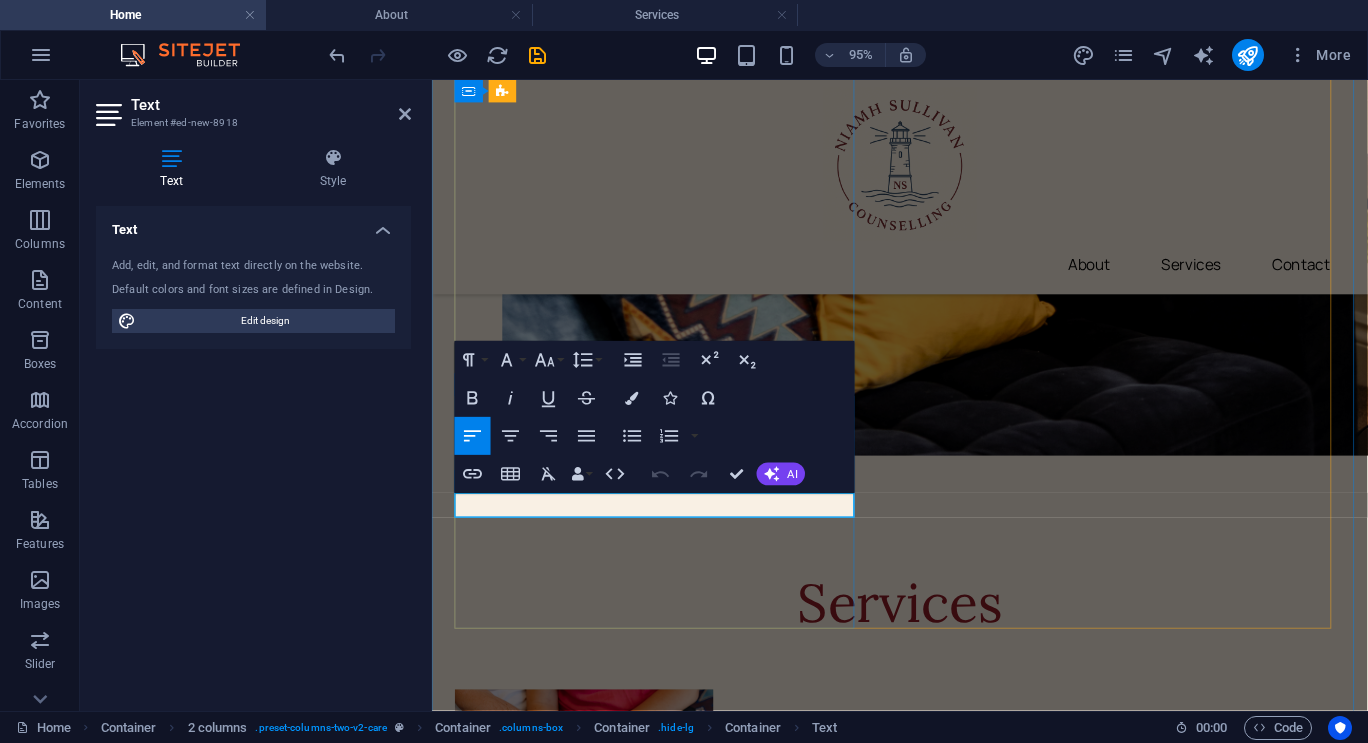 drag, startPoint x: 596, startPoint y: 528, endPoint x: 437, endPoint y: 533, distance: 159.0786 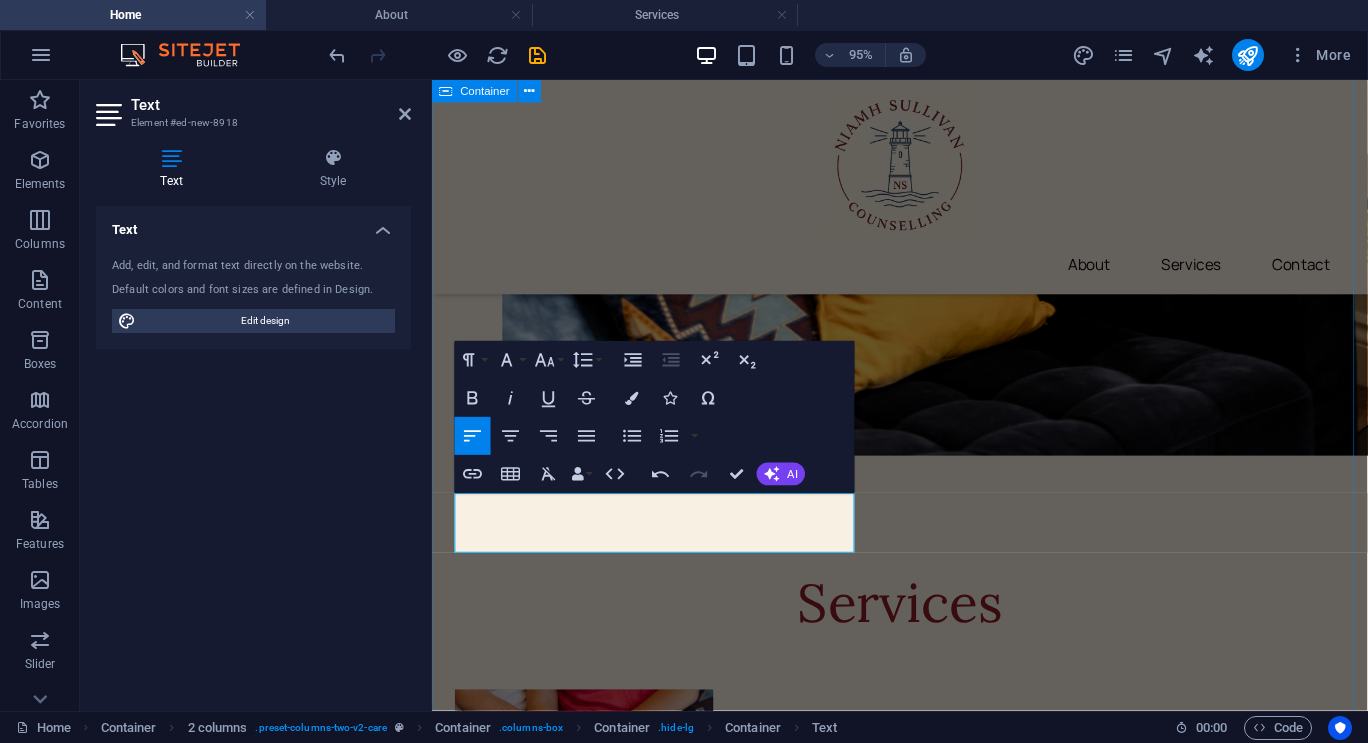drag, startPoint x: 625, startPoint y: 564, endPoint x: 454, endPoint y: 523, distance: 175.84653 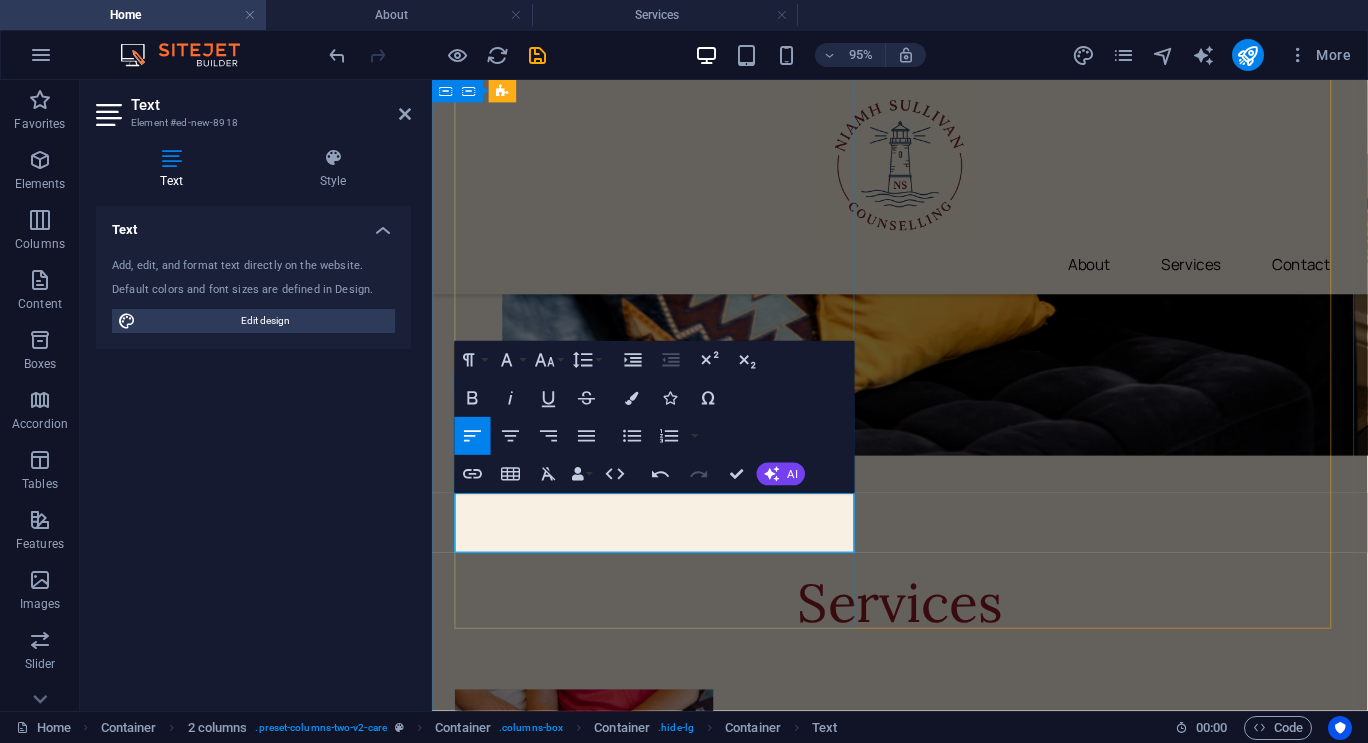 click on "F [PHONE]" at bounding box center (670, 4332) 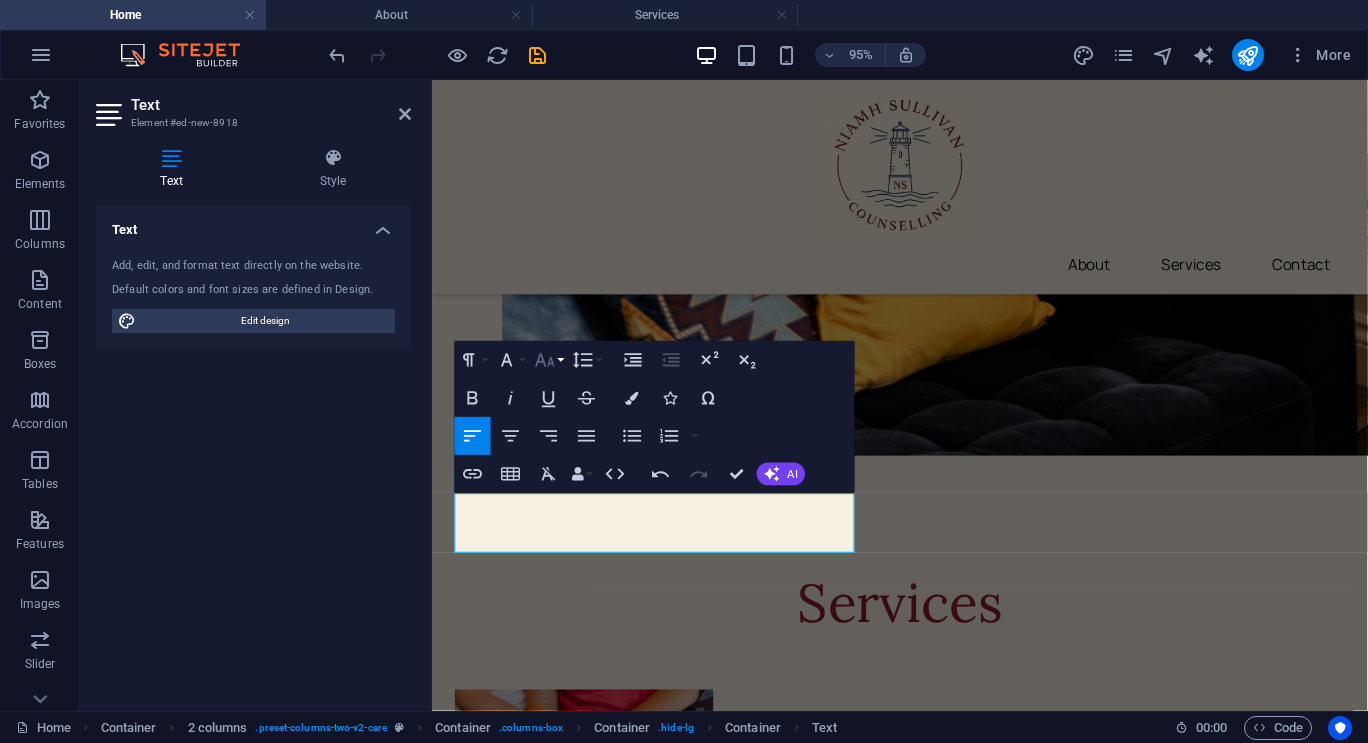 click on "Font Size" at bounding box center (549, 361) 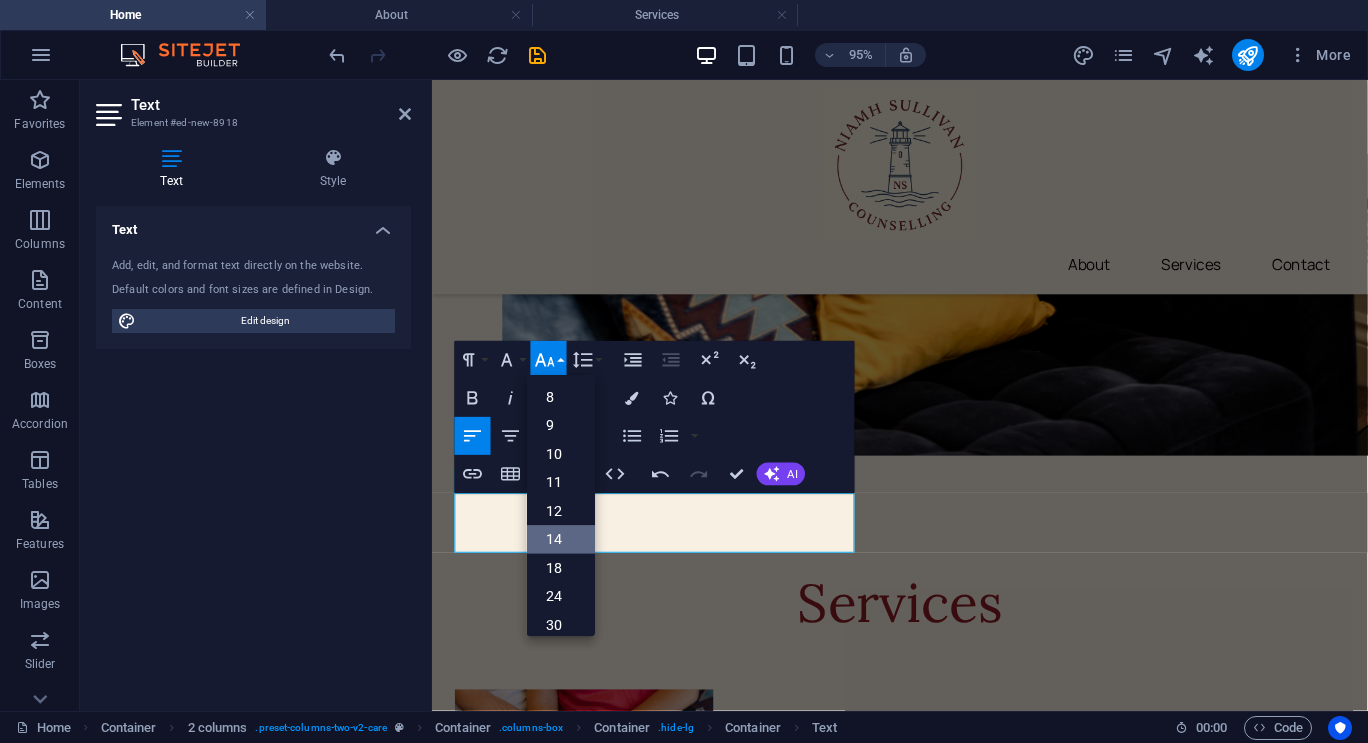 scroll, scrollTop: 161, scrollLeft: 0, axis: vertical 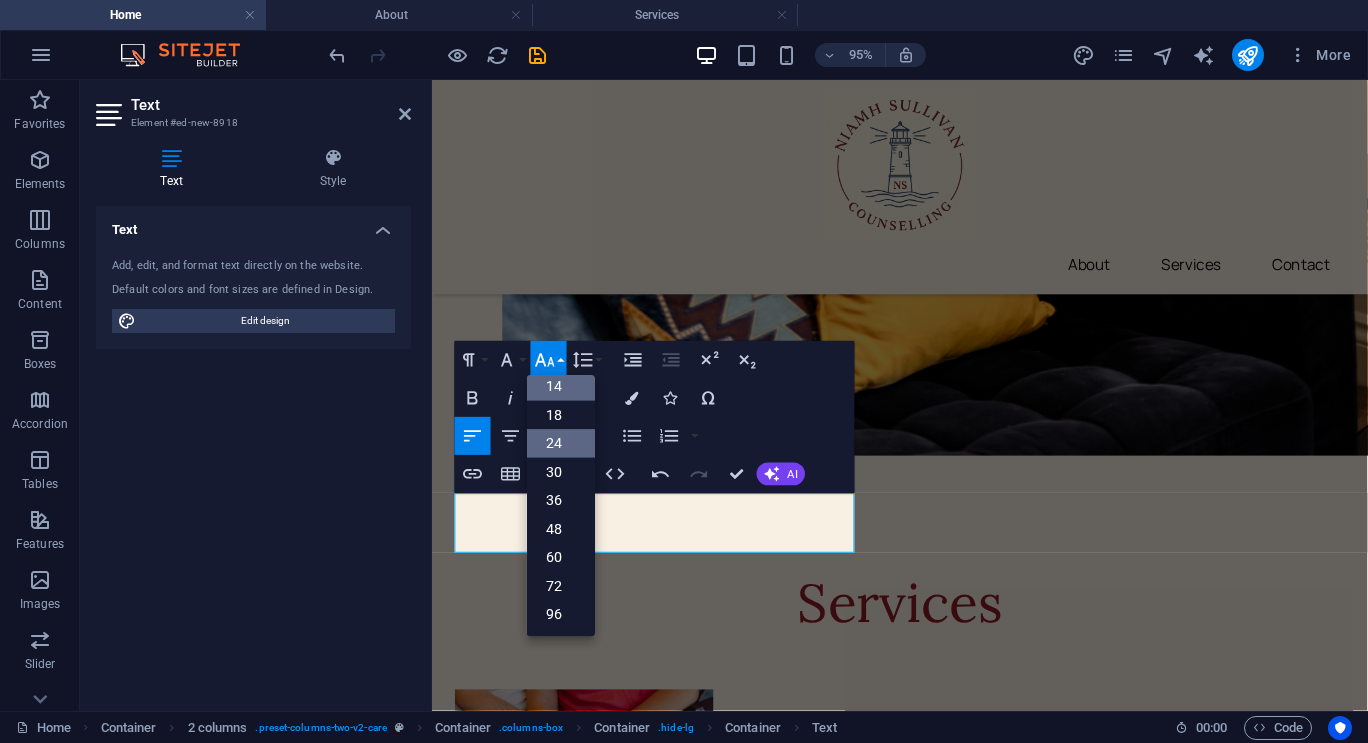 click on "24" at bounding box center [561, 444] 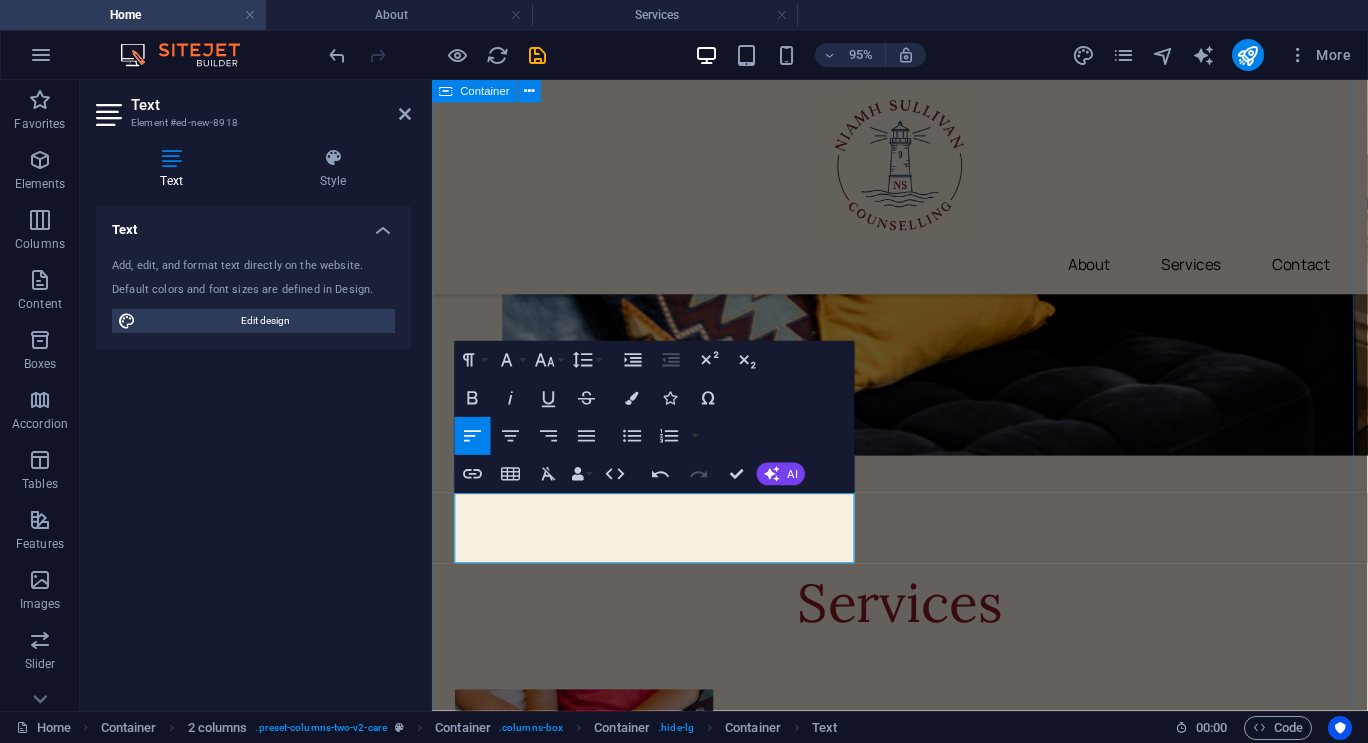 click on "To navigate the map with touch gestures double-tap and hold your finger on the map, then drag the map. ← Move left → Move right ↑ Move up ↓ Move down + Zoom in - Zoom out Home Jump left by 75% End Jump right by 75% Page Up Jump up by 75% Page Down Jump down by 75% Map Terrain Satellite Labels Keyboard shortcuts Map Data Map data ©2025 Google Map data ©2025 Google 1 km  Click to toggle between metric and imperial units Terms Report a map error [NUMBER] [STREET],  [CITY],  [POSTAL_CODE] [STATE] M [PHONE] F [PHONE] E [EMAIL] Contact It is a long established fact that a reader will be distracted by the readable content of a page when looking at its. Visit our locations It is a long established fact that a reader will be distracted by the readable content of a page when looking at its.
[NUMBER] [STREET] [CITY], [STATE]
[NUMBER] [STREET], [CITY], [STATE]
[NUMBER] [STREET], [CITY], [STATE]
[NUMBER] [STREET], [CITY], [STATE]
[NUMBER] [STREET], [CITY], [STATE]" at bounding box center (924, 4404) 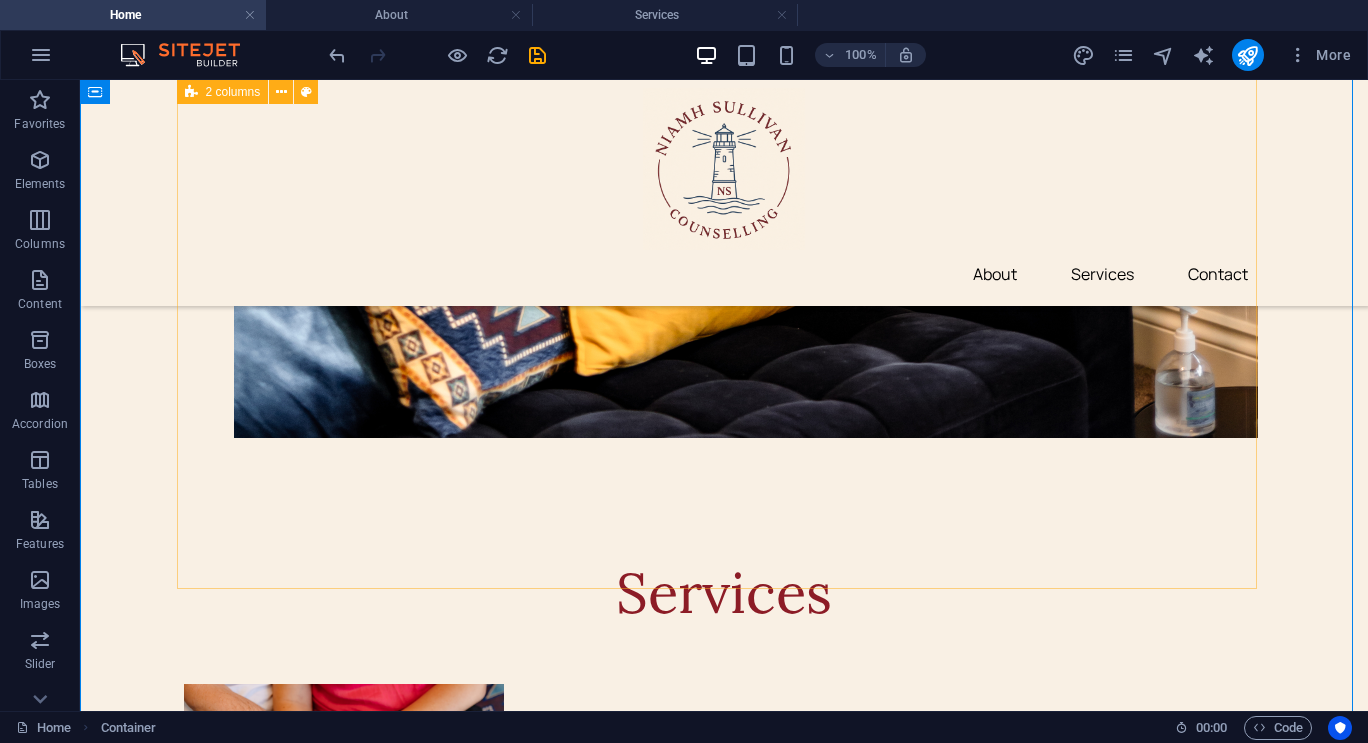 scroll, scrollTop: 2736, scrollLeft: 0, axis: vertical 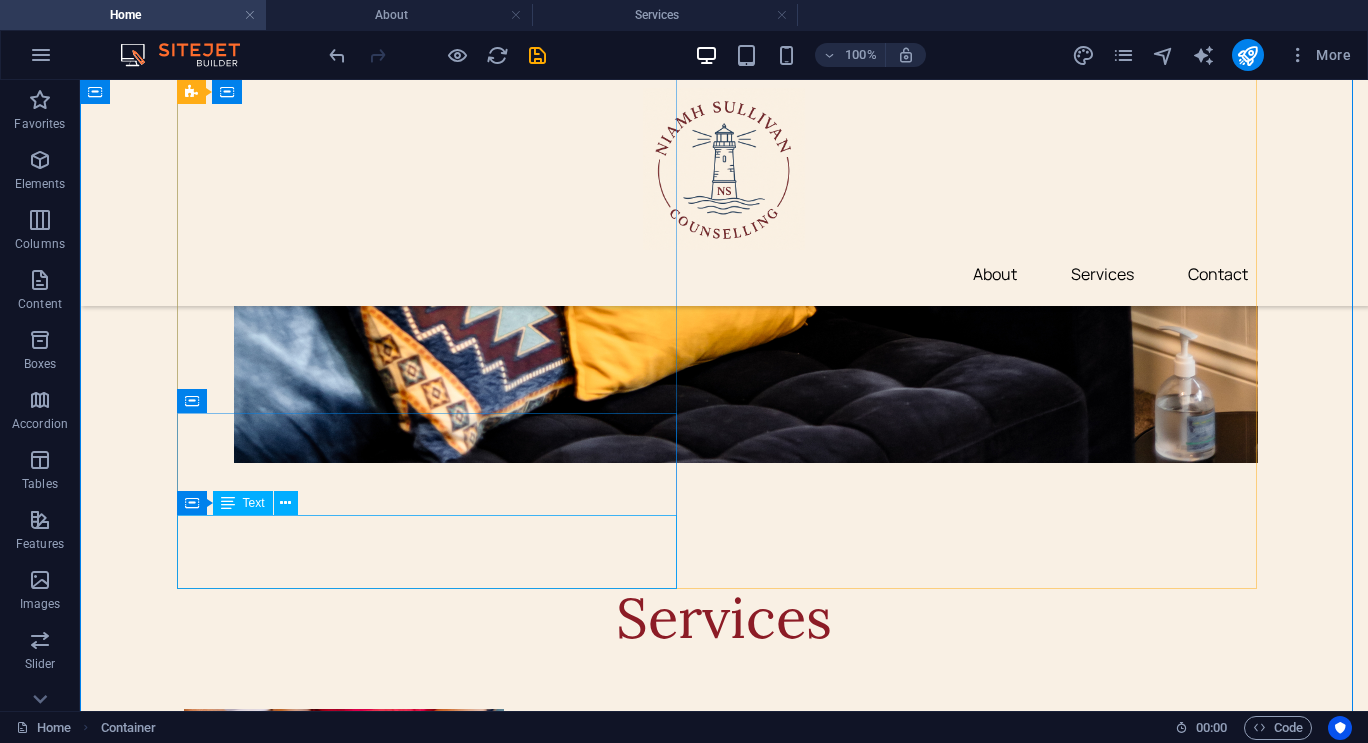 click on "M [PHONE] F [PHONE] E [EMAIL]" at bounding box center (434, 4207) 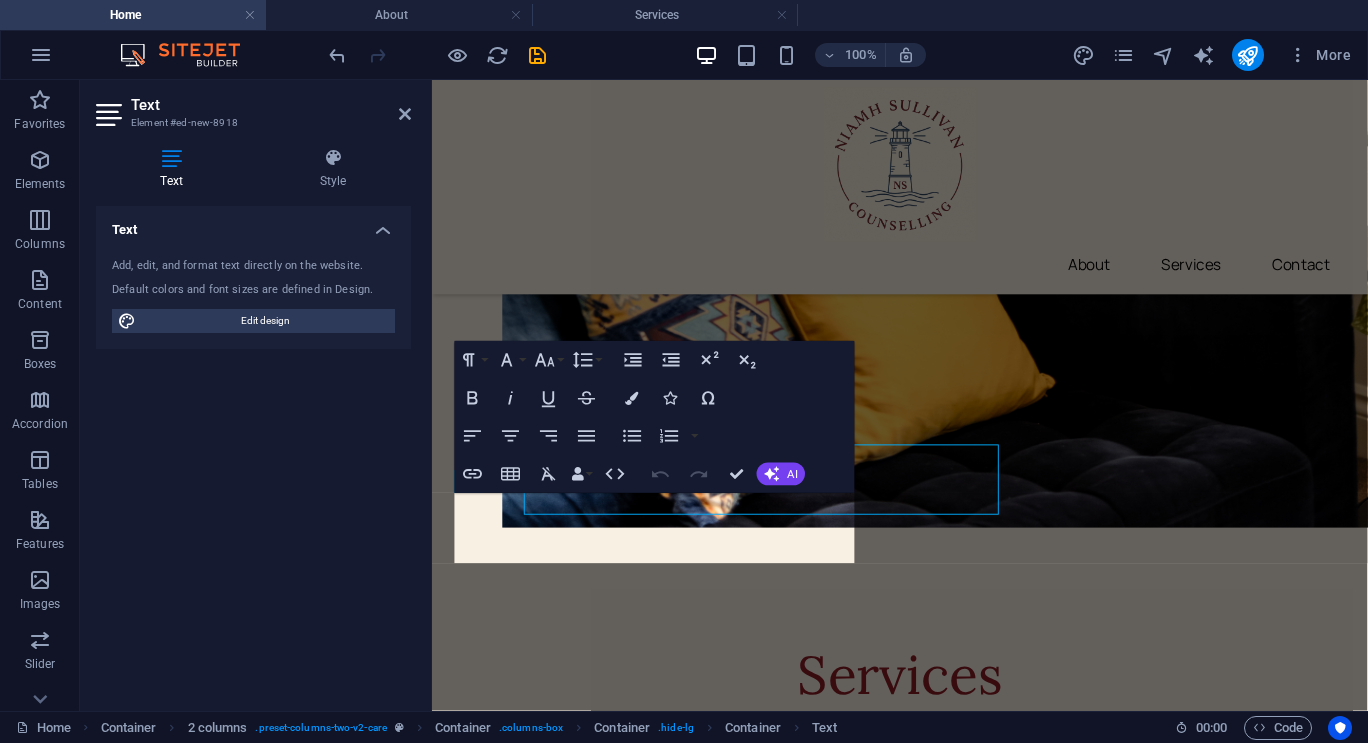 scroll, scrollTop: 2812, scrollLeft: 0, axis: vertical 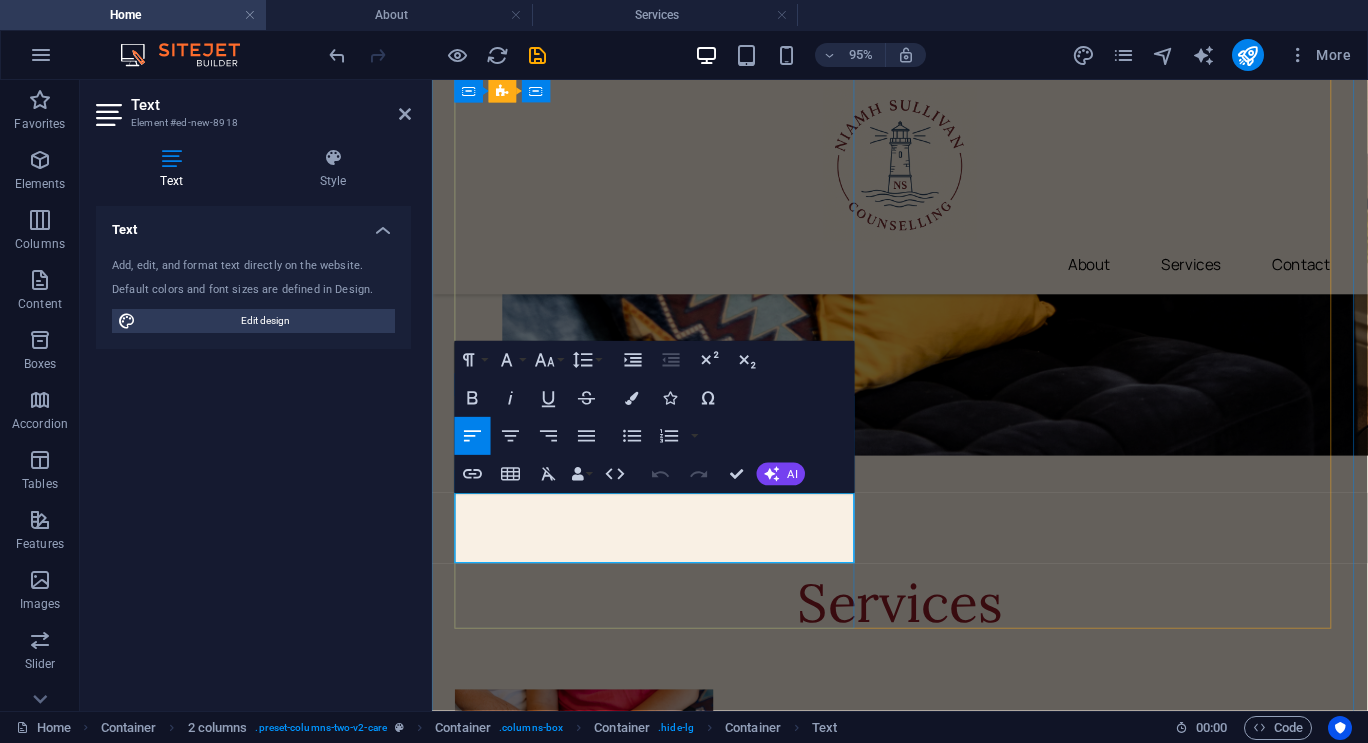 click on "F [PHONE]" at bounding box center (670, 4337) 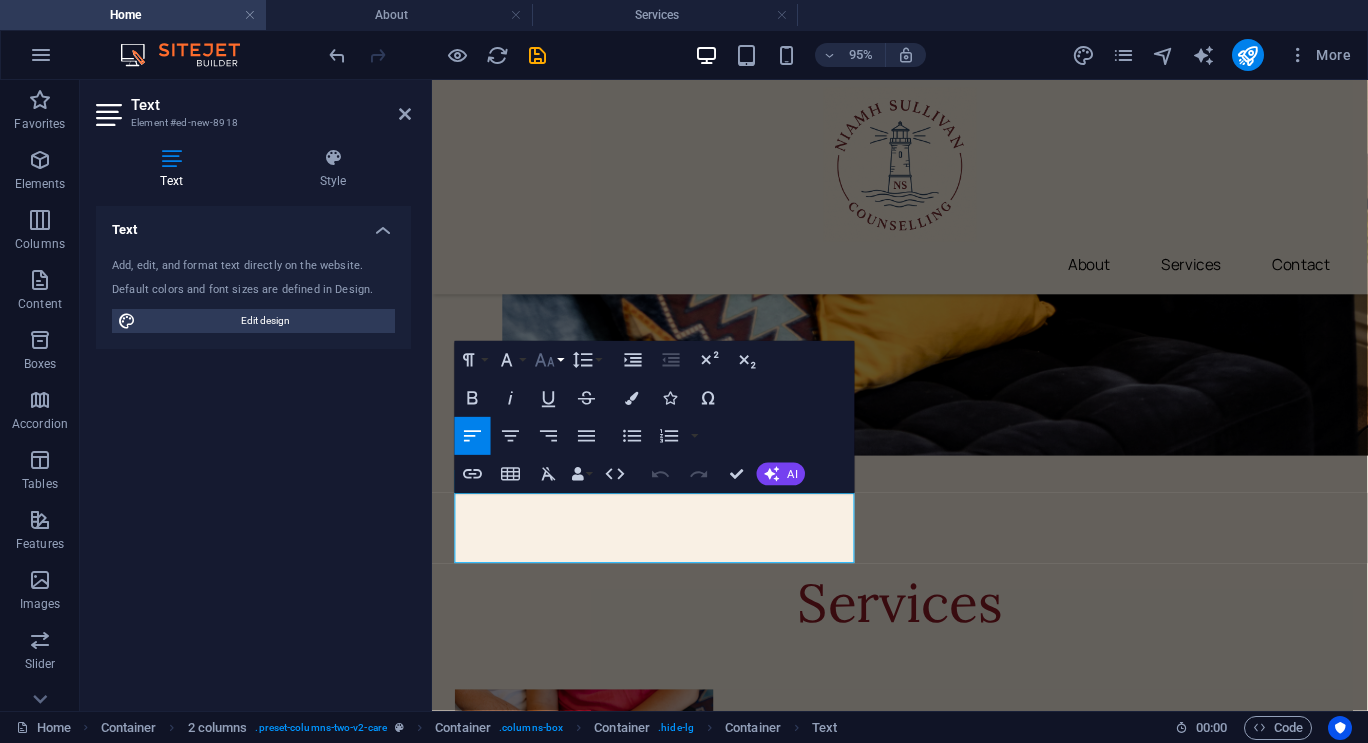 click 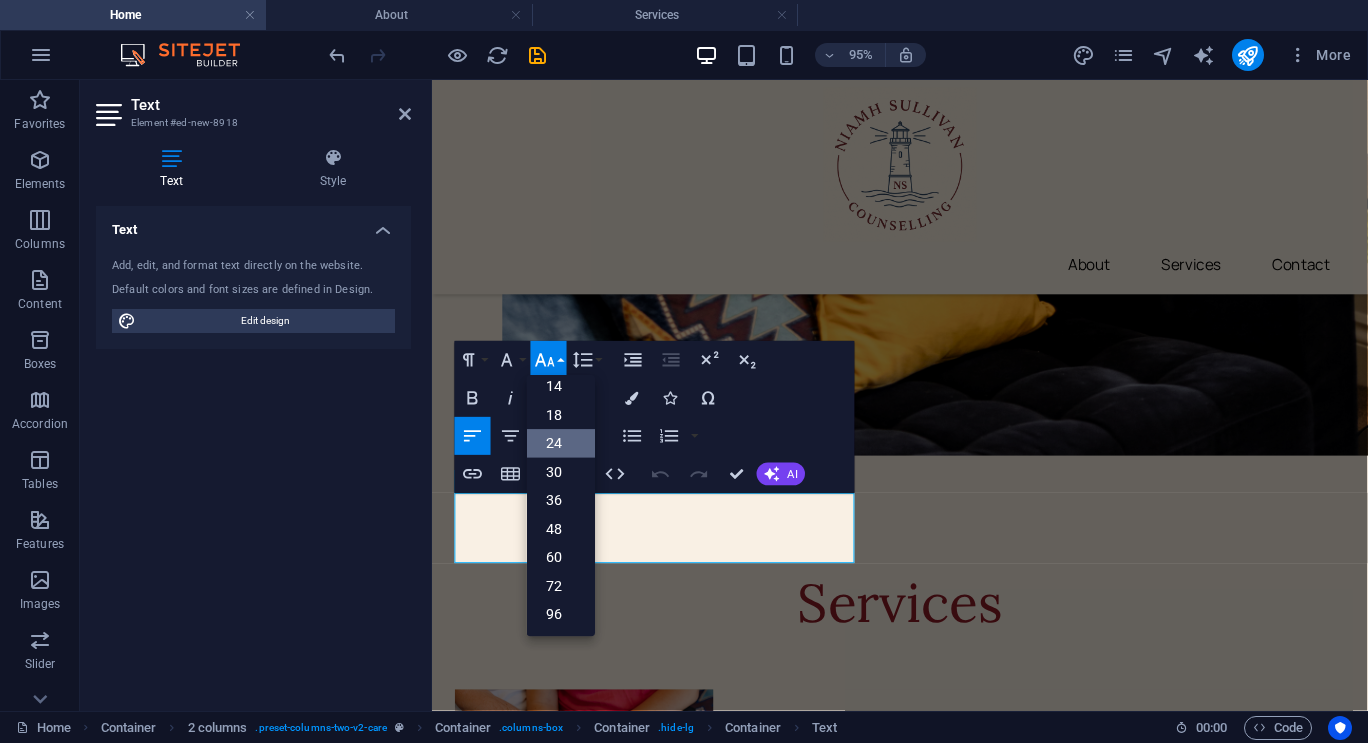 scroll, scrollTop: 122, scrollLeft: 0, axis: vertical 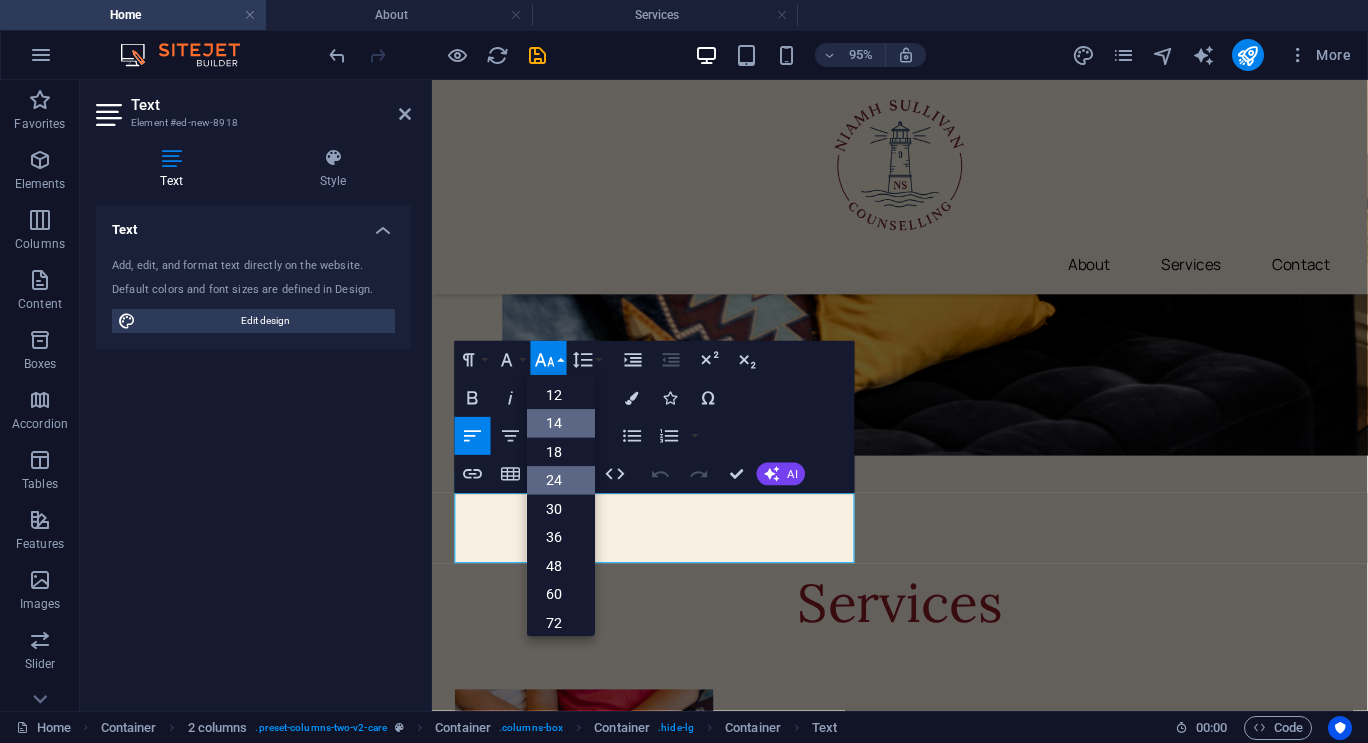 click on "14" at bounding box center [561, 424] 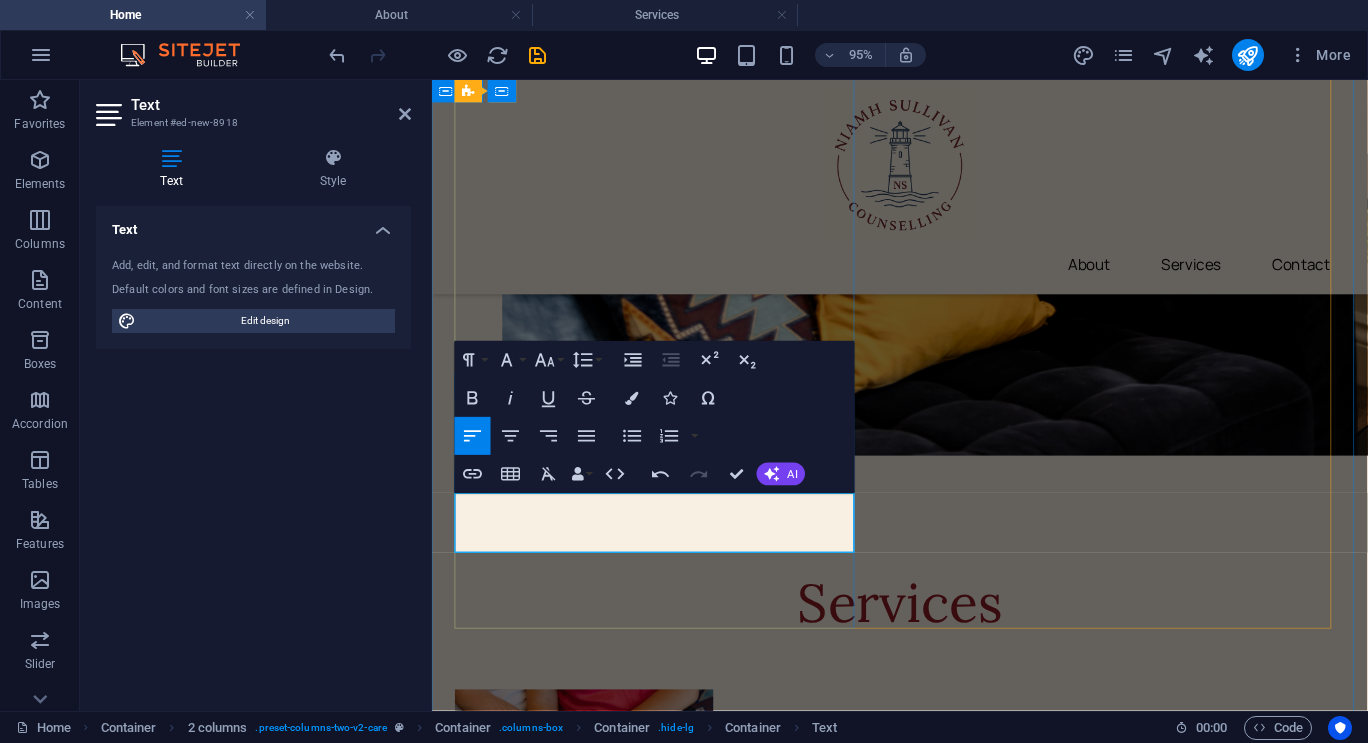 click on "To navigate the map with touch gestures double-tap and hold your finger on the map, then drag the map. ← Move left → Move right ↑ Move up ↓ Move down + Zoom in - Zoom out Home Jump left by 75% End Jump right by 75% Page Up Jump up by 75% Page Down Jump down by 75% Map Terrain Satellite Labels Keyboard shortcuts Map Data Map data ©2025 Google Map data ©2025 Google 1 km  Click to toggle between metric and imperial units Terms Report a map error [NUMBER] [STREET],  [CITY],  [POSTAL_CODE] [STATE] M [PHONE] F [PHONE] E [EMAIL]" at bounding box center [670, 4076] 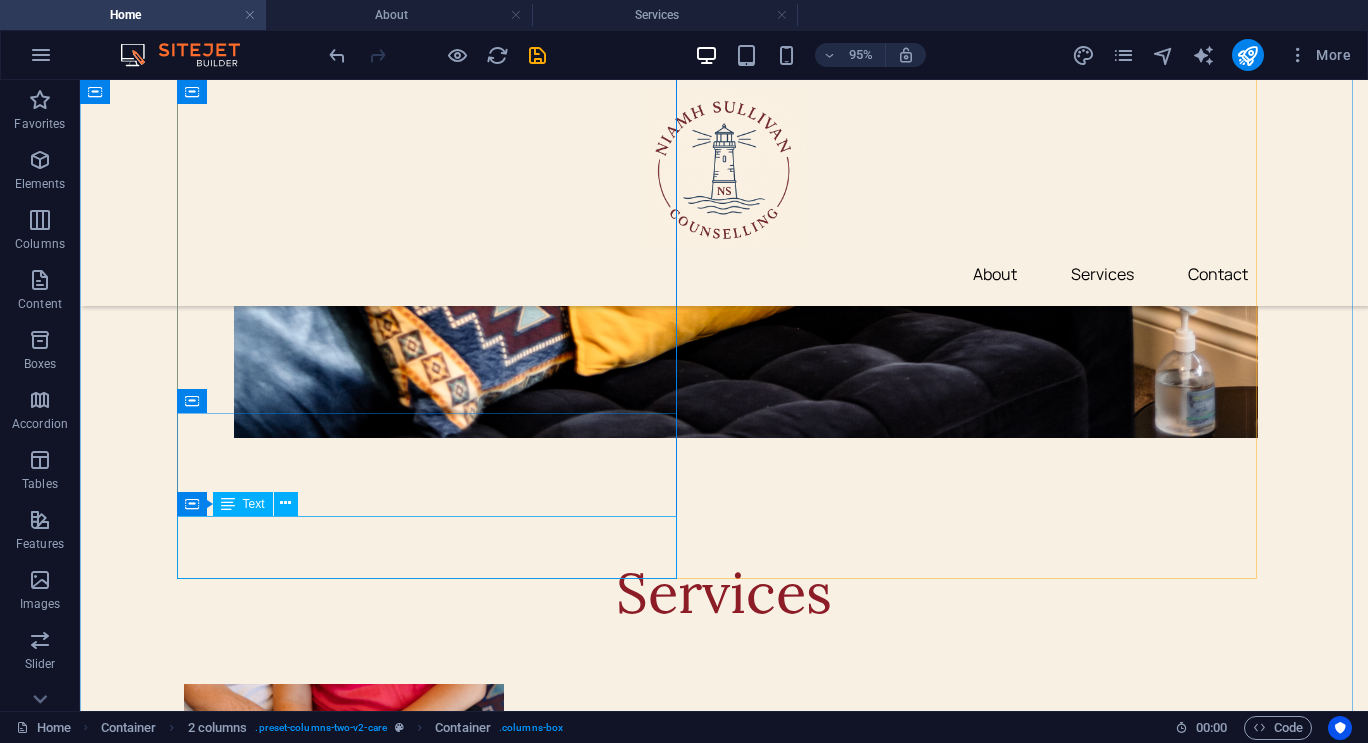 scroll, scrollTop: 2736, scrollLeft: 0, axis: vertical 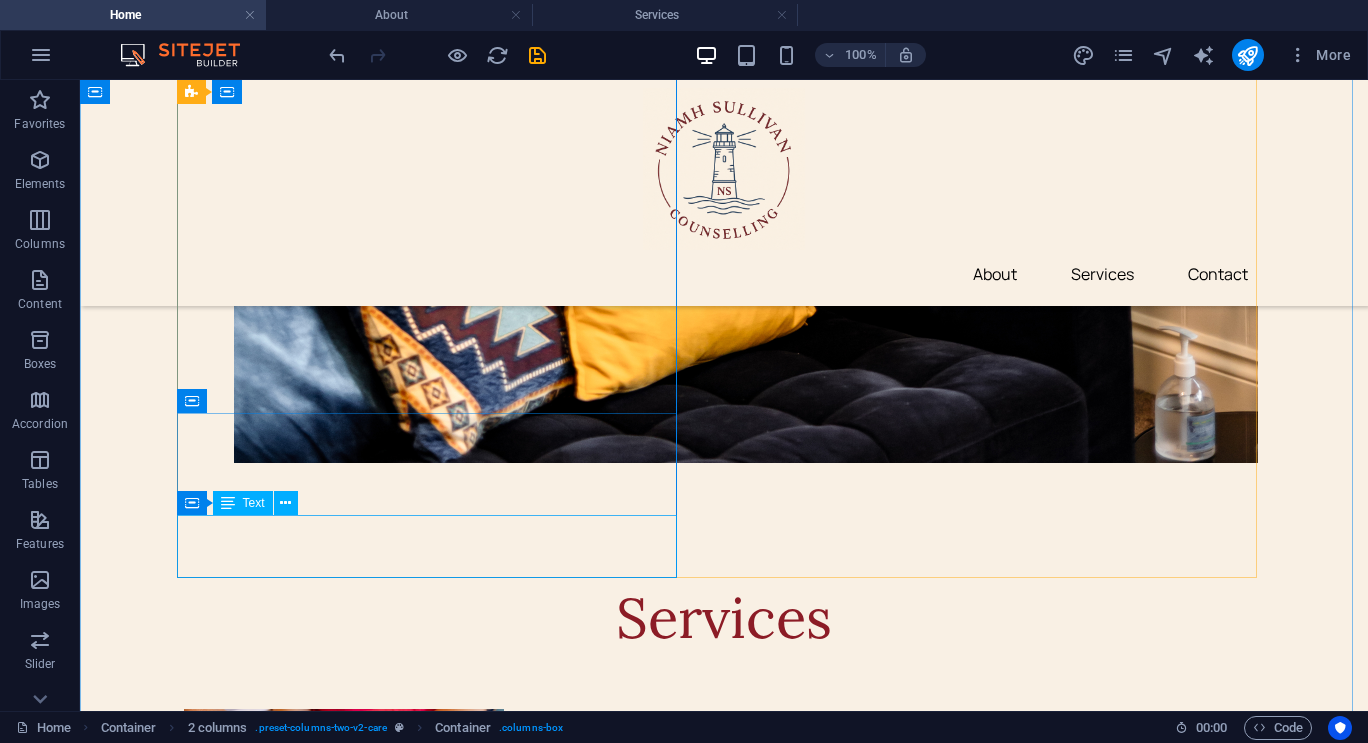 click on "M [PHONE] F [PHONE] E [EMAIL]" at bounding box center [434, 4202] 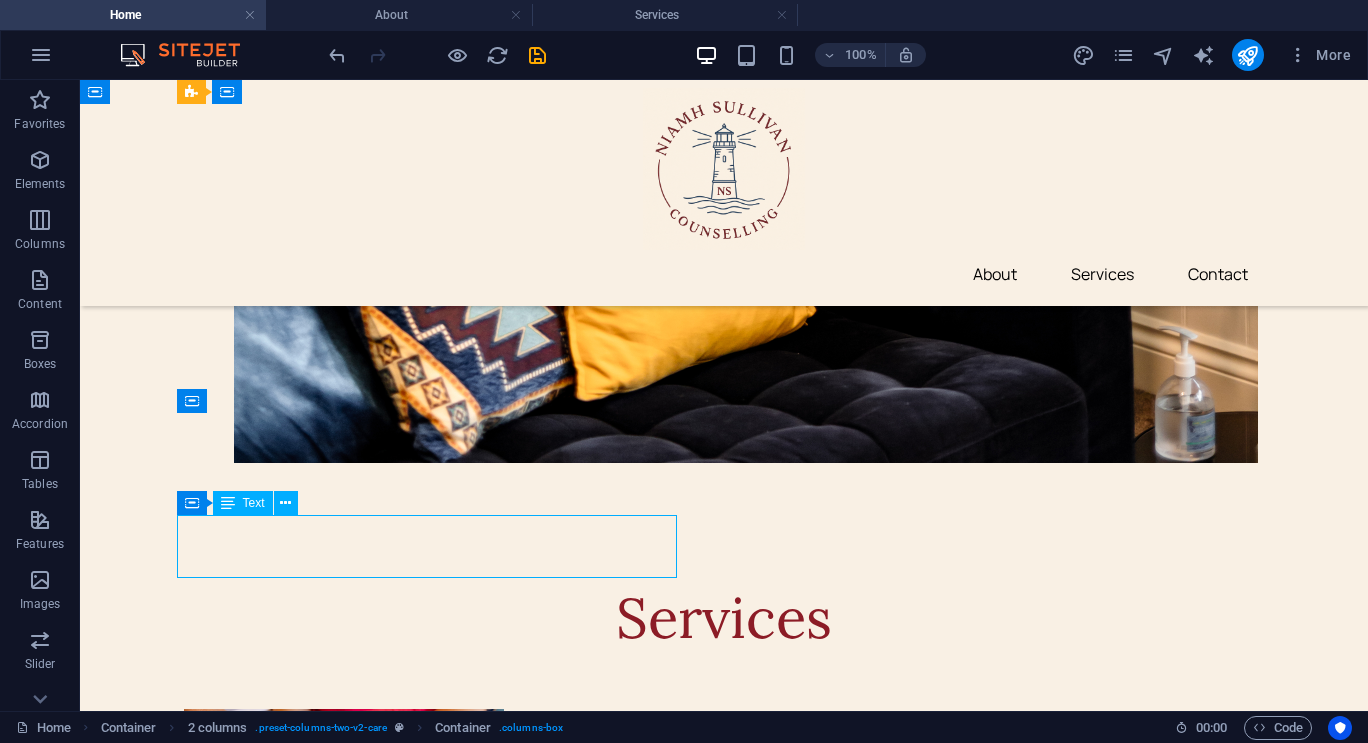 click on "M [PHONE] F [PHONE] E [EMAIL]" at bounding box center [434, 4202] 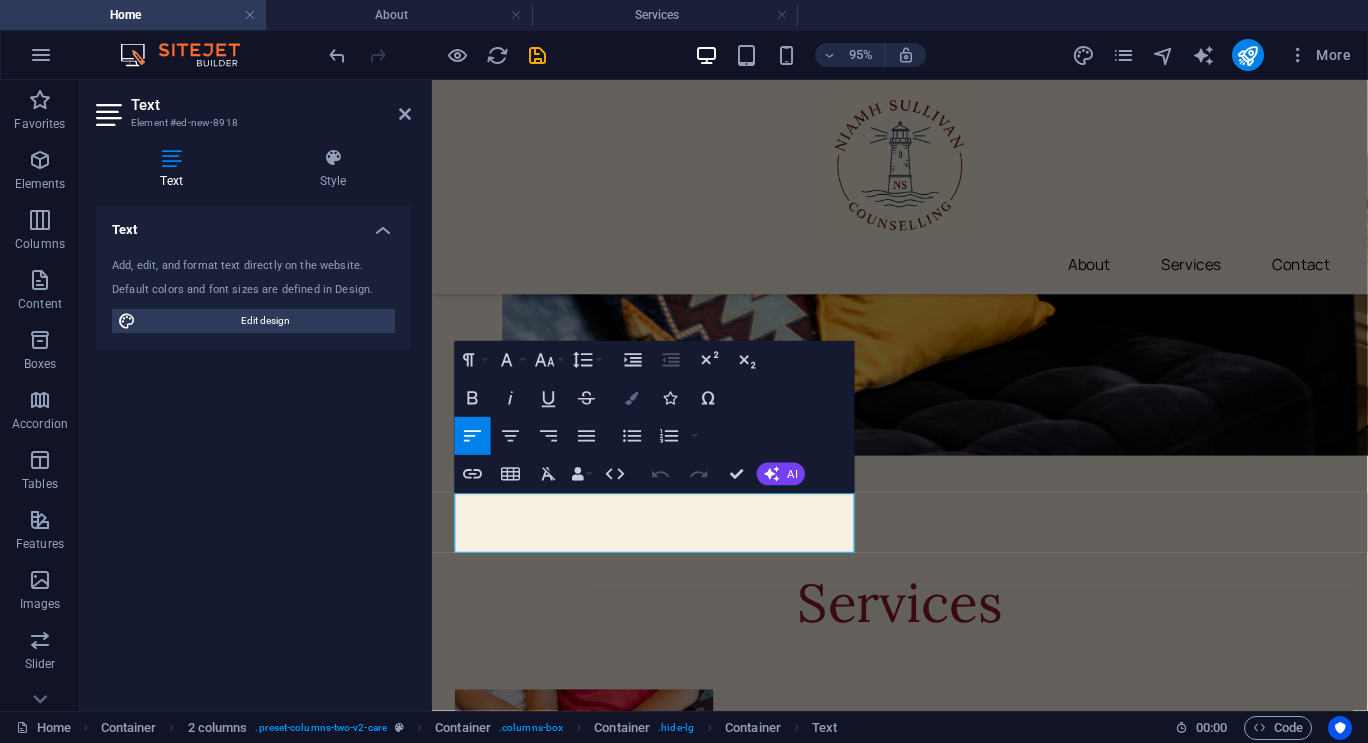 click on "Colors" at bounding box center (632, 399) 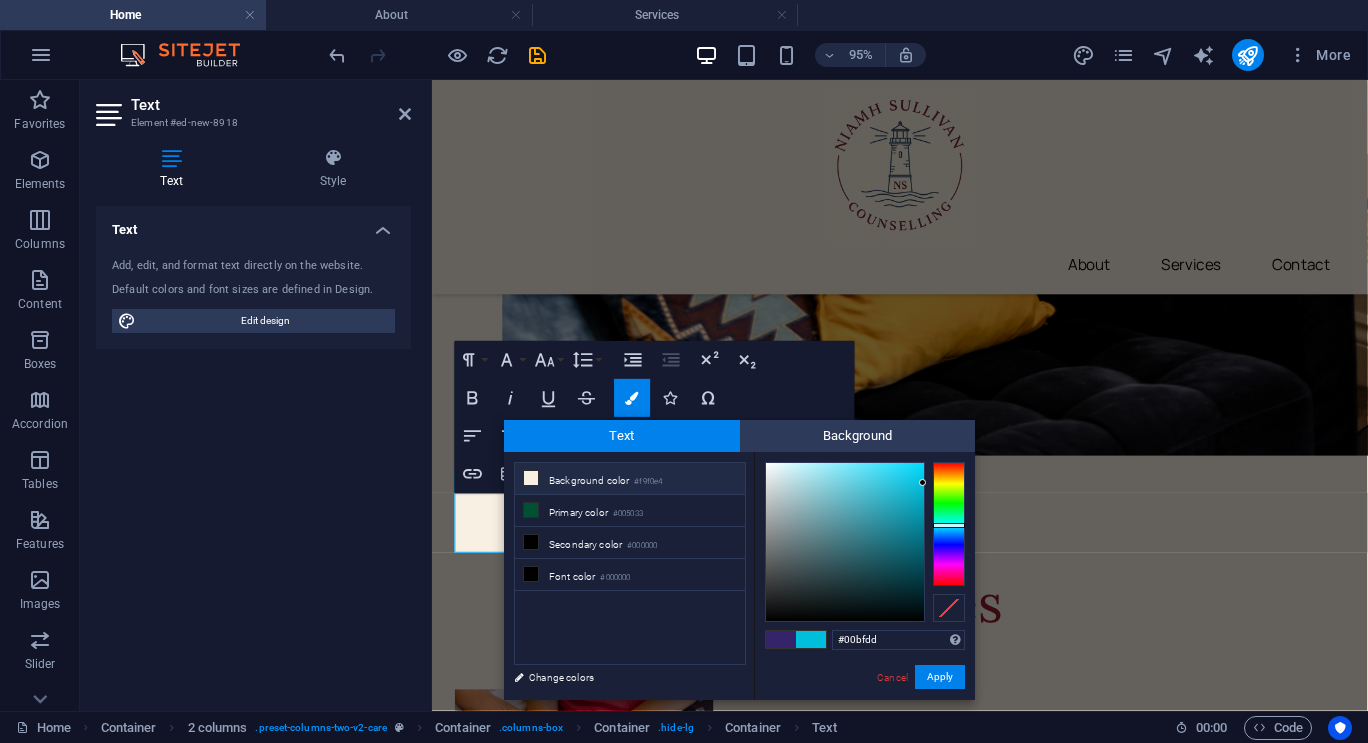 click on "Background color
#f9f0e4" at bounding box center [630, 479] 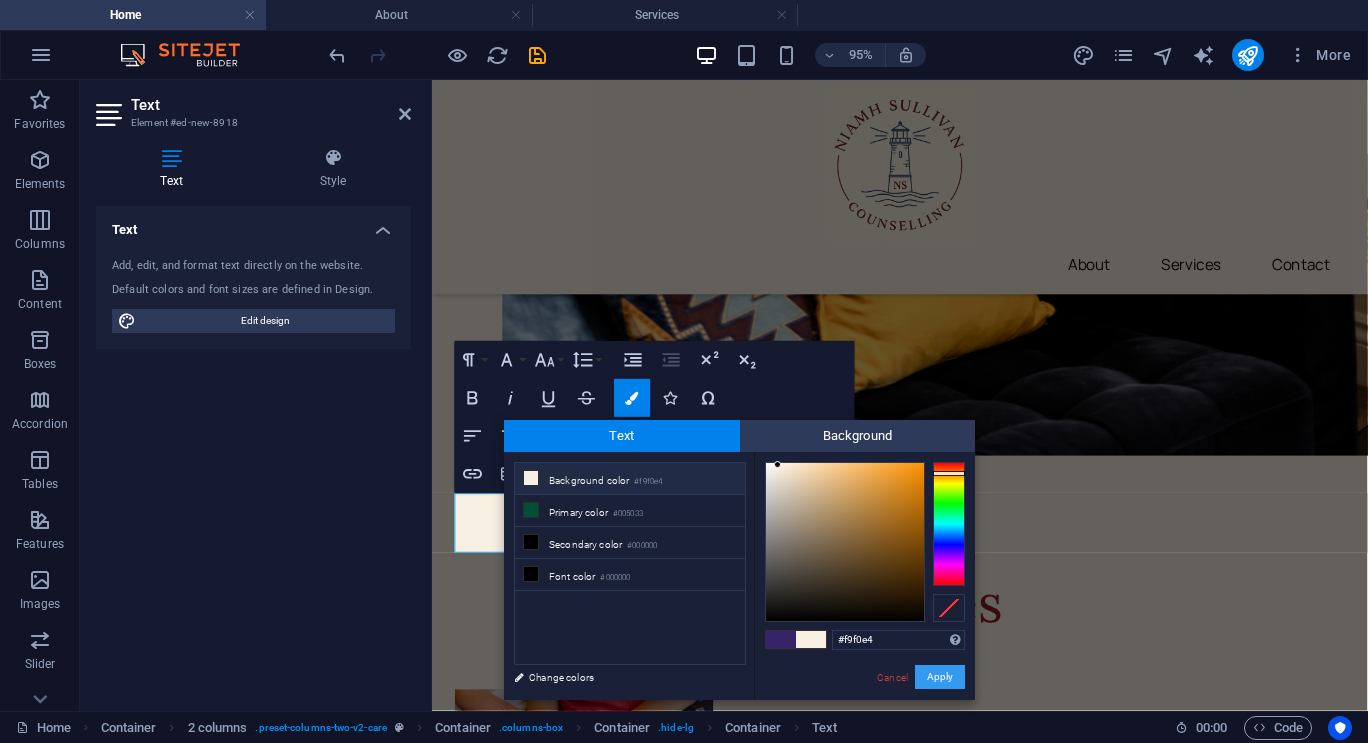 click on "Apply" at bounding box center (940, 677) 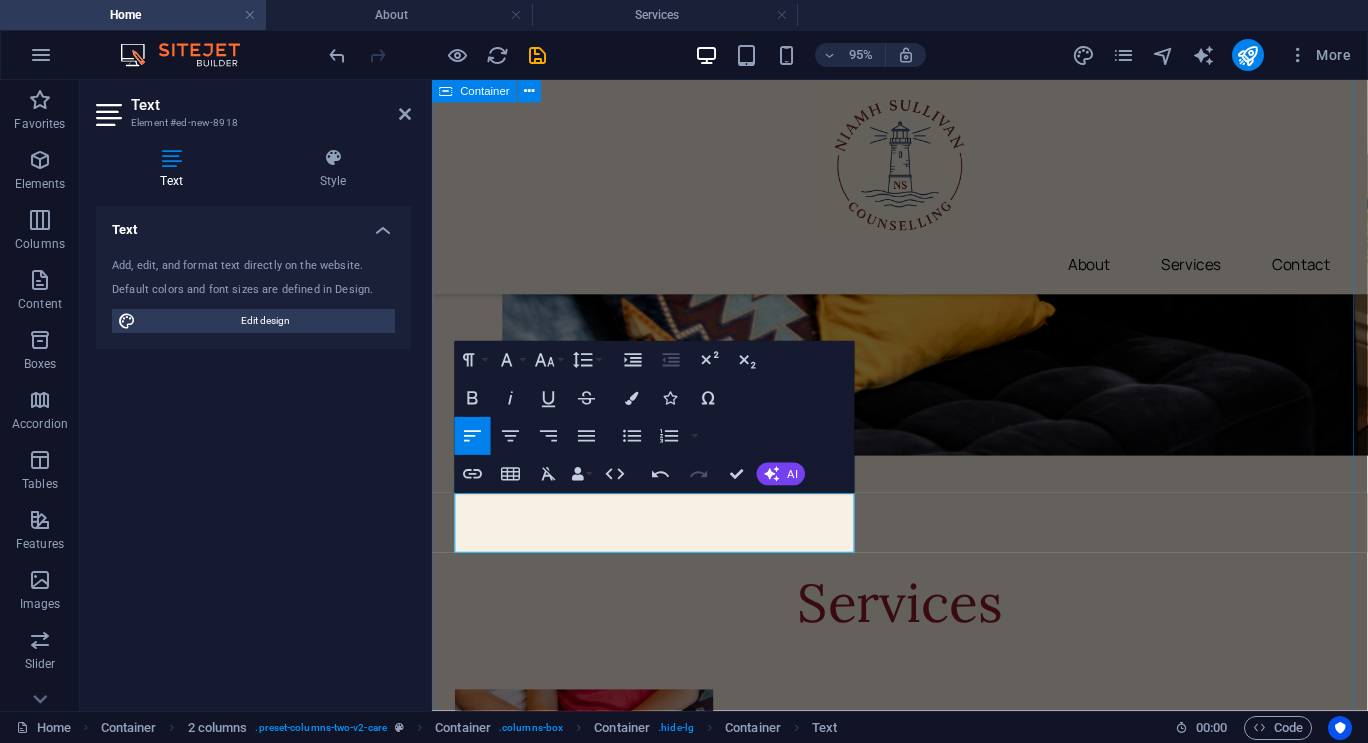 click on "To navigate the map with touch gestures double-tap and hold your finger on the map, then drag the map. ← Move left → Move right ↑ Move up ↓ Move down + Zoom in - Zoom out Home Jump left by 75% End Jump right by 75% Page Up Jump up by 75% Page Down Jump down by 75% Map Terrain Satellite Labels Keyboard shortcuts Map Data Map data ©2025 Google Map data ©2025 Google 1 km  Click to toggle between metric and imperial units Terms Report a map error [NUMBER] [STREET],  [CITY],  [POSTAL_CODE] [STATE] ​ ​ M [PHONE] F [PHONE] E [EMAIL] Contact It is a long established fact that a reader will be distracted by the readable content of a page when looking at its. Visit our locations It is a long established fact that a reader will be distracted by the readable content of a page when looking at its.
[NUMBER] [STREET] [CITY], [STATE]
[NUMBER] [STREET], [CITY], [STATE]
[NUMBER] [STREET], [CITY], [STATE]
[NUMBER] [STREET], [CITY], [STATE]
[NUMBER] [STREET], [CITY], [STATE]" at bounding box center (924, 4400) 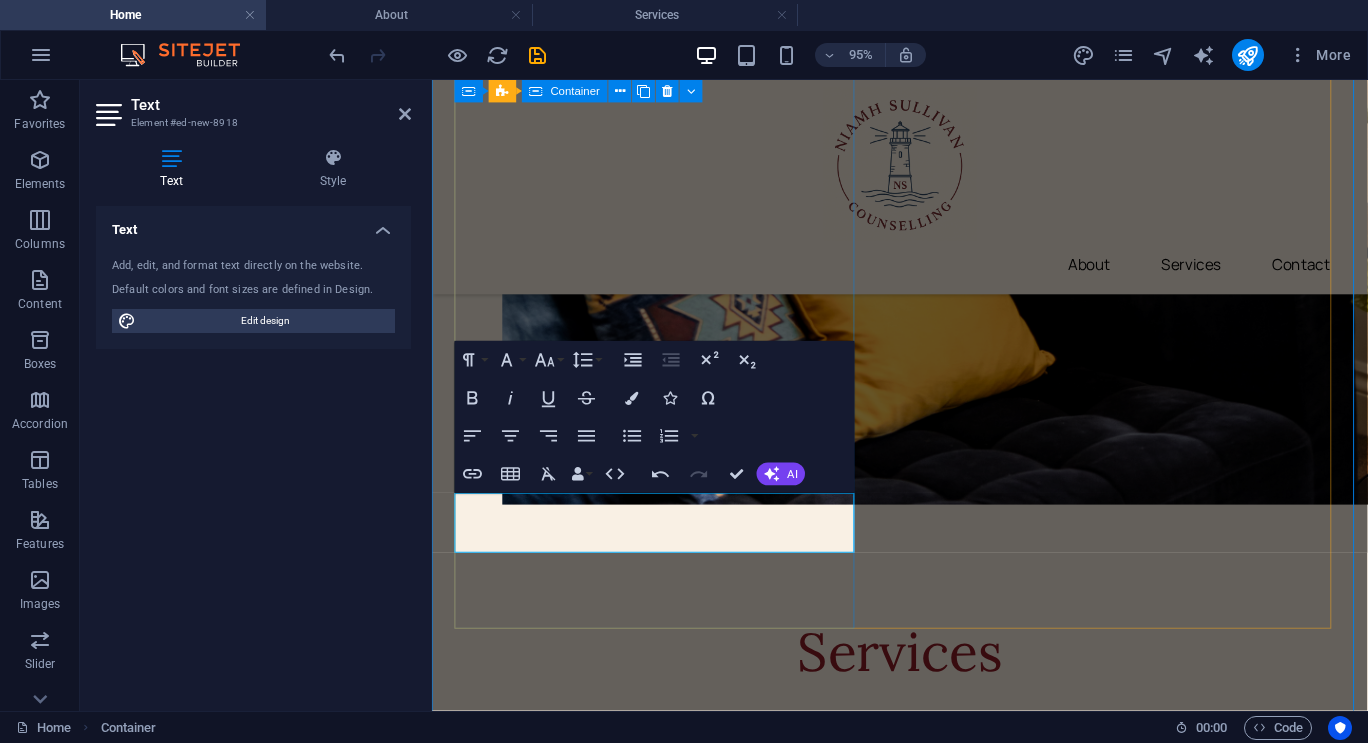 click on "To navigate the map with touch gestures double-tap and hold your finger on the map, then drag the map. ← Move left → Move right ↑ Move up ↓ Move down + Zoom in - Zoom out Home Jump left by 75% End Jump right by 75% Page Up Jump up by 75% Page Down Jump down by 75% Map Terrain Satellite Labels Keyboard shortcuts Map Data Map data ©2025 Google Map data ©2025 Google 1 km  Click to toggle between metric and imperial units Terms Report a map error [NUMBER] [STREET],  [CITY],  [POSTAL_CODE] [STATE] M [PHONE] F [PHONE] E [EMAIL] Contact It is a long established fact that a reader will be distracted by the readable content of a page when looking at its. Visit our locations It is a long established fact that a reader will be distracted by the readable content of a page when looking at its.
[NUMBER] [STREET] [CITY], [STATE]
[NUMBER] [STREET], [CITY], [STATE]
[NUMBER] [STREET], [CITY], [STATE]
[NUMBER] [STREET], [CITY], [STATE]
[NUMBER] [STREET], [CITY], [STATE]" at bounding box center (924, 4451) 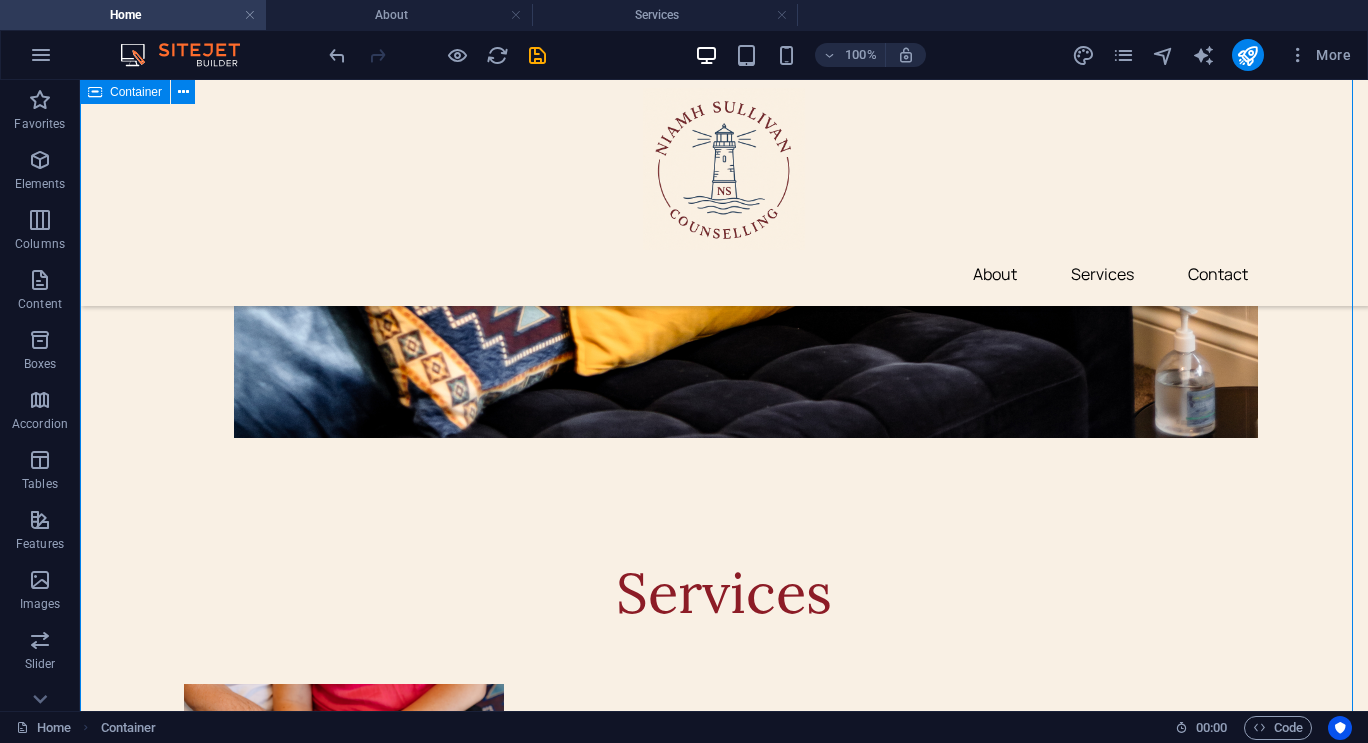 scroll, scrollTop: 2736, scrollLeft: 0, axis: vertical 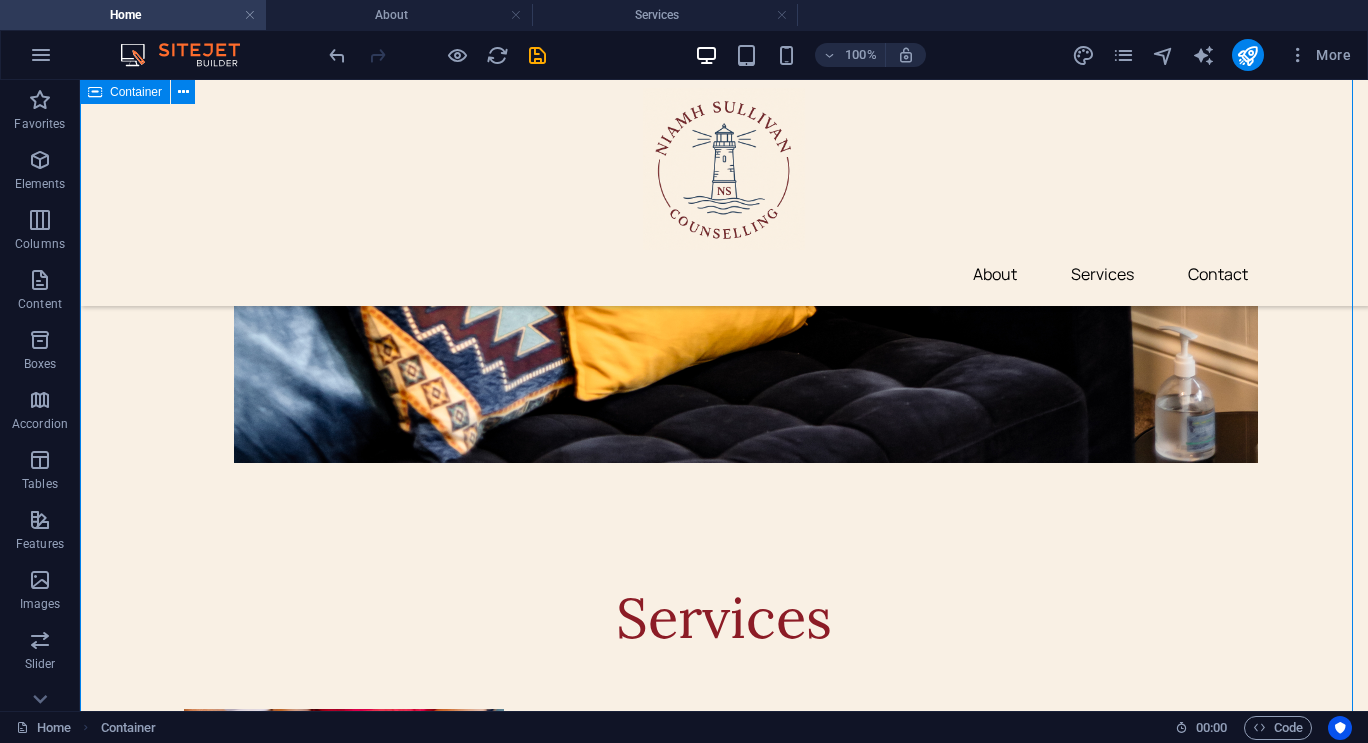 click on "To navigate the map with touch gestures double-tap and hold your finger on the map, then drag the map. ← Move left → Move right ↑ Move up ↓ Move down + Zoom in - Zoom out Home Jump left by 75% End Jump right by 75% Page Up Jump up by 75% Page Down Jump down by 75% Map Terrain Satellite Labels Keyboard shortcuts Map Data Map data ©2025 Google Map data ©2025 Google 1 km  Click to toggle between metric and imperial units Terms Report a map error [NUMBER] [STREET],  [CITY],  [POSTAL_CODE] [STATE] M [PHONE] F [PHONE] E [EMAIL] Contact It is a long established fact that a reader will be distracted by the readable content of a page when looking at its. Visit our locations It is a long established fact that a reader will be distracted by the readable content of a page when looking at its.
[NUMBER] [STREET] [CITY], [STATE]
[NUMBER] [STREET], [CITY], [STATE]
[NUMBER] [STREET], [CITY], [STATE]
[NUMBER] [STREET], [CITY], [STATE]
[NUMBER] [STREET], [CITY], [STATE]" at bounding box center [724, 4235] 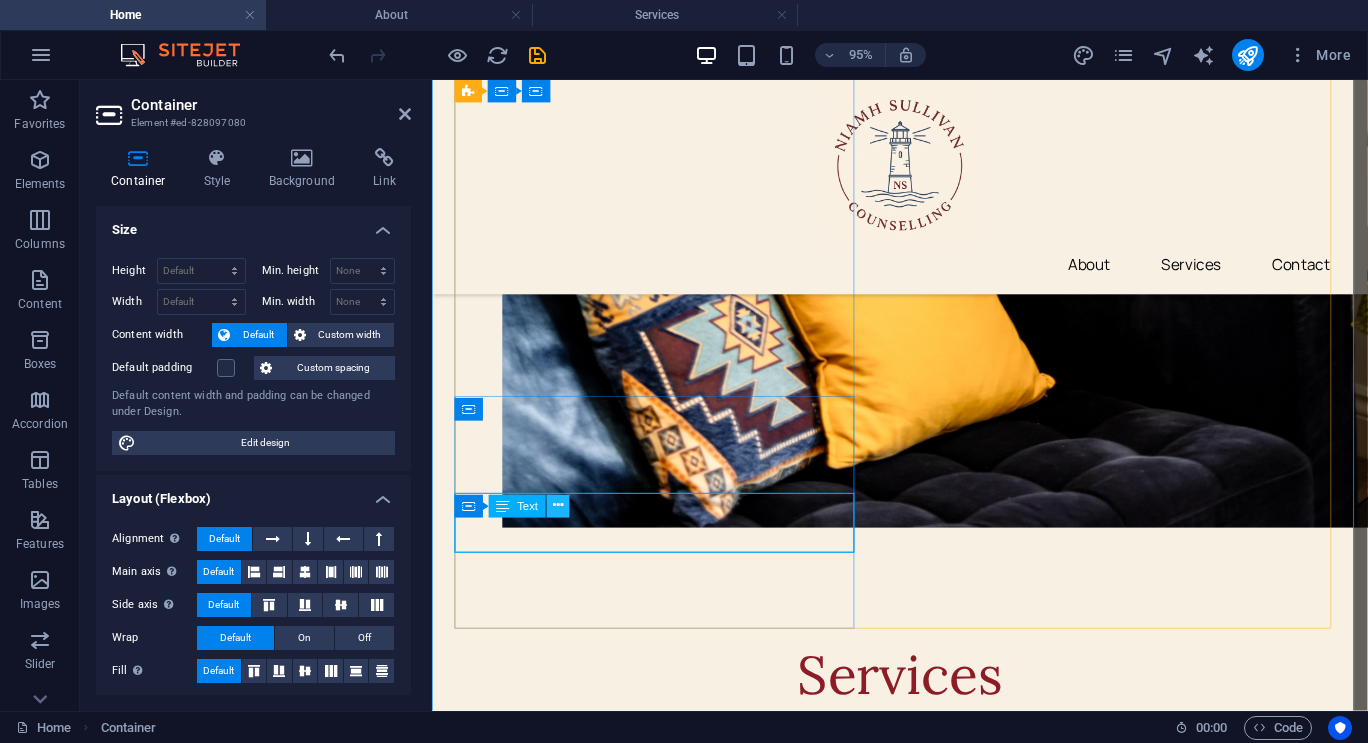 scroll, scrollTop: 2812, scrollLeft: 0, axis: vertical 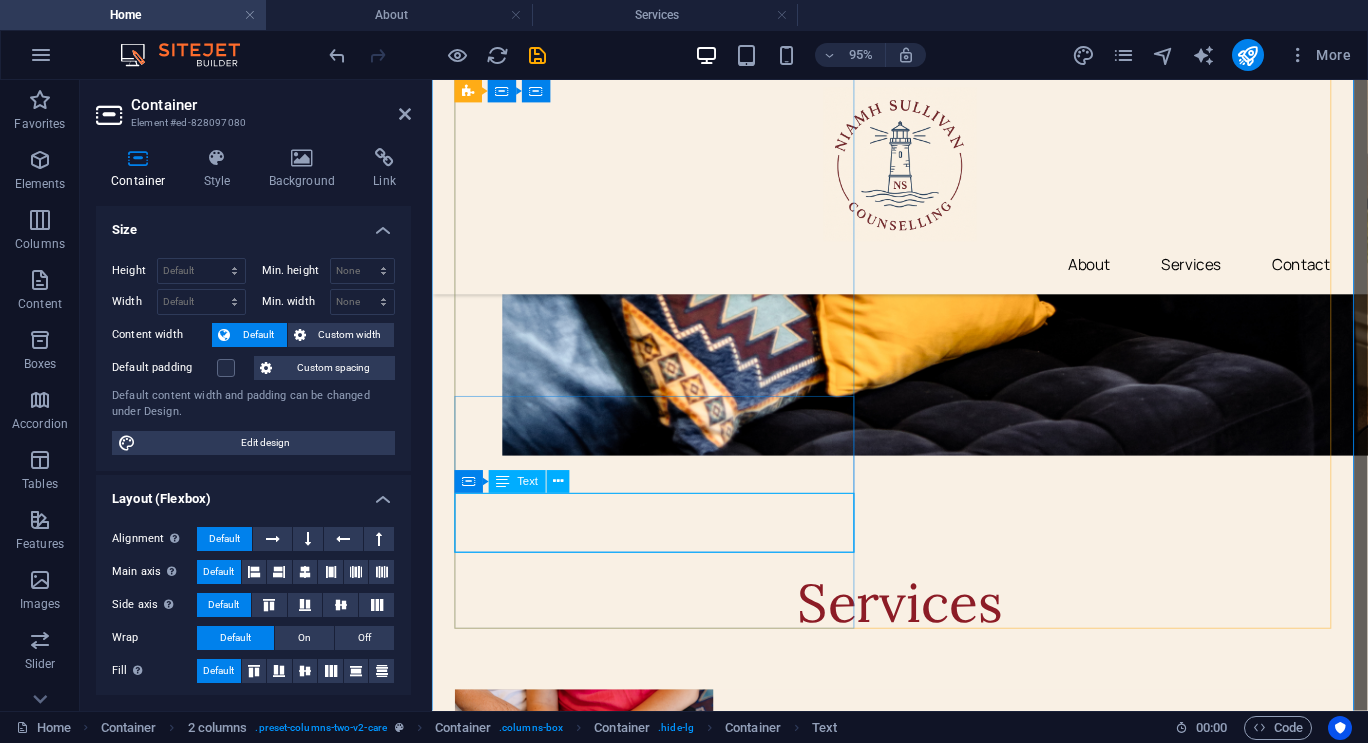click on "M [PHONE] F [PHONE] E [EMAIL]" at bounding box center (670, 4332) 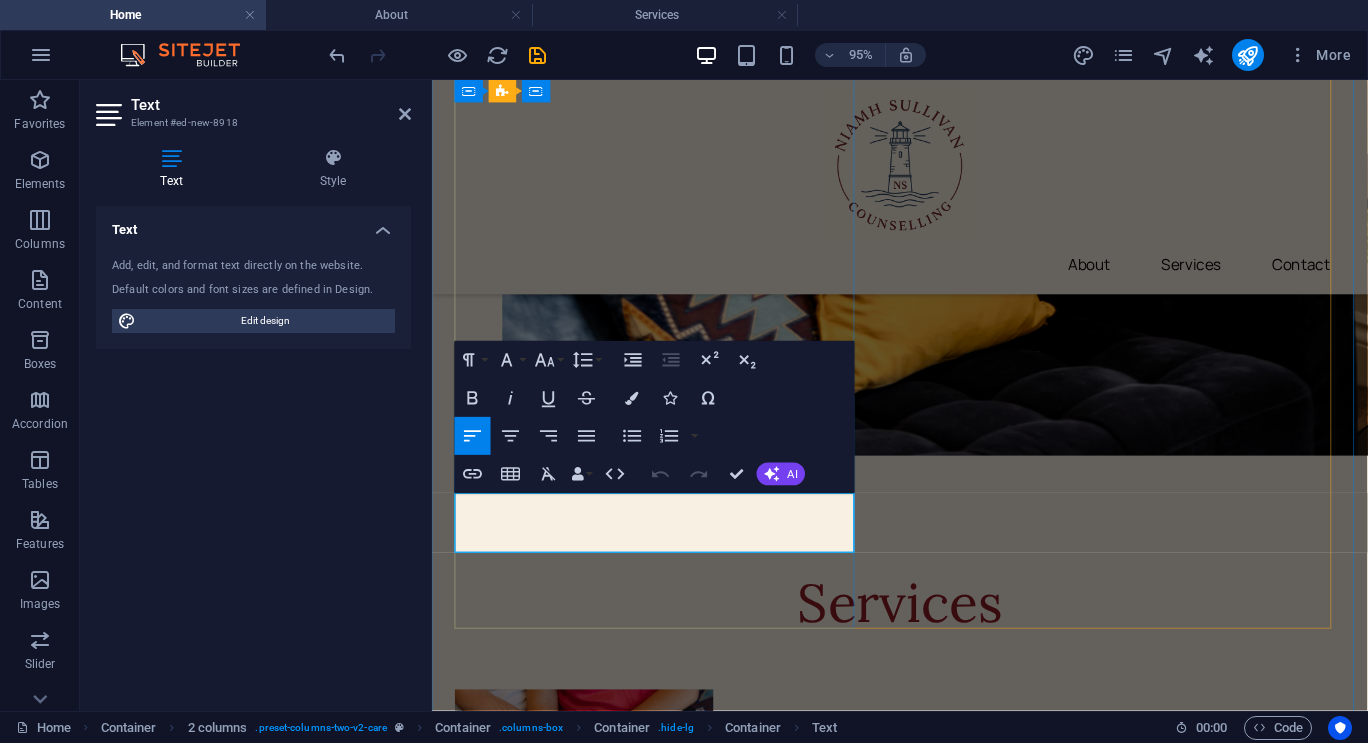 drag, startPoint x: 538, startPoint y: 542, endPoint x: 466, endPoint y: 529, distance: 73.1642 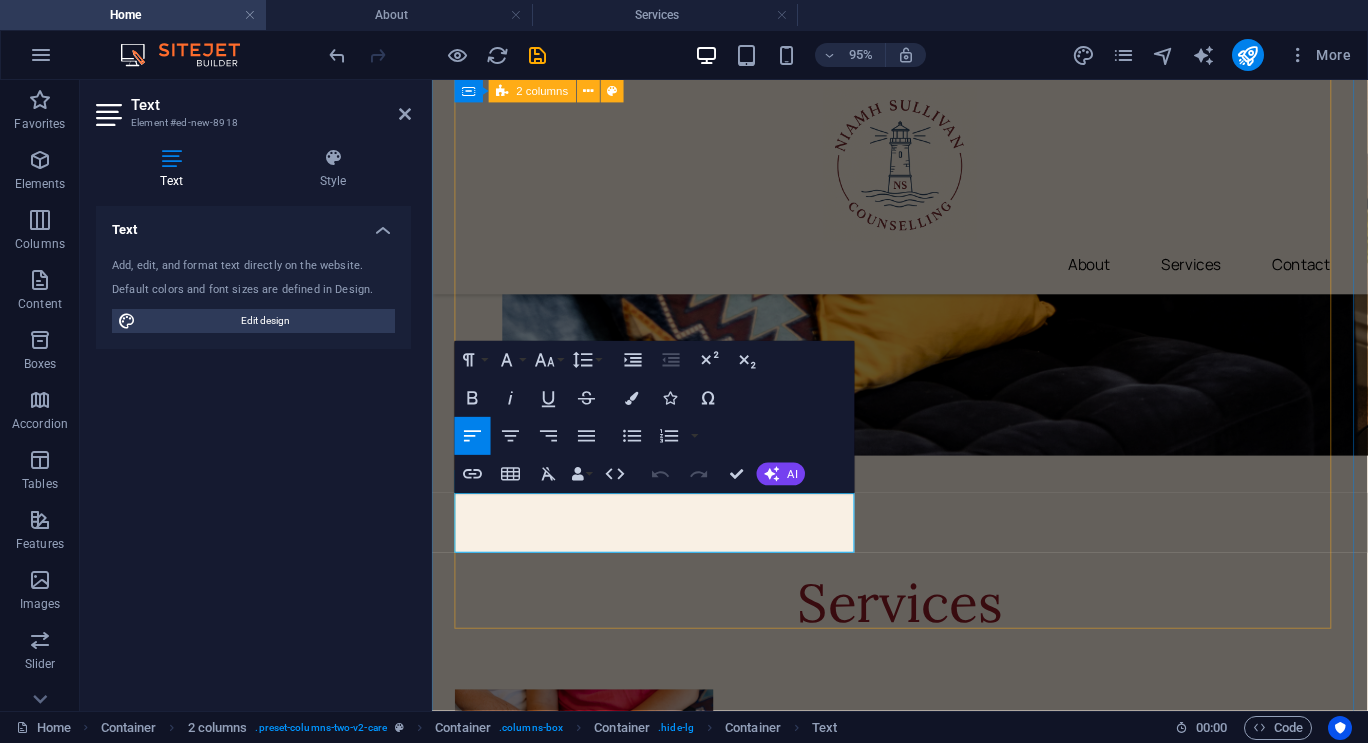 click on "To navigate the map with touch gestures double-tap and hold your finger on the map, then drag the map. ← Move left → Move right ↑ Move up ↓ Move down + Zoom in - Zoom out Home Jump left by 75% End Jump right by 75% Page Up Jump up by 75% Page Down Jump down by 75% Map Terrain Satellite Labels Keyboard shortcuts Map Data Map data ©2025 Google Map data ©2025 Google 1 km  Click to toggle between metric and imperial units Terms Report a map error [NUMBER] [STREET],  [CITY],  [POSTAL_CODE] [STATE] M [PHONE] F [PHONE] E [EMAIL] Contact It is a long established fact that a reader will be distracted by the readable content of a page when looking at its. Visit our locations It is a long established fact that a reader will be distracted by the readable content of a page when looking at its.
[NUMBER] [STREET] [CITY], [STATE]
[NUMBER] [STREET], [CITY], [STATE]
[NUMBER] [STREET], [CITY], [STATE]
[NUMBER] [STREET], [CITY], [STATE]
[NUMBER] [STREET], [CITY], [STATE]" at bounding box center (924, 4400) 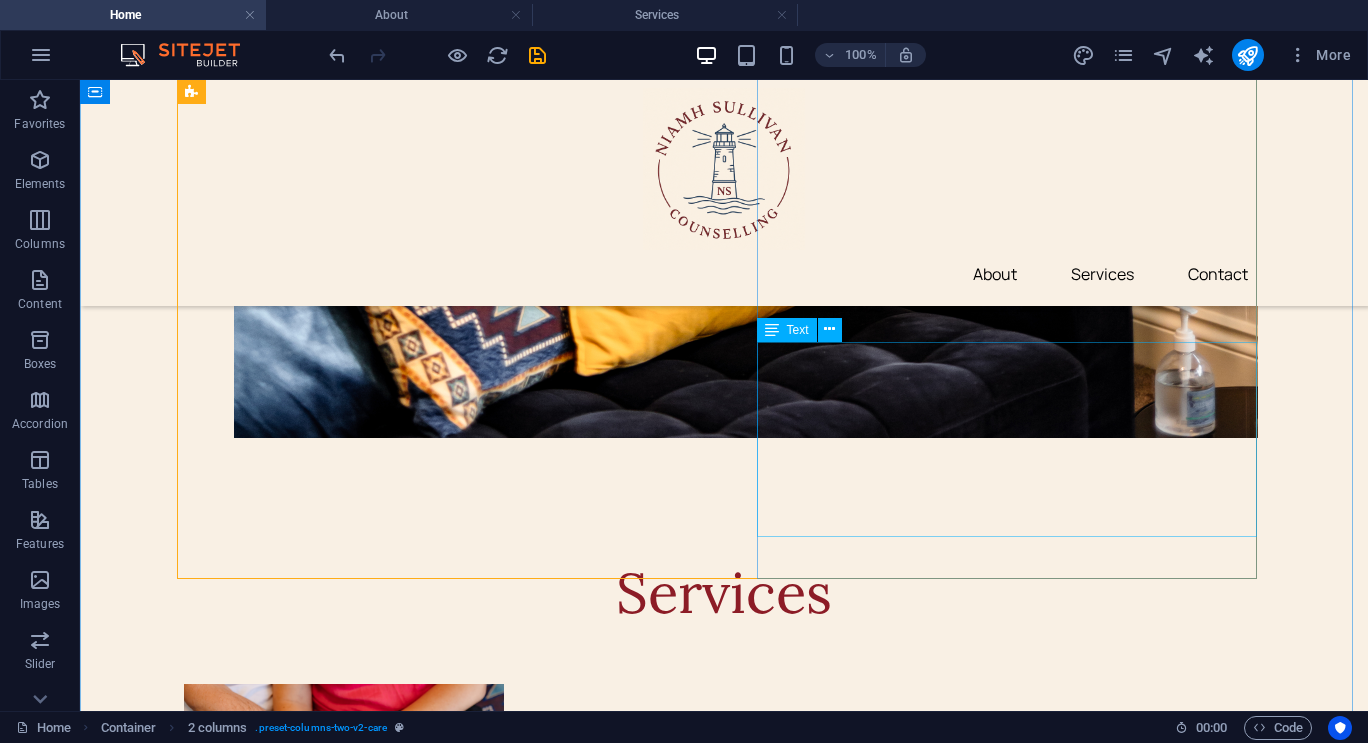 scroll, scrollTop: 2736, scrollLeft: 0, axis: vertical 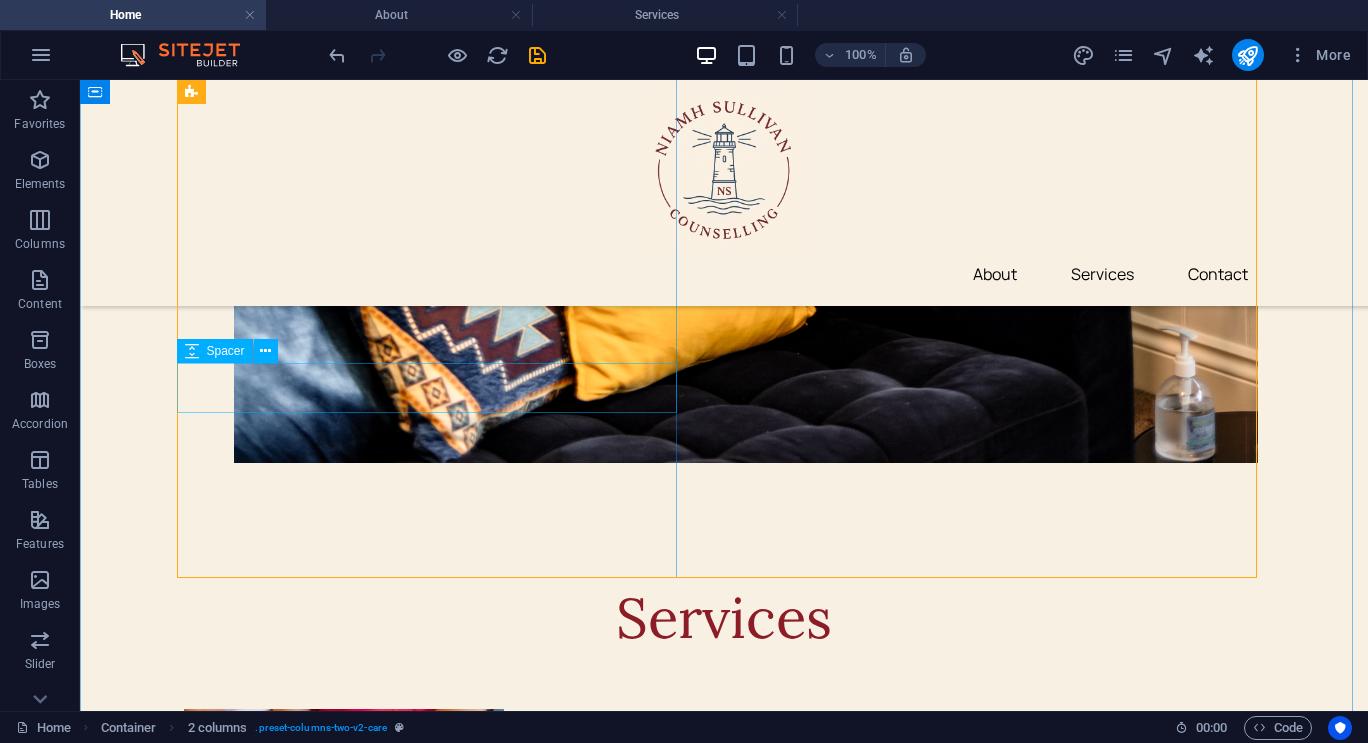 click at bounding box center [434, 4044] 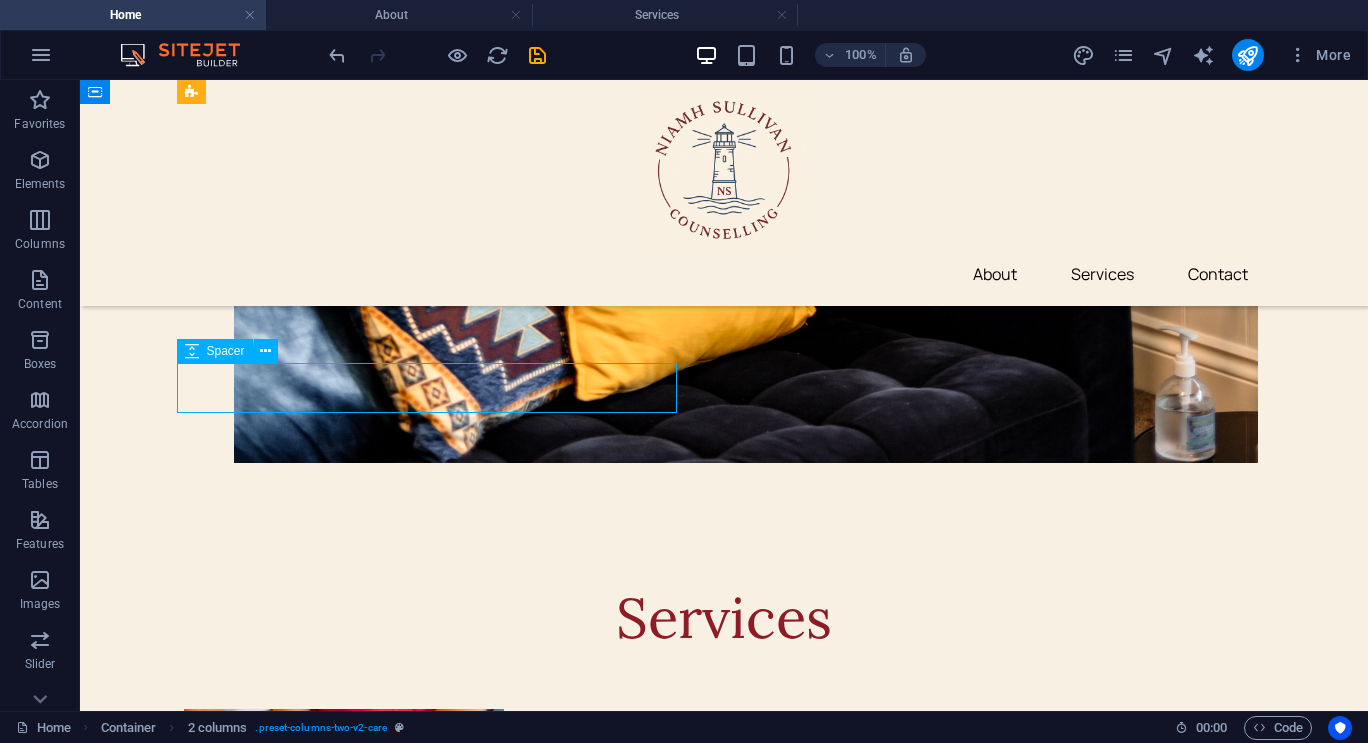 click at bounding box center [434, 4044] 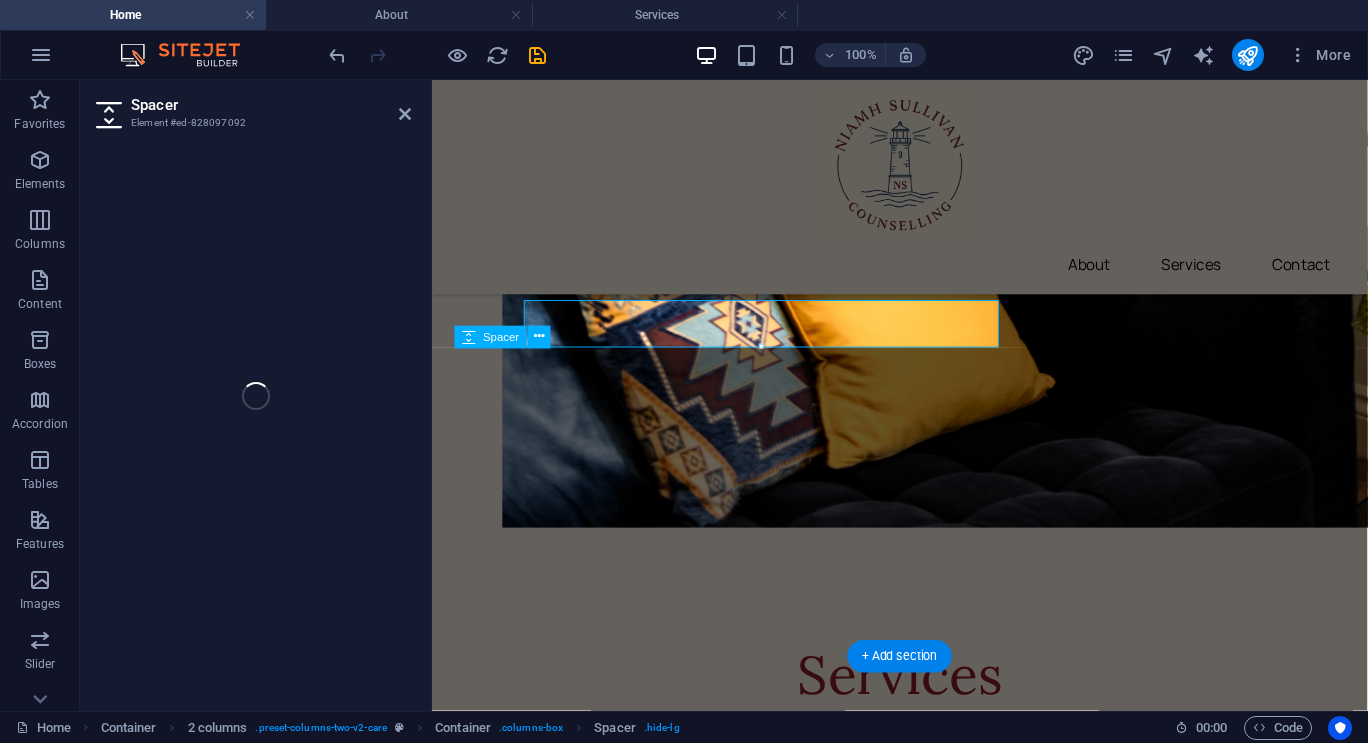 scroll, scrollTop: 2812, scrollLeft: 0, axis: vertical 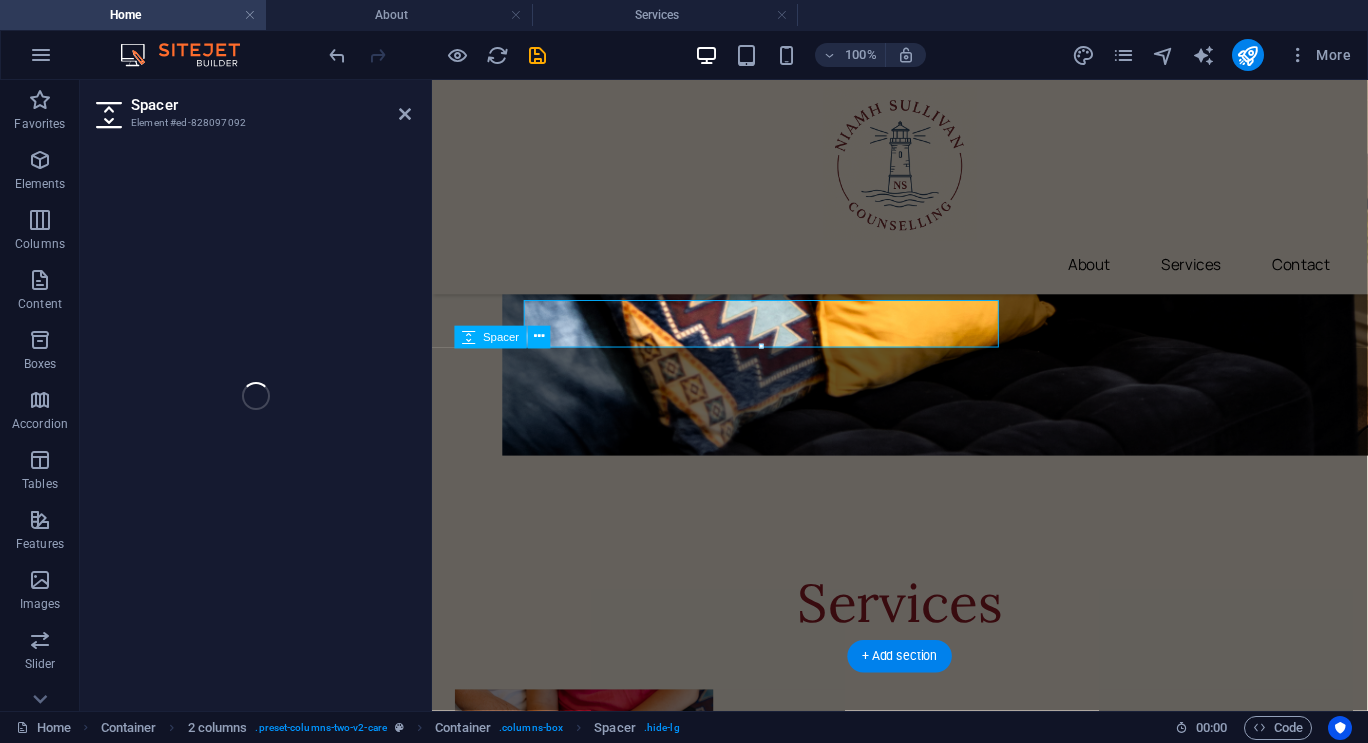 select on "px" 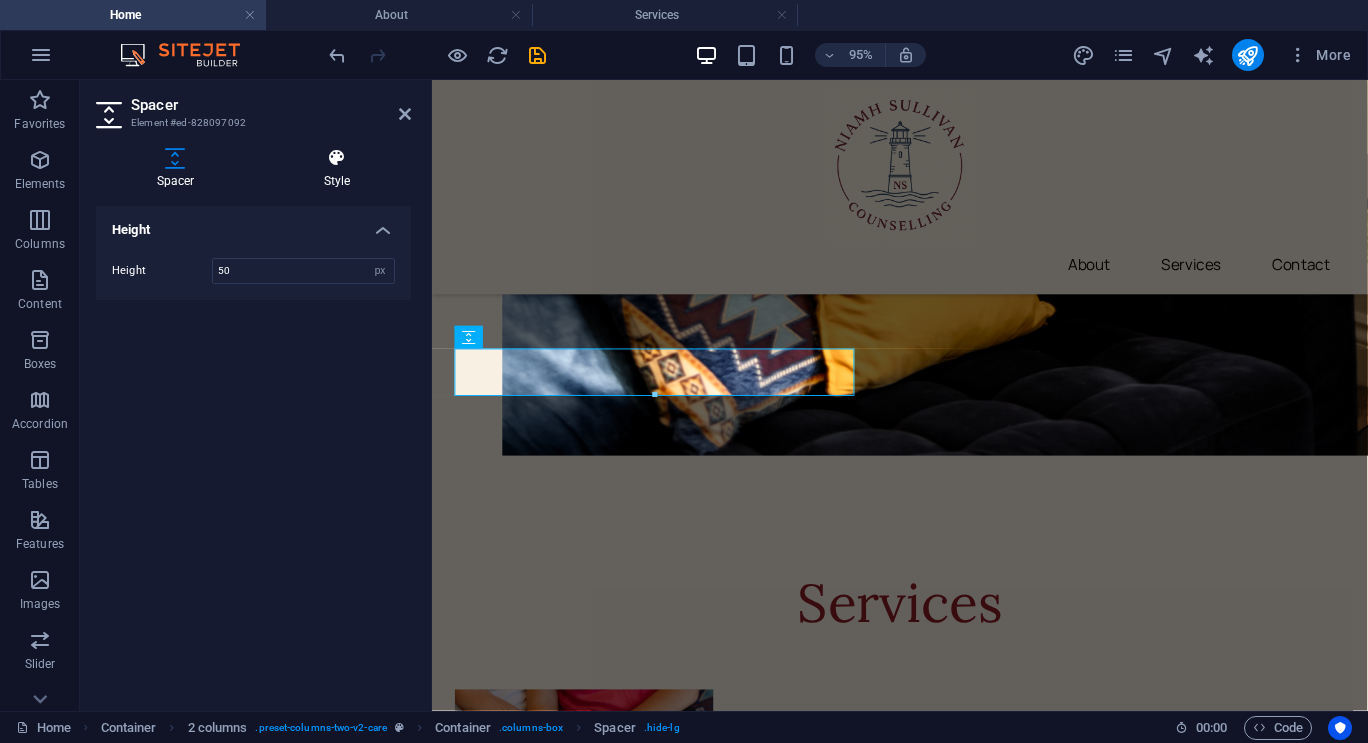 click at bounding box center [337, 158] 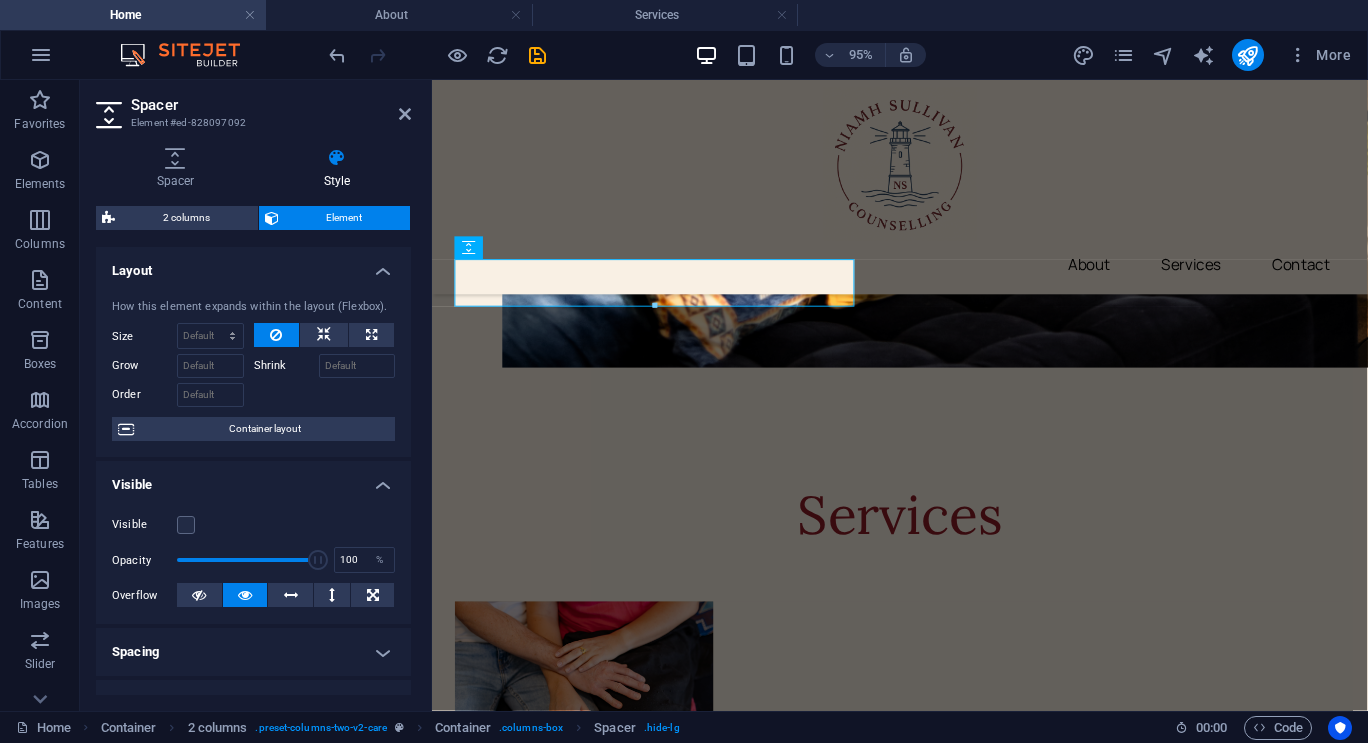 scroll, scrollTop: 2906, scrollLeft: 0, axis: vertical 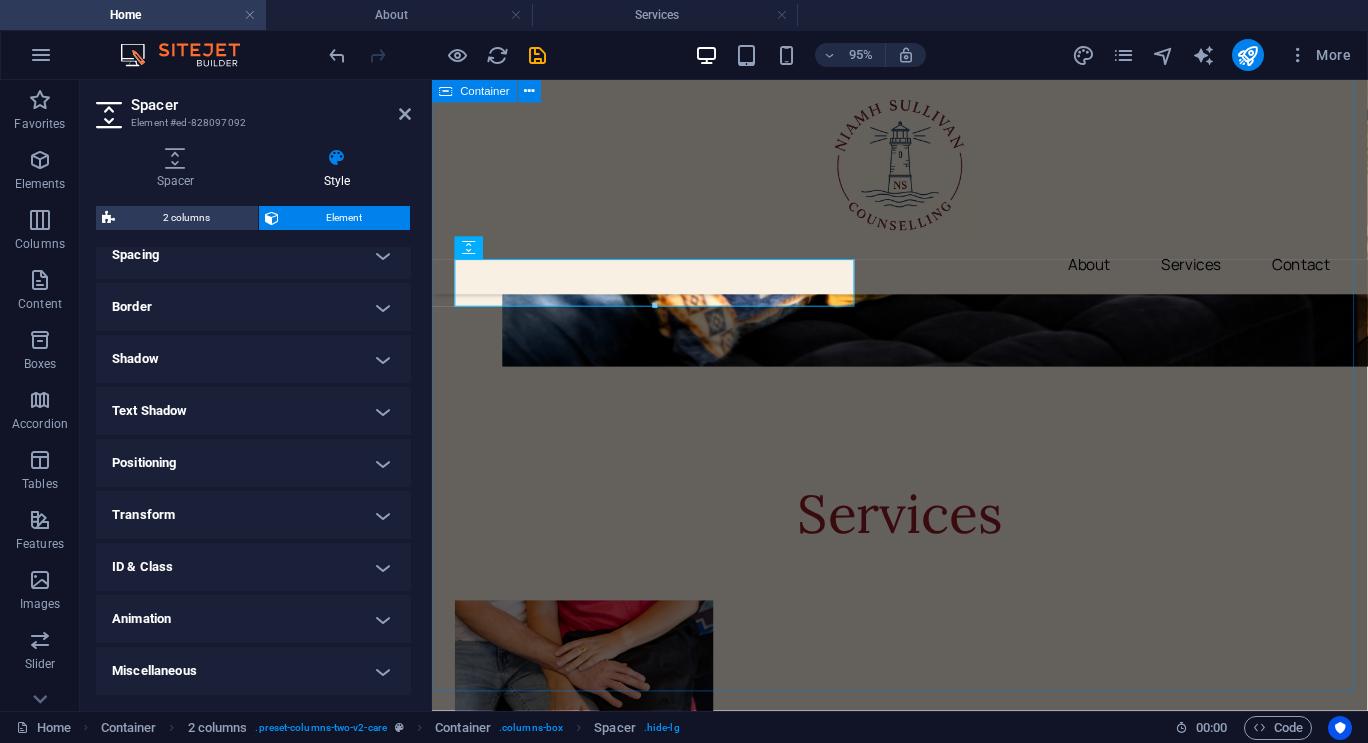 click on "To navigate the map with touch gestures double-tap and hold your finger on the map, then drag the map. ← Move left → Move right ↑ Move up ↓ Move down + Zoom in - Zoom out Home Jump left by 75% End Jump right by 75% Page Up Jump up by 75% Page Down Jump down by 75% Map Terrain Satellite Labels Keyboard shortcuts Map Data Map data ©2025 Google Map data ©2025 Google 1 km  Click to toggle between metric and imperial units Terms Report a map error [NUMBER] [STREET],  [CITY],  [POSTAL_CODE] [STATE] M [PHONE] F [PHONE] E [EMAIL] Contact It is a long established fact that a reader will be distracted by the readable content of a page when looking at its. Visit our locations It is a long established fact that a reader will be distracted by the readable content of a page when looking at its.
[NUMBER] [STREET] [CITY], [STATE]
[NUMBER] [STREET], [CITY], [STATE]
[NUMBER] [STREET], [CITY], [STATE]
[NUMBER] [STREET], [CITY], [STATE]
[NUMBER] [STREET], [CITY], [STATE]" at bounding box center [924, 4306] 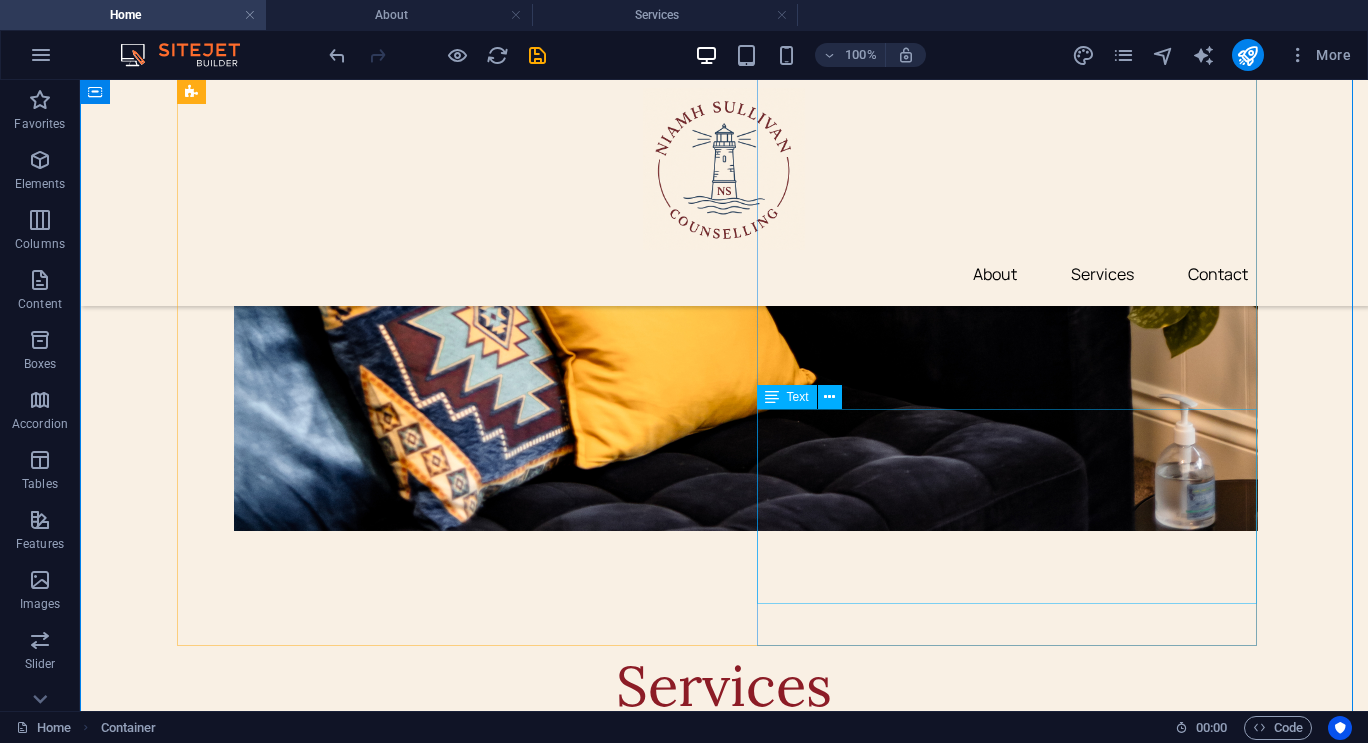 scroll, scrollTop: 2670, scrollLeft: 0, axis: vertical 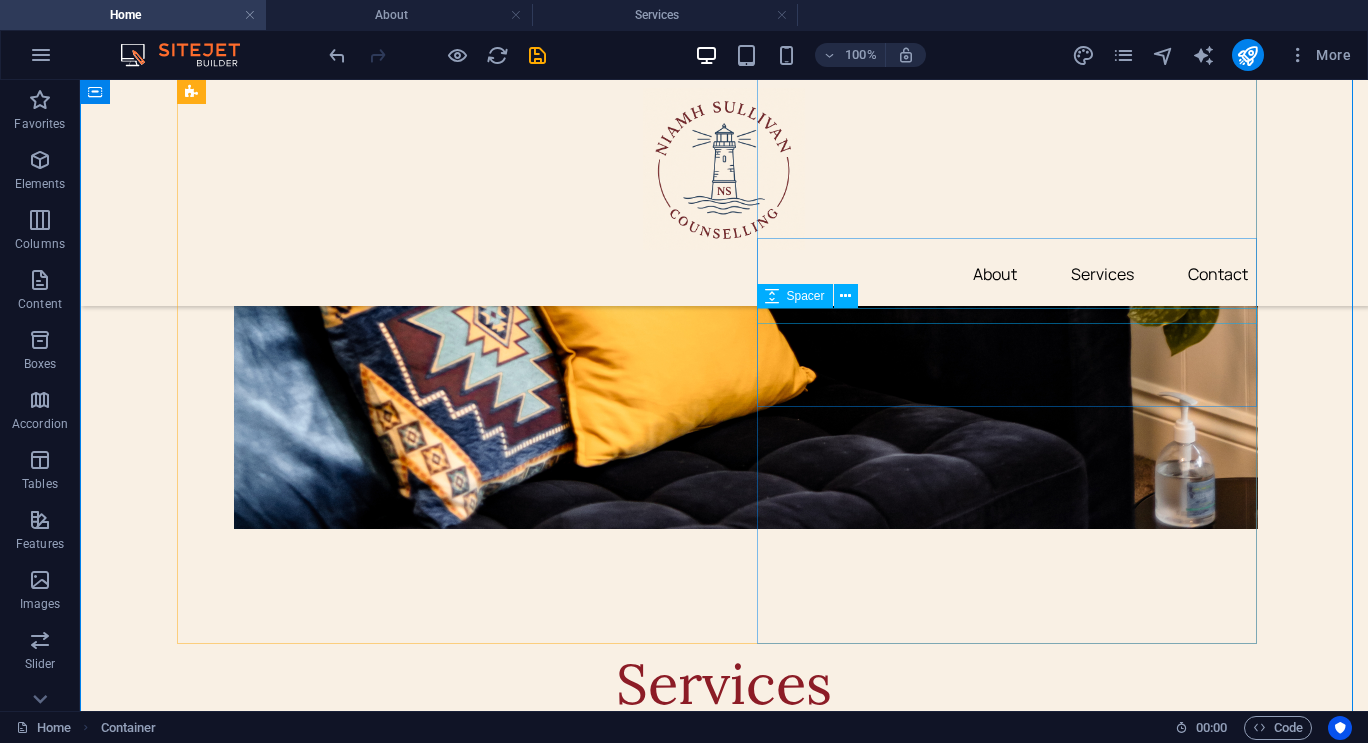 click at bounding box center (434, 4587) 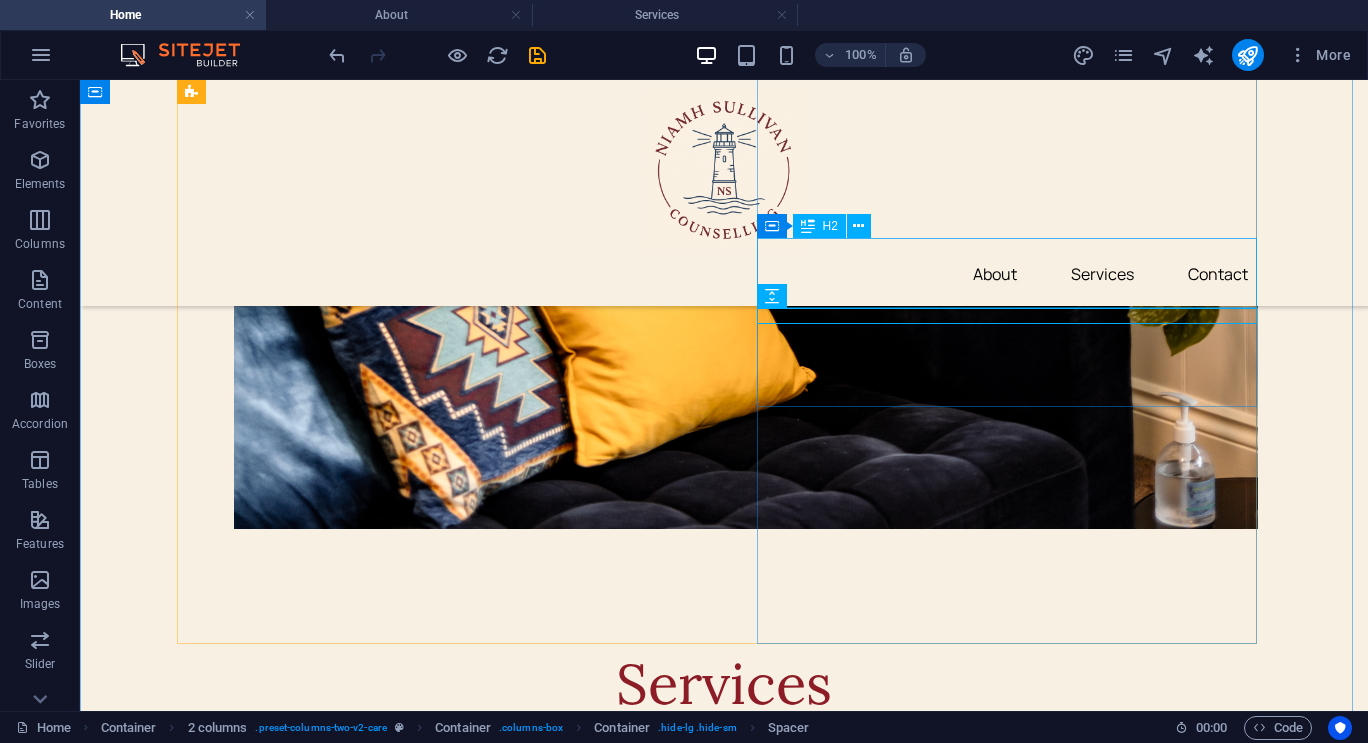 click on "Visit our locations" at bounding box center (434, 4544) 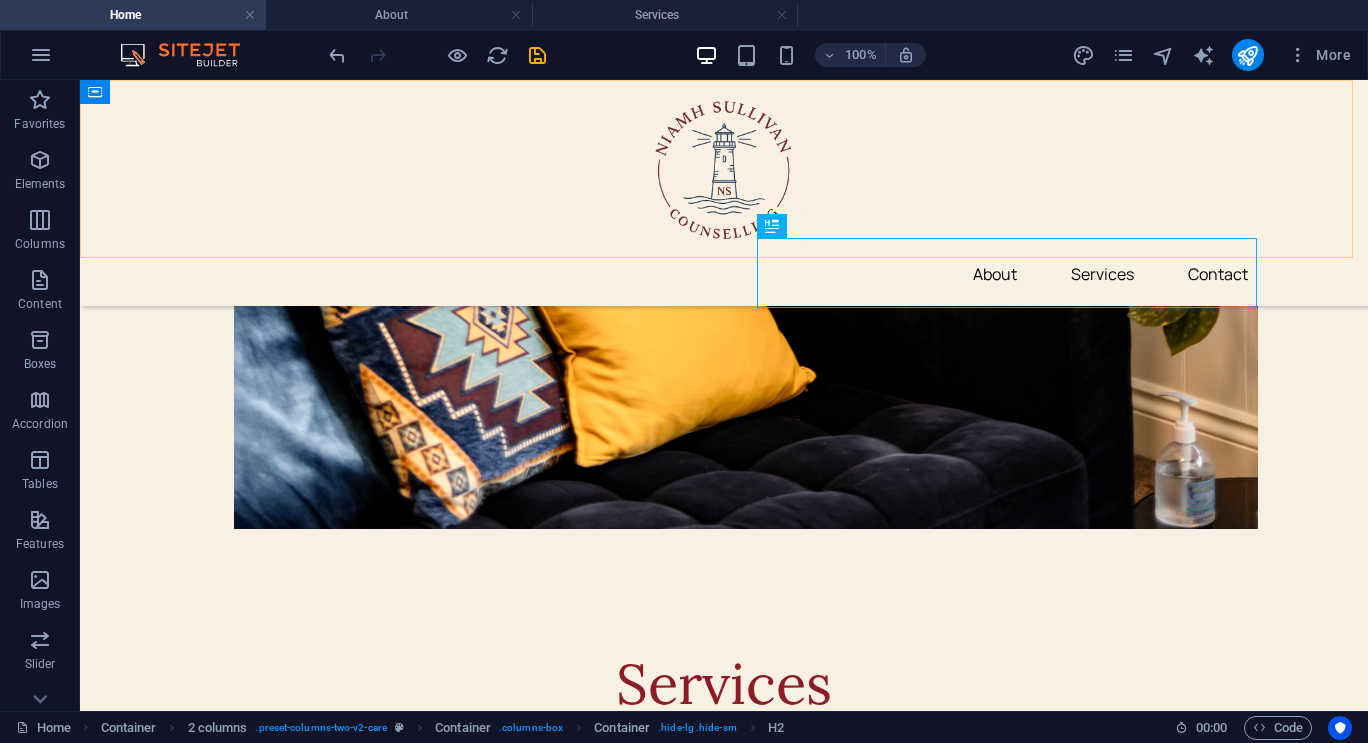 click on "About Services Contact" at bounding box center [724, 193] 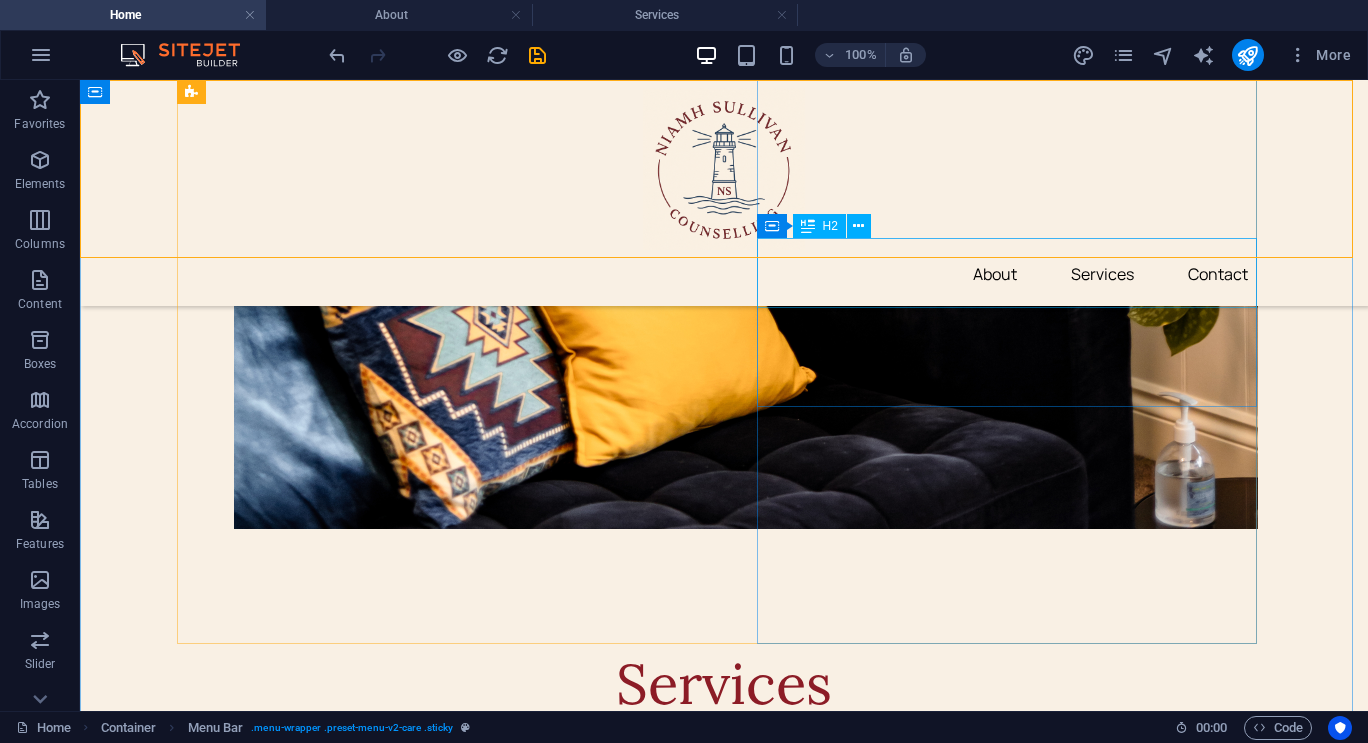 click on "Visit our locations" at bounding box center (434, 4544) 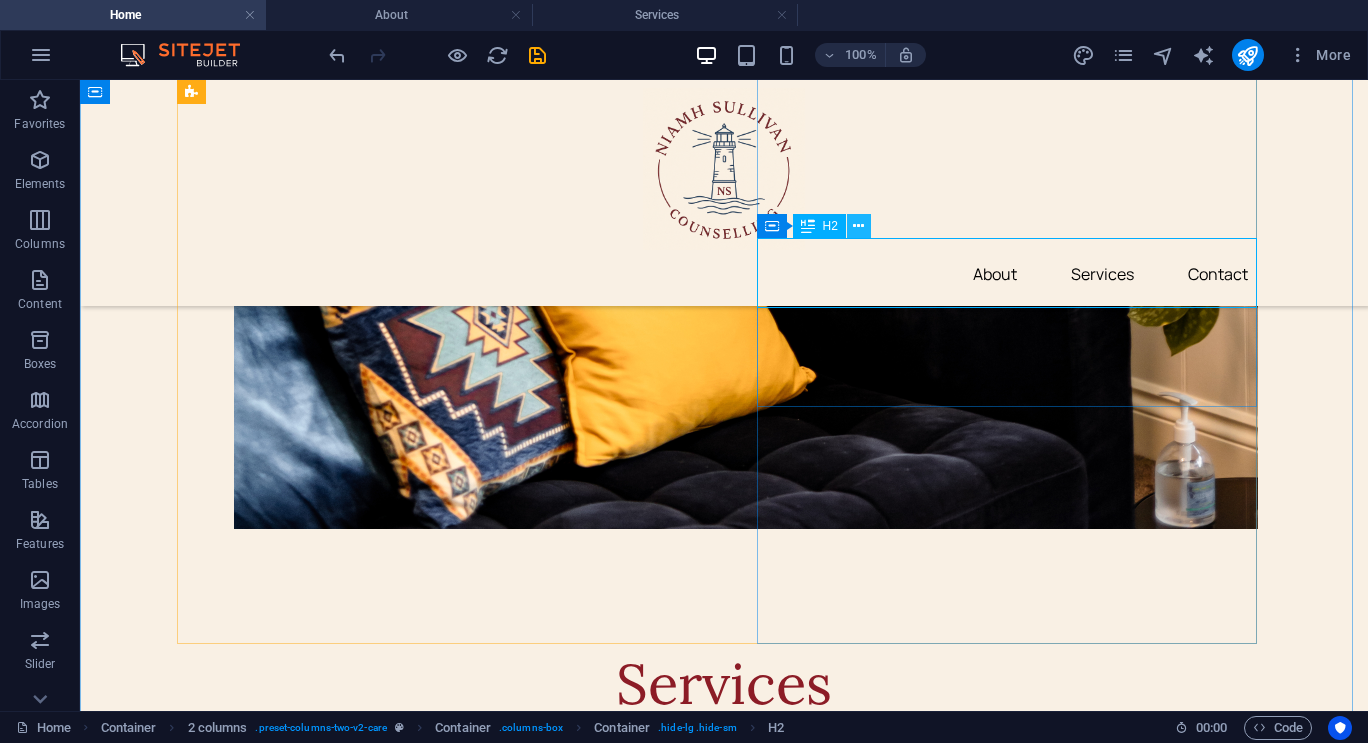 click at bounding box center [858, 226] 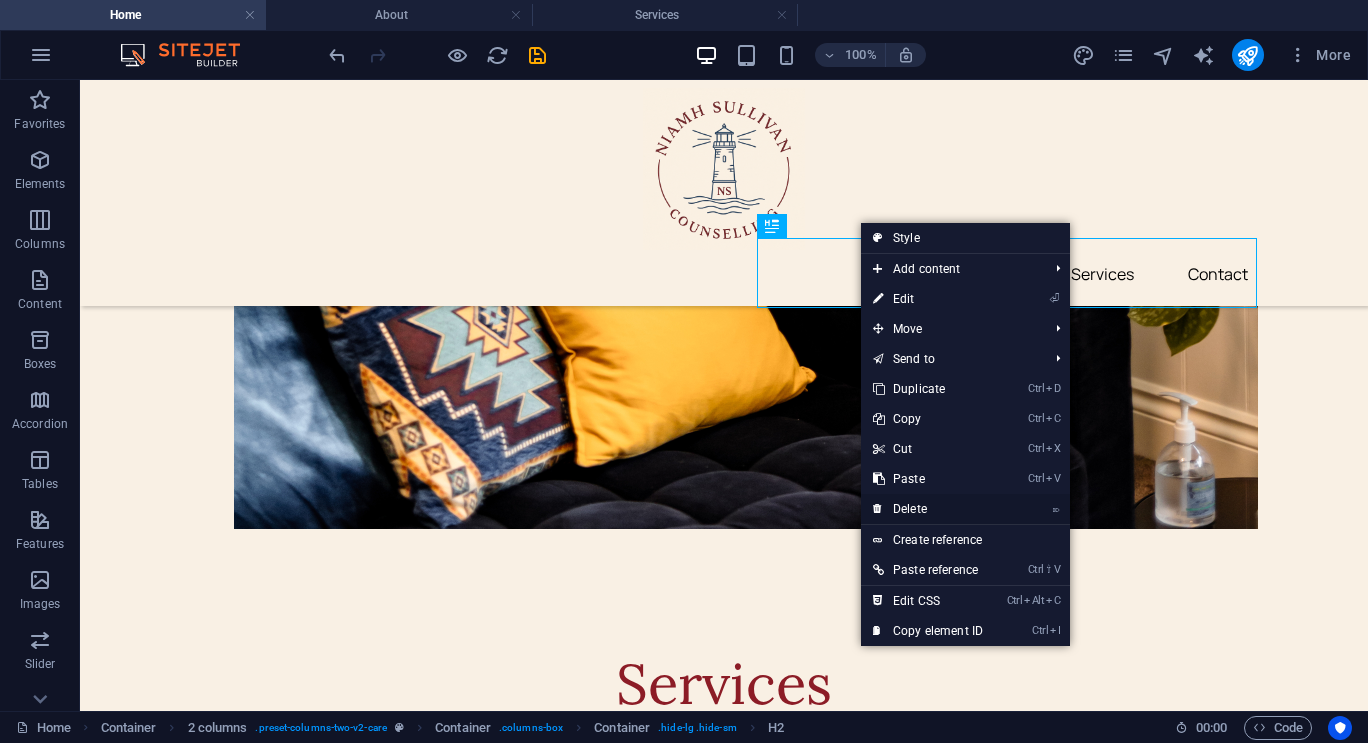 click on "⌦  Delete" at bounding box center (928, 509) 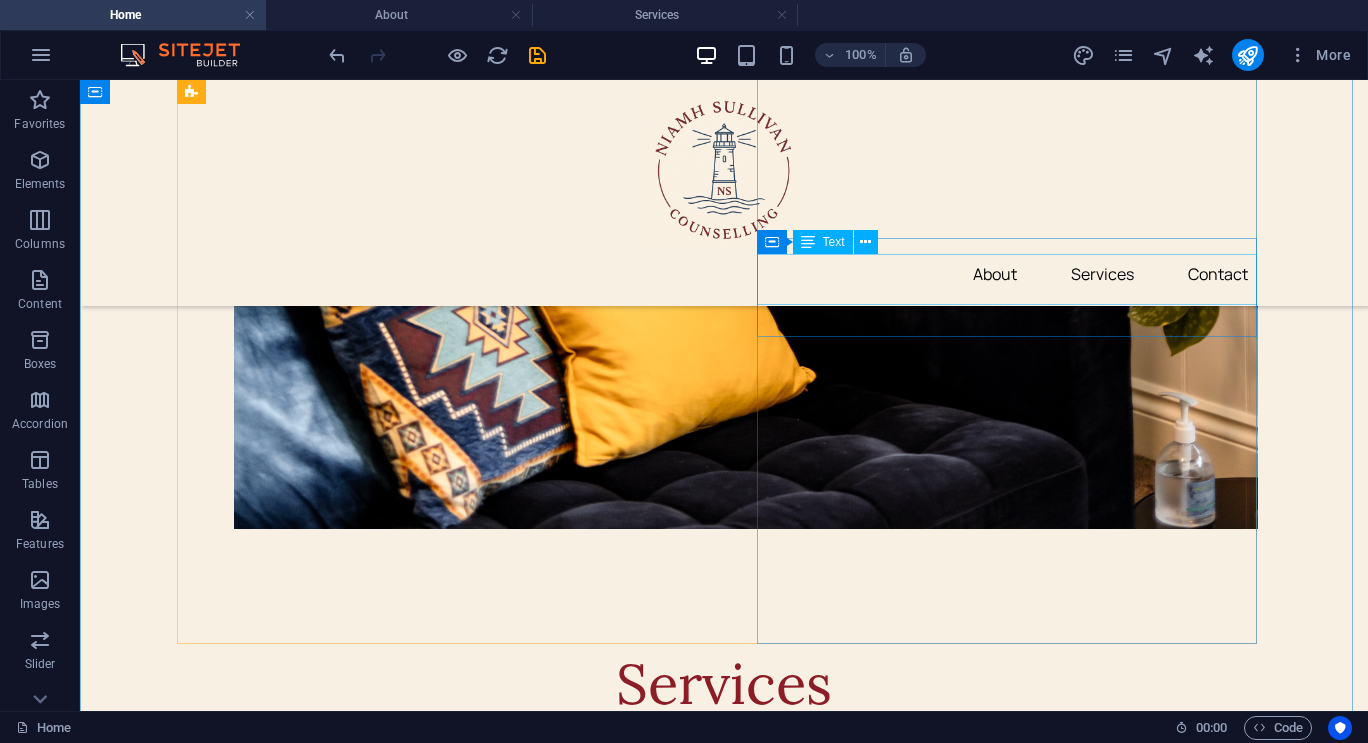 click on "It is a long established fact that a reader will be distracted by the readable content of a page when looking at its." at bounding box center (434, 4550) 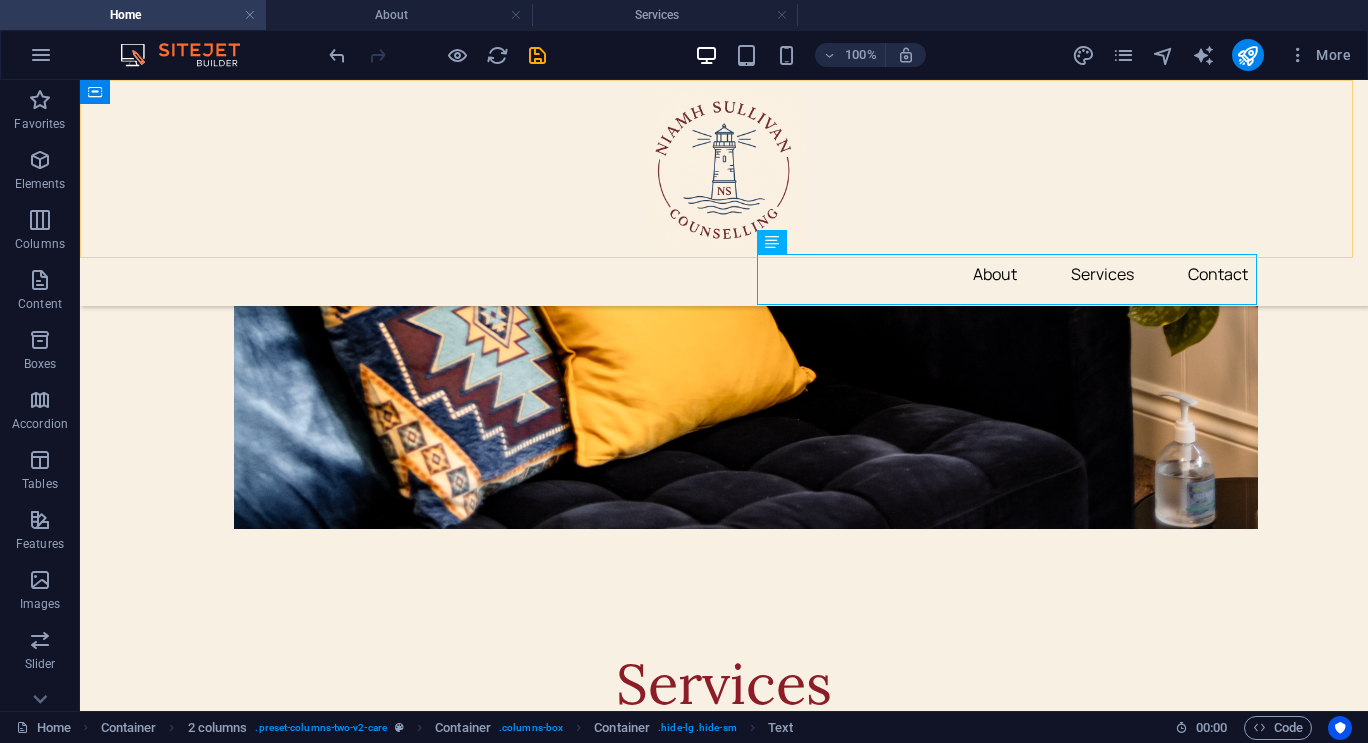 click on "About Services Contact" at bounding box center (724, 193) 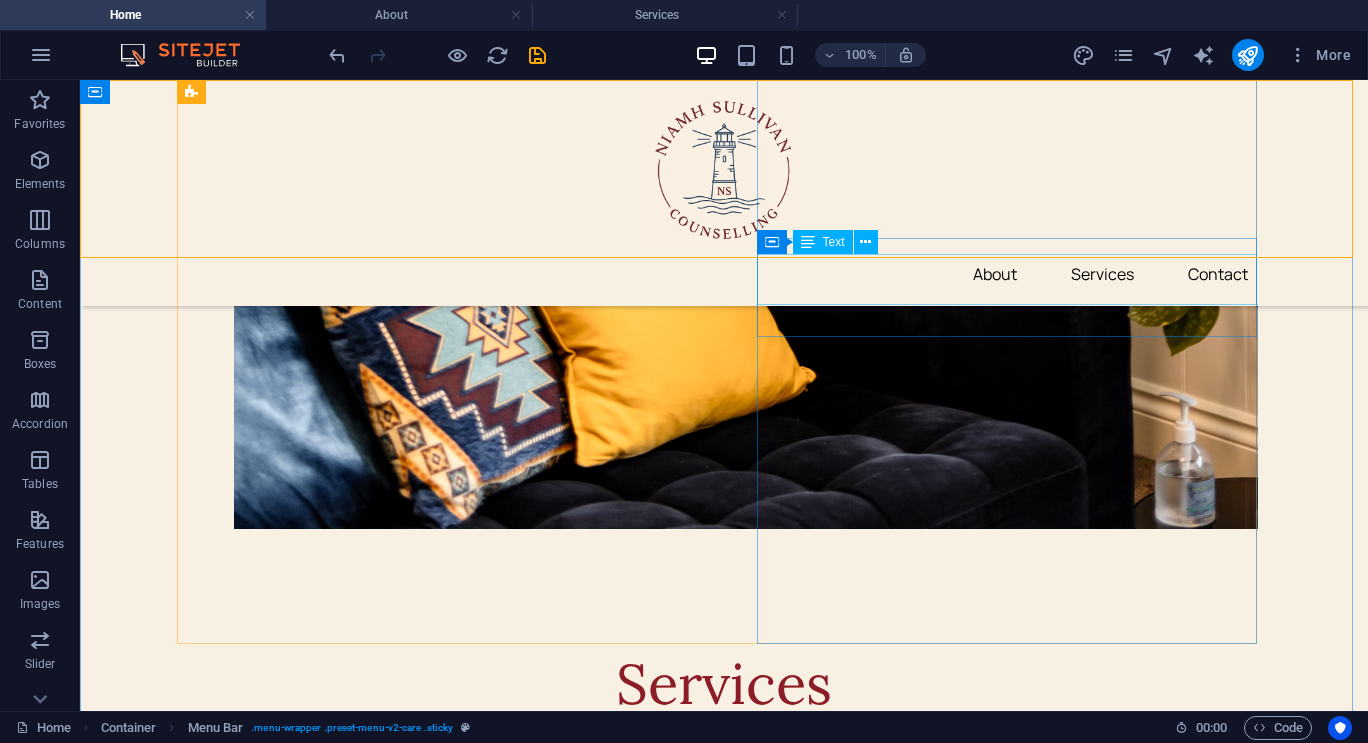 click on "It is a long established fact that a reader will be distracted by the readable content of a page when looking at its." at bounding box center [434, 4550] 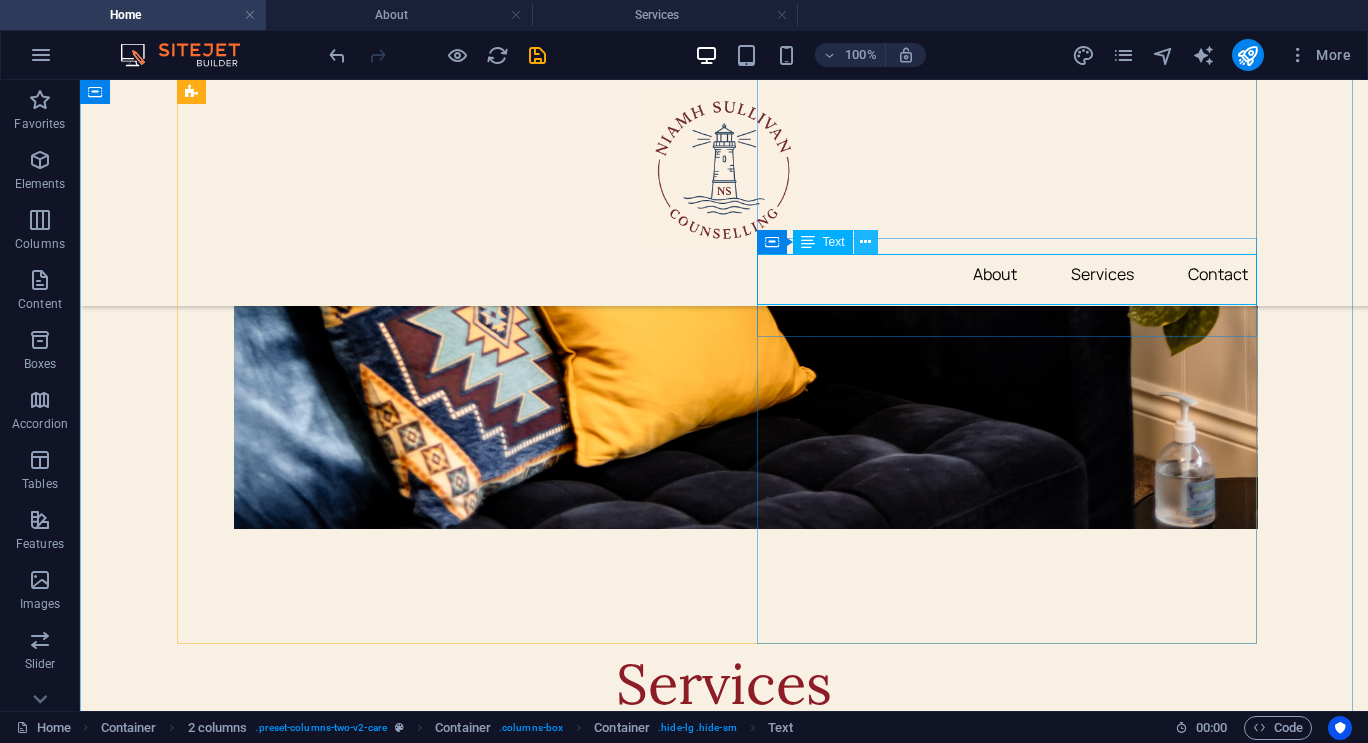 click at bounding box center (865, 242) 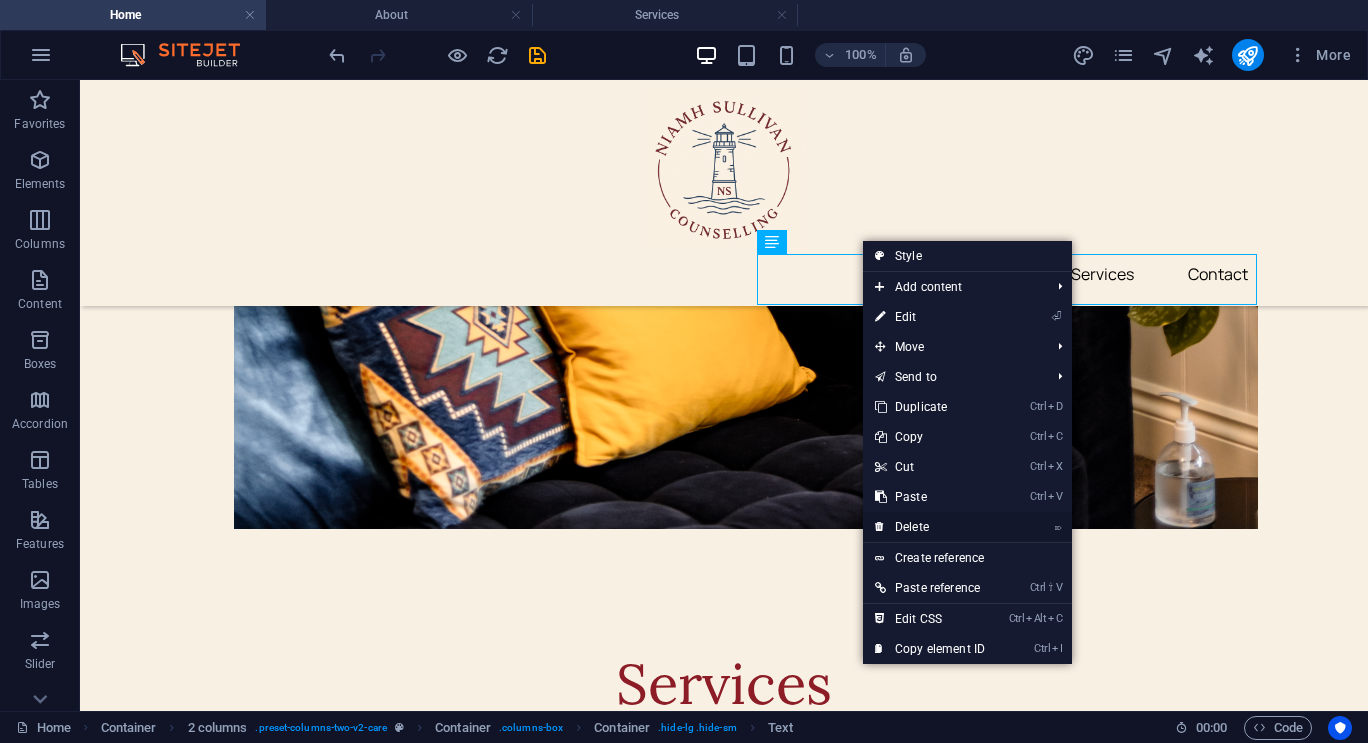 click on "⌦  Delete" at bounding box center (930, 527) 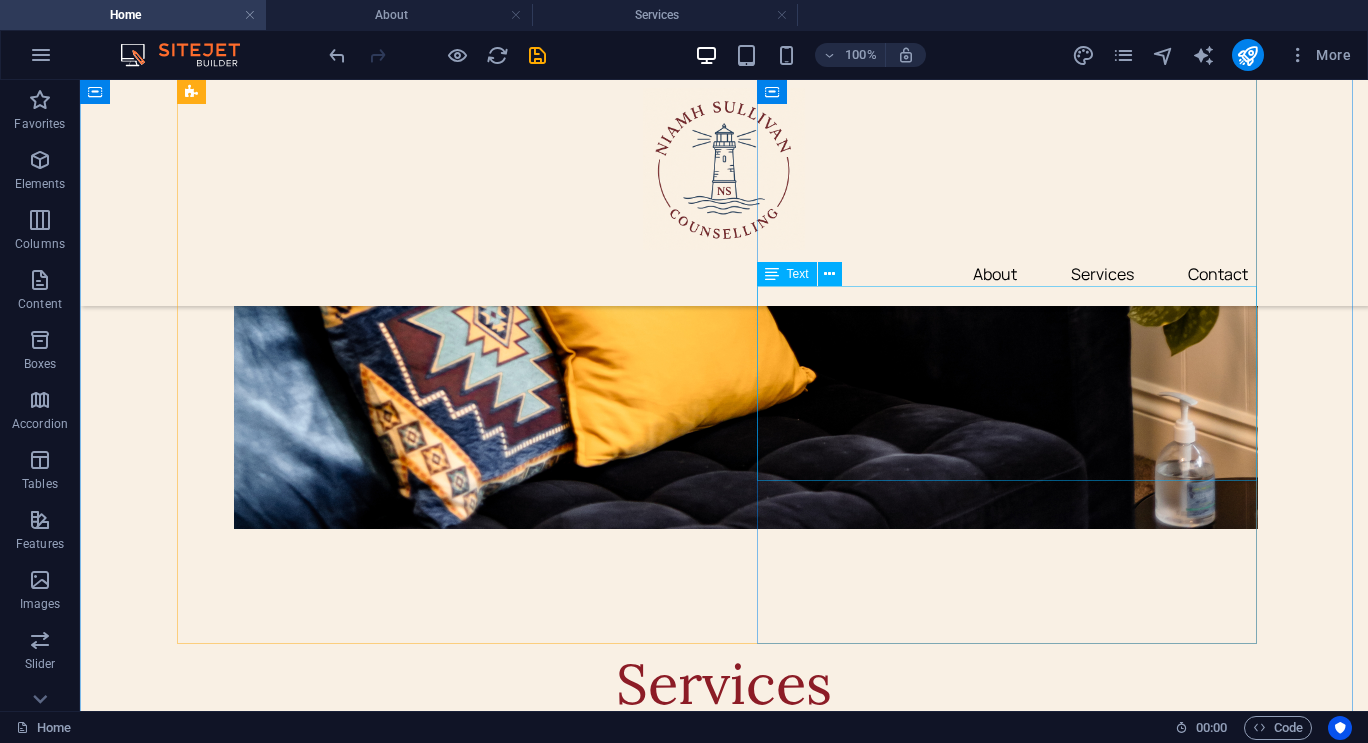 click on "[NUMBER] [STREET] [CITY], [STATE] [NUMBER] [STREET], [CITY], [STATE] [NUMBER] [STREET], [CITY], [STATE] [NUMBER] [STREET], [CITY], [STATE] [NUMBER] [STREET], [CITY], [STATE] [NUMBER] [STREET], [CITY], [STATE]" at bounding box center (434, 4656) 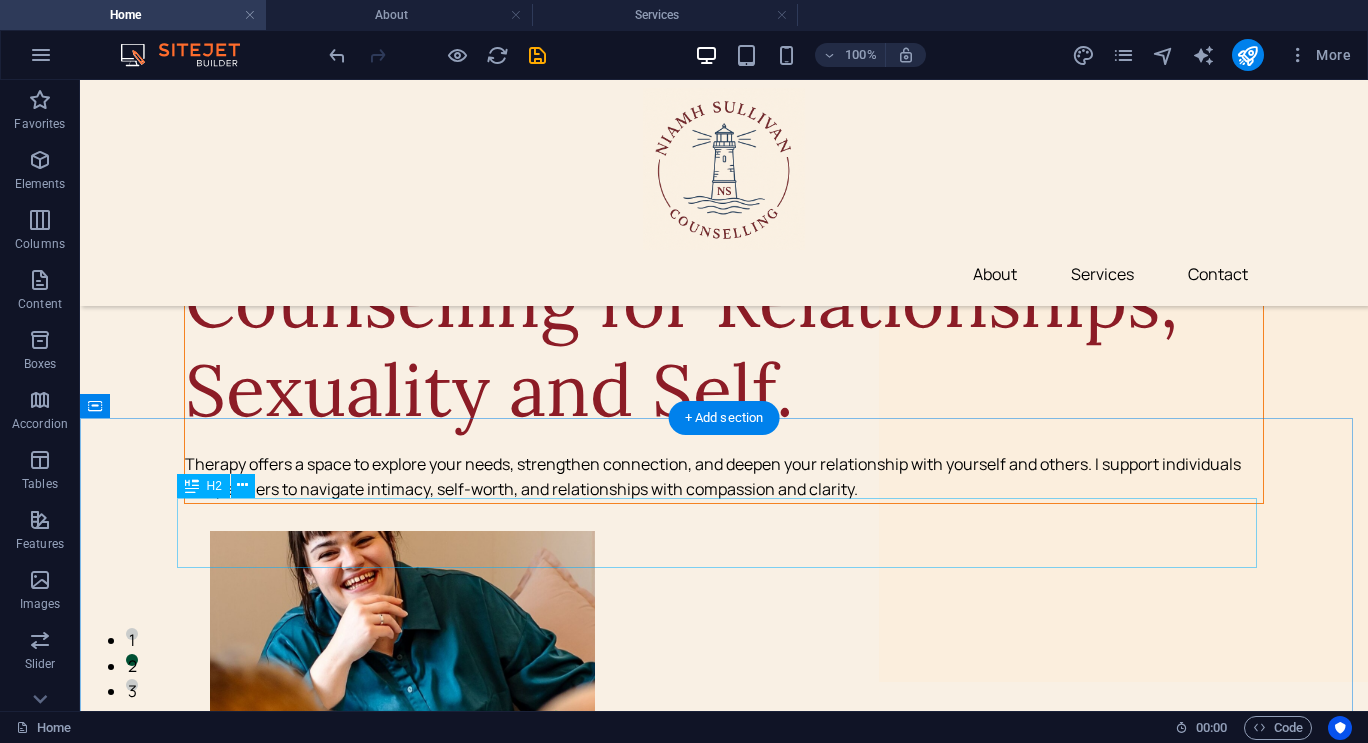scroll, scrollTop: 0, scrollLeft: 0, axis: both 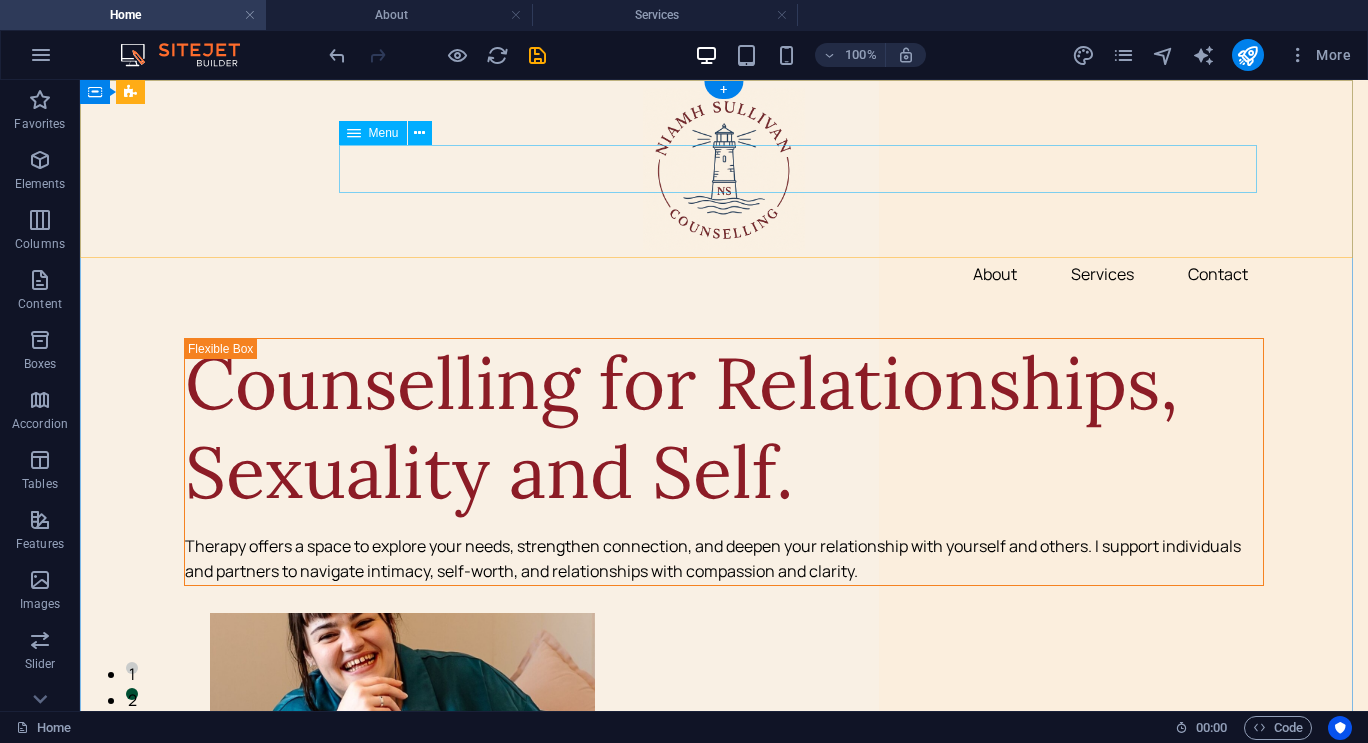 click on "About Services Contact" at bounding box center (724, 274) 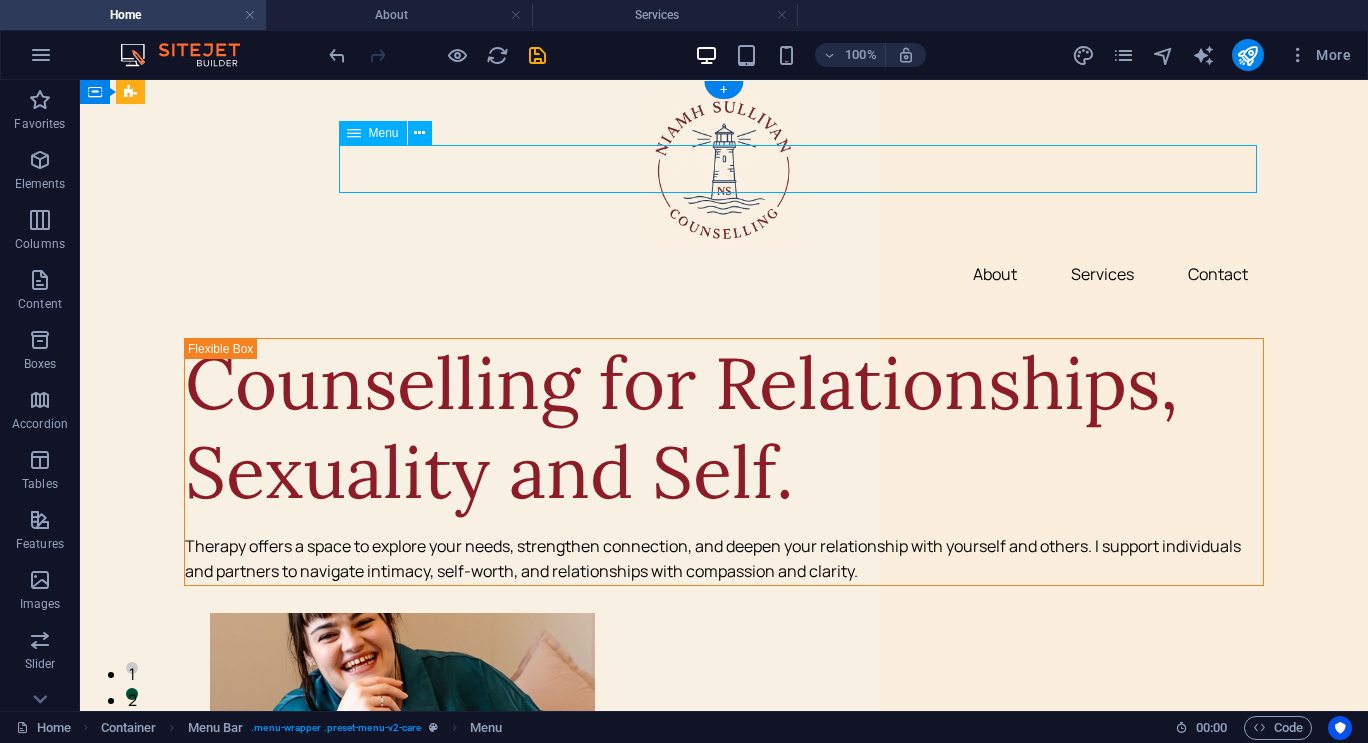 click on "About Services Contact" at bounding box center [724, 274] 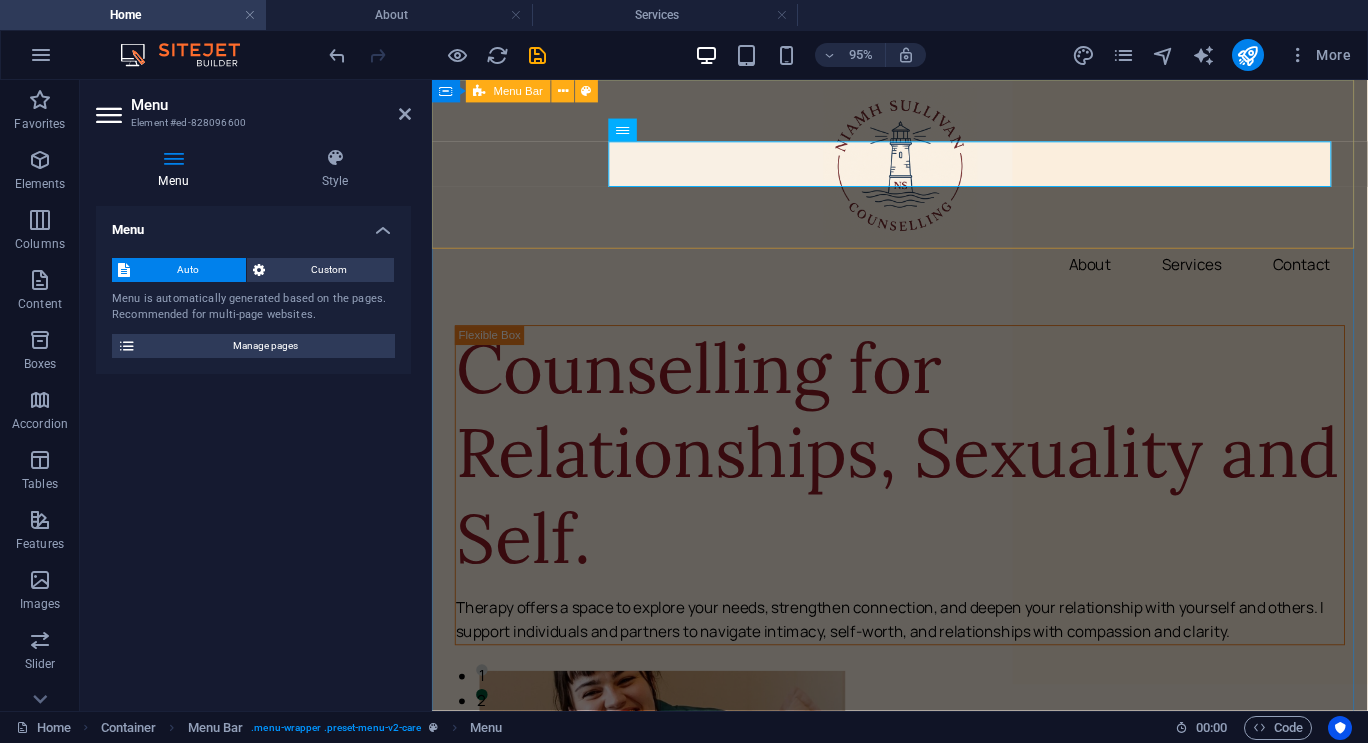 click on "About Services Contact" at bounding box center [924, 193] 